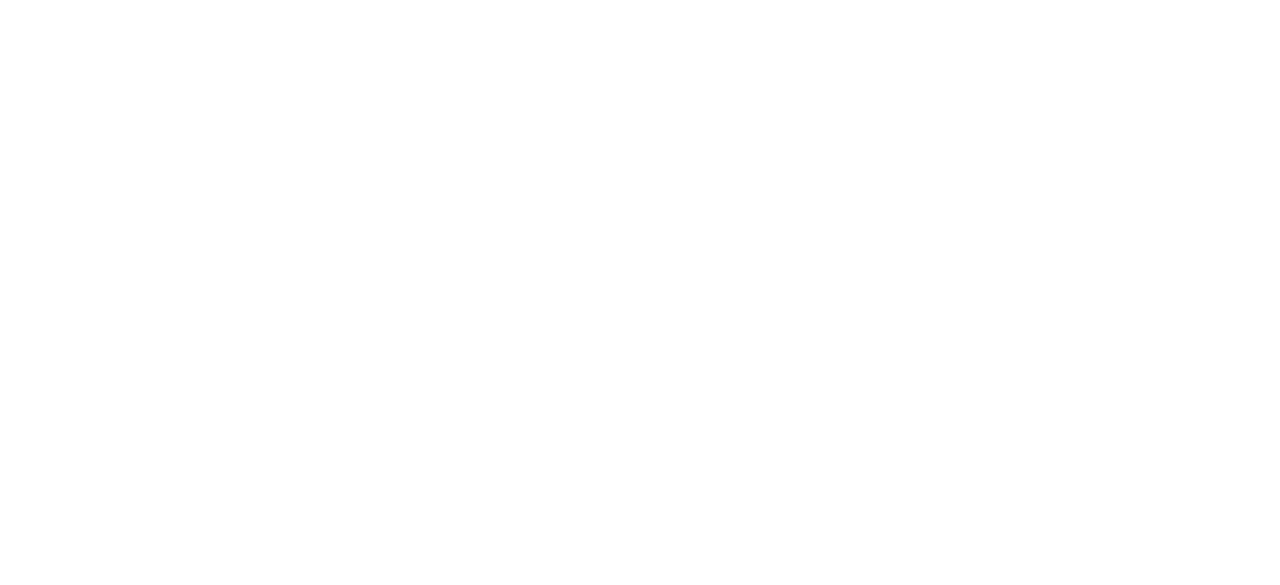 scroll, scrollTop: 0, scrollLeft: 0, axis: both 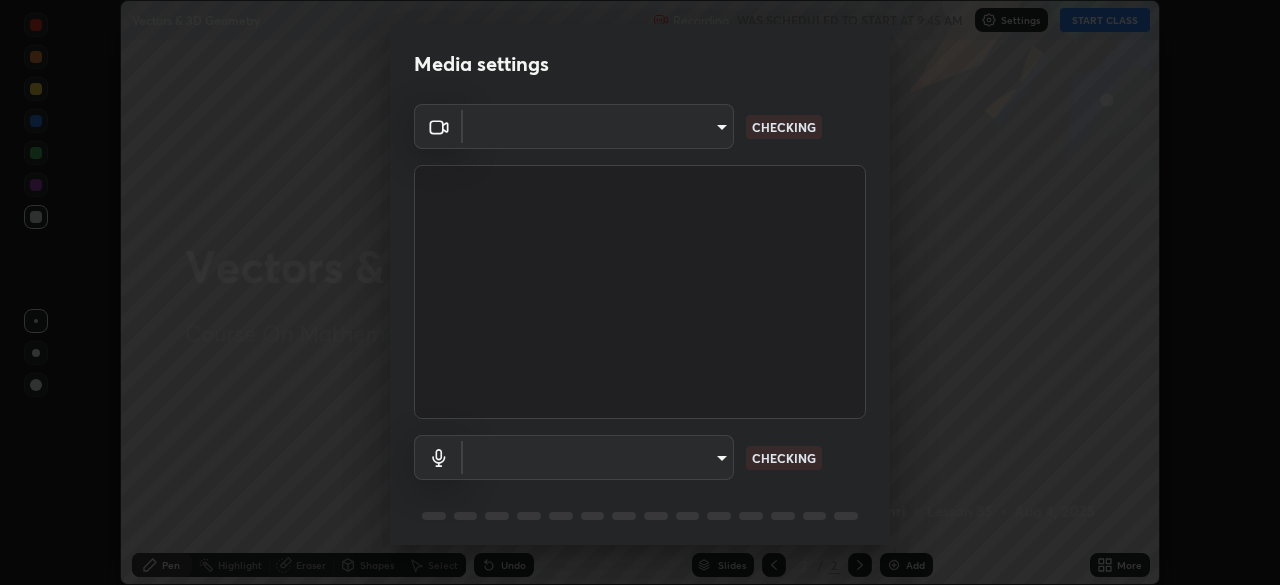 click on "Erase all Vectors & 3D Geometry Recording WAS SCHEDULED TO START AT  9:45 AM Settings START CLASS Setting up your live class Vectors & 3D Geometry • L85 of Course On Mathematics for JEE Excel 1 2026 [NAME] Pen Highlight Eraser Shapes Select Undo Slides 2 / 2 Add More No doubts shared Encourage your learners to ask a doubt for better clarity Report an issue Reason for reporting Buffering Chat not working Audio - Video sync issue Educator video quality low ​ Attach an image Report Media settings ​ CHECKING ​ CHECKING 1 / 5 Next" at bounding box center (640, 292) 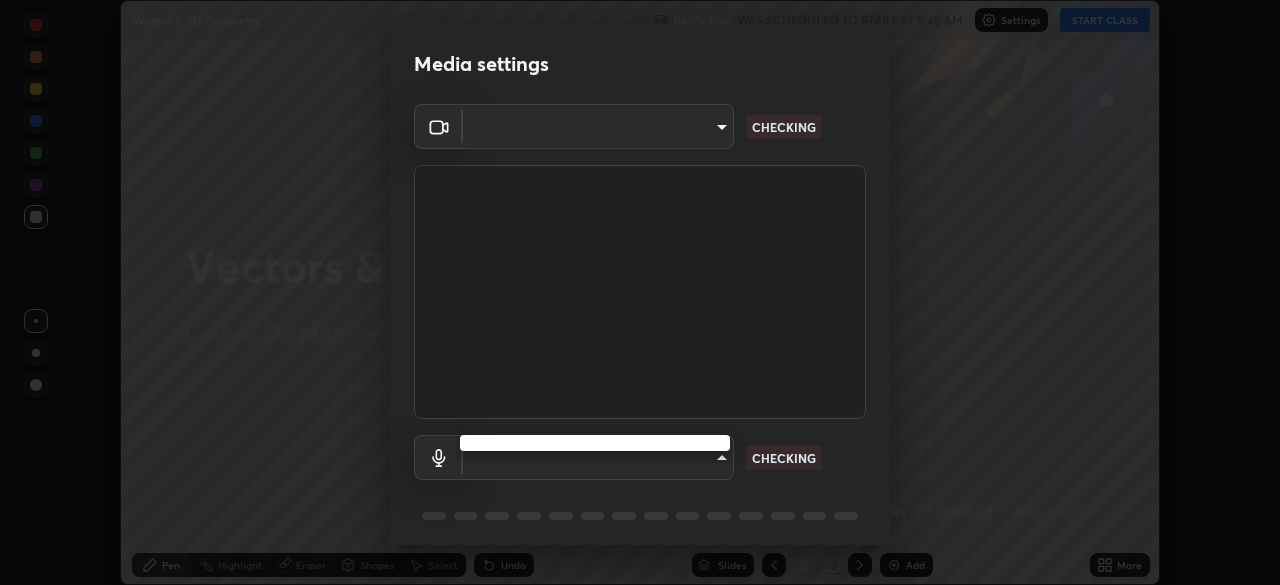 type on "2e9b027d6a4255688e554df818383ce9ed5f881db366686a8468352ce6a31e43" 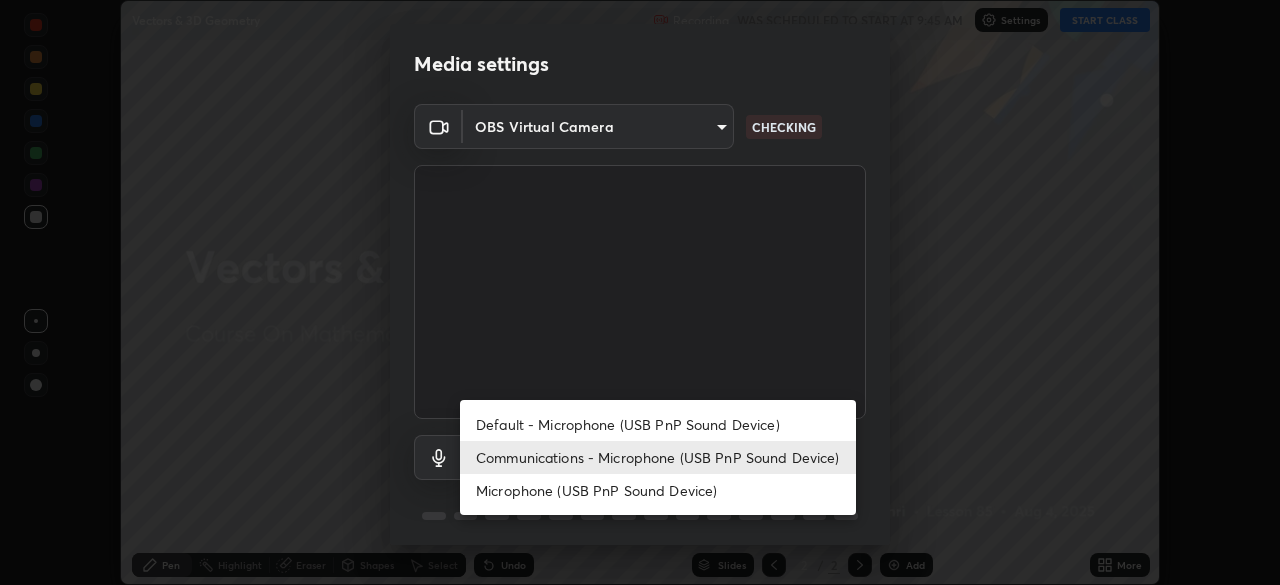 click on "Default - Microphone (USB PnP Sound Device)" at bounding box center [658, 424] 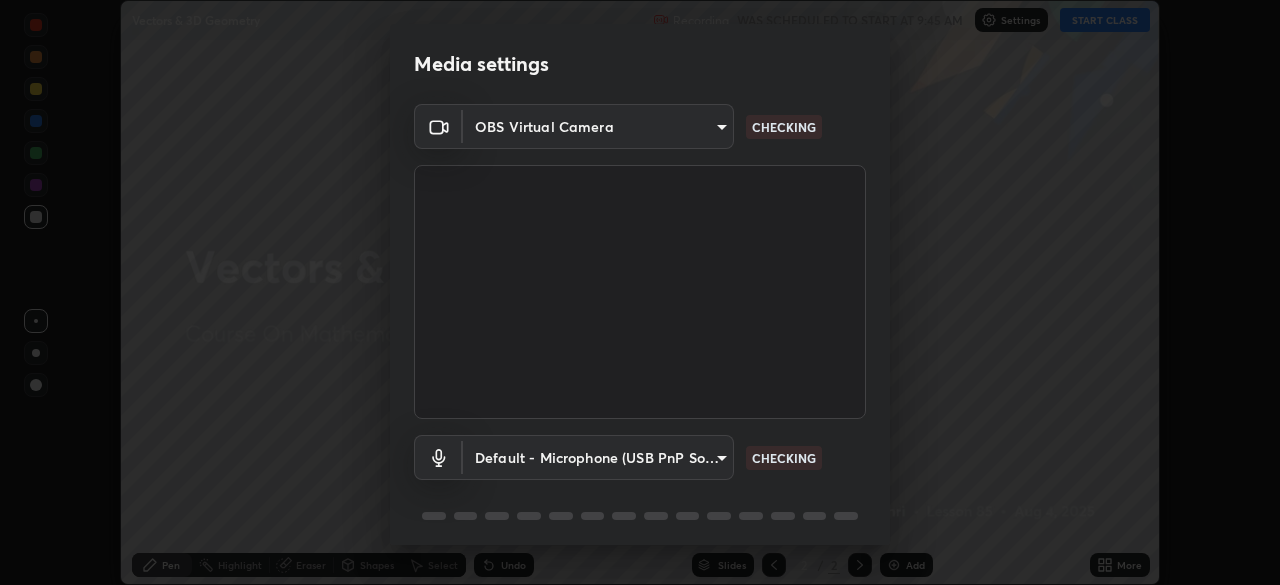 click on "Erase all Vectors & 3D Geometry Recording WAS SCHEDULED TO START AT  9:45 AM Settings START CLASS Setting up your live class Vectors & 3D Geometry • L85 of Course On Mathematics for JEE Excel 1 2026 [NAME] Pen Highlight Eraser Shapes Select Undo Slides 2 / 2 Add More No doubts shared Encourage your learners to ask a doubt for better clarity Report an issue Reason for reporting Buffering Chat not working Audio - Video sync issue Educator video quality low ​ Attach an image Report Media settings OBS Virtual Camera 2e9b027d6a4255688e554df818383ce9ed5f881db366686a8468352ce6a31e43 CHECKING Default - Microphone (USB PnP Sound Device) default CHECKING 1 / 5 Next" at bounding box center (640, 292) 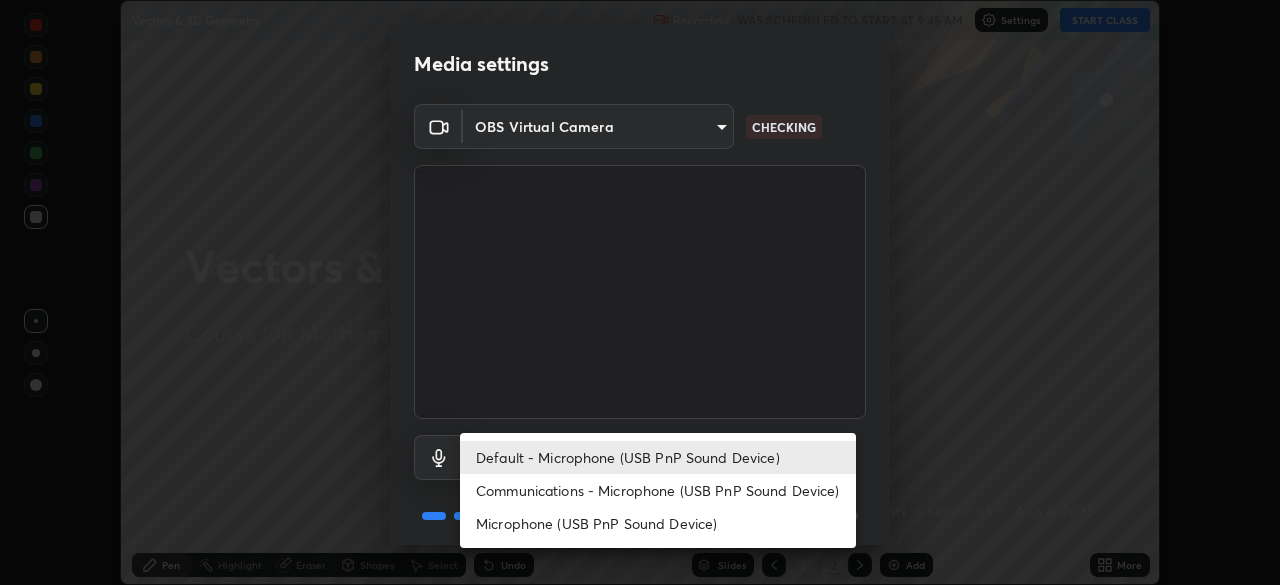click on "Communications - Microphone (USB PnP Sound Device)" at bounding box center (658, 490) 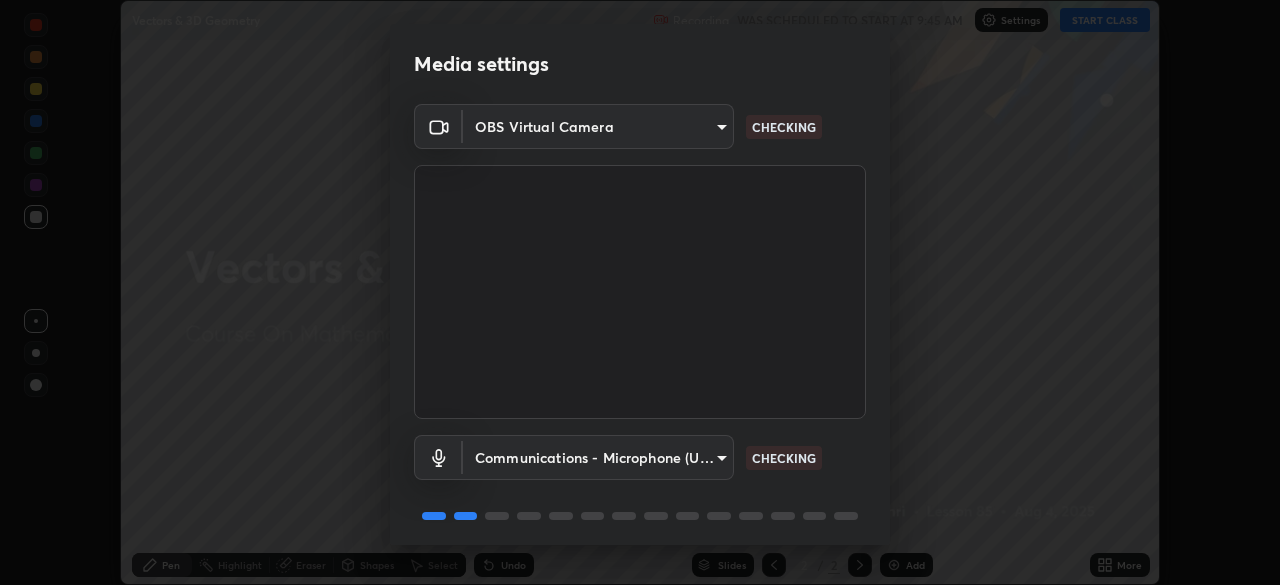 scroll, scrollTop: 71, scrollLeft: 0, axis: vertical 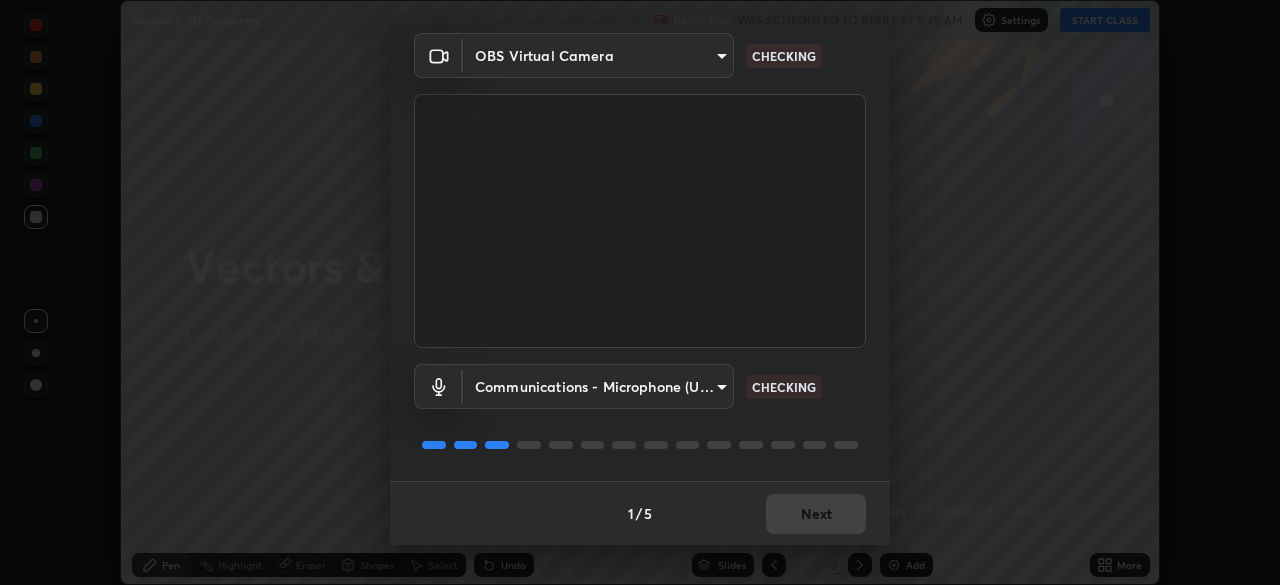 click on "1 / 5 Next" at bounding box center (640, 513) 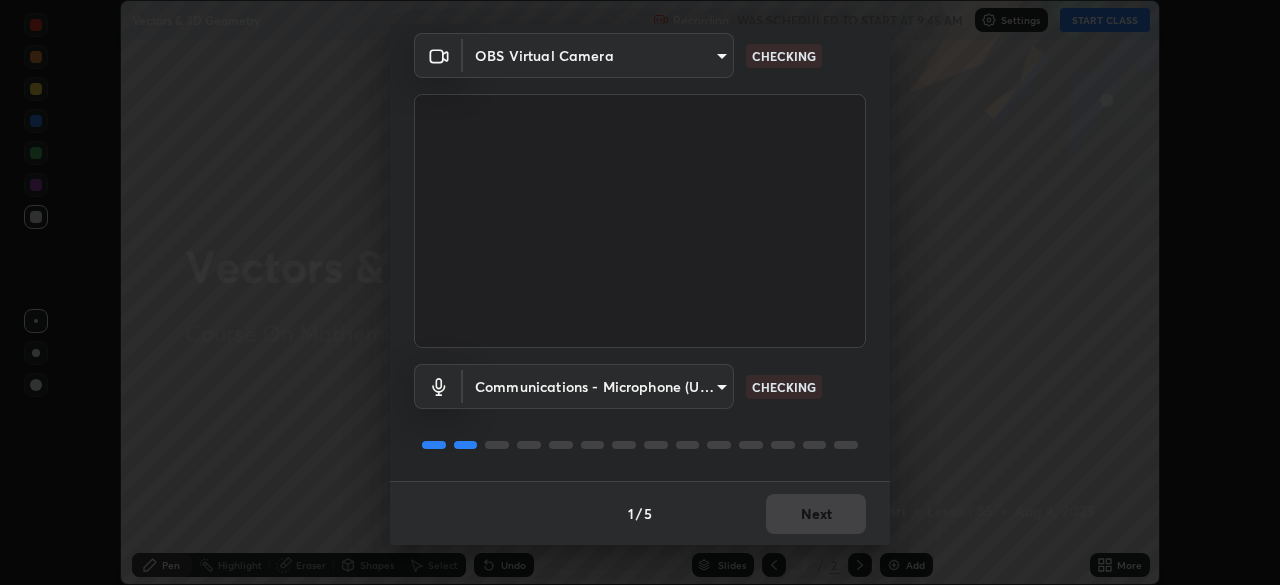click on "1 / 5 Next" at bounding box center [640, 513] 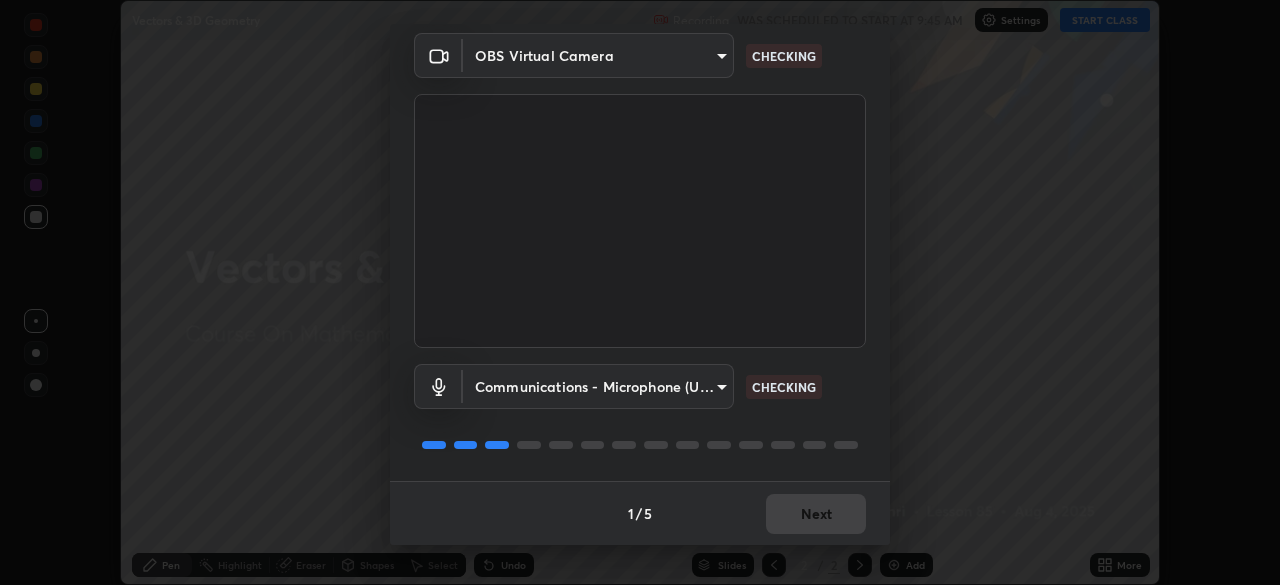 click on "1 / 5 Next" at bounding box center [640, 513] 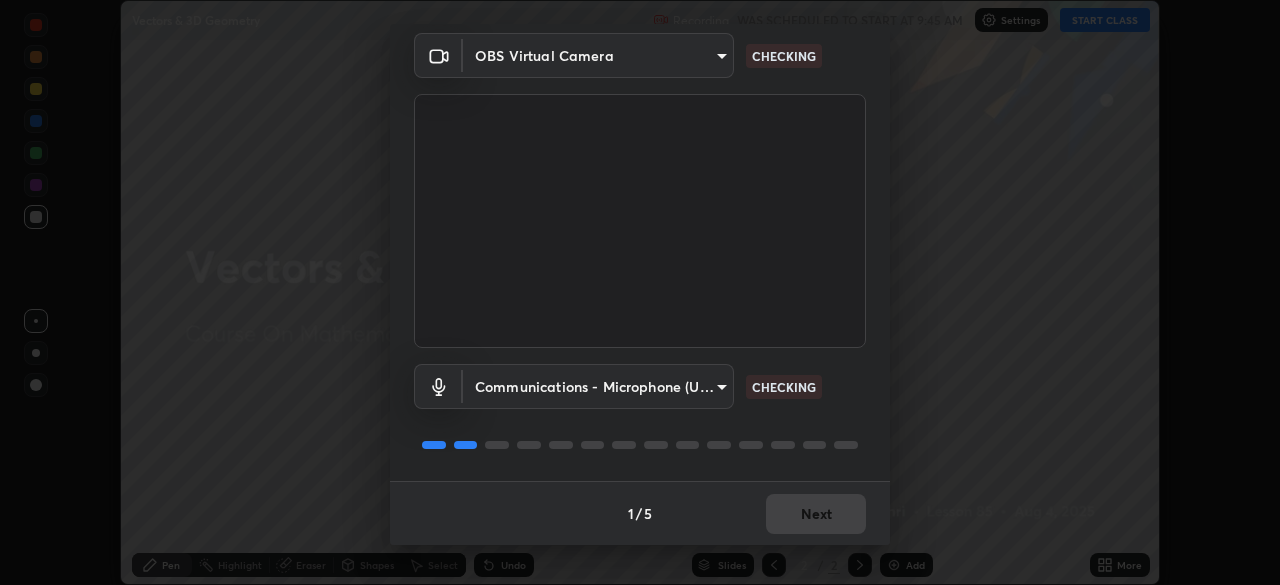 click on "1 / 5 Next" at bounding box center [640, 513] 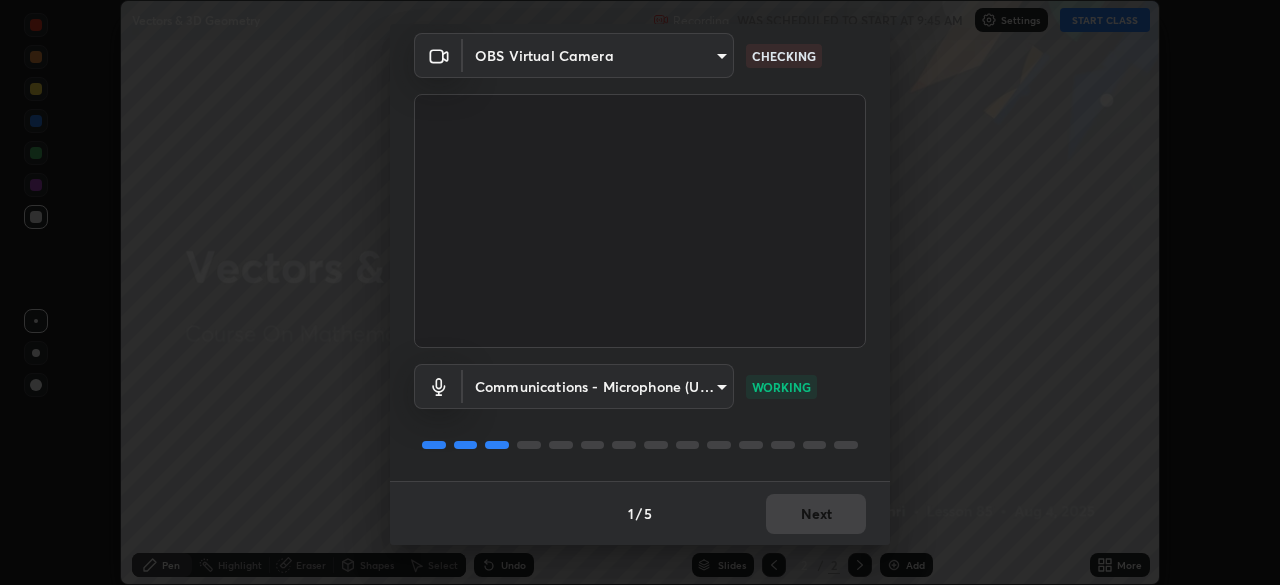 click on "1 / 5 Next" at bounding box center (640, 513) 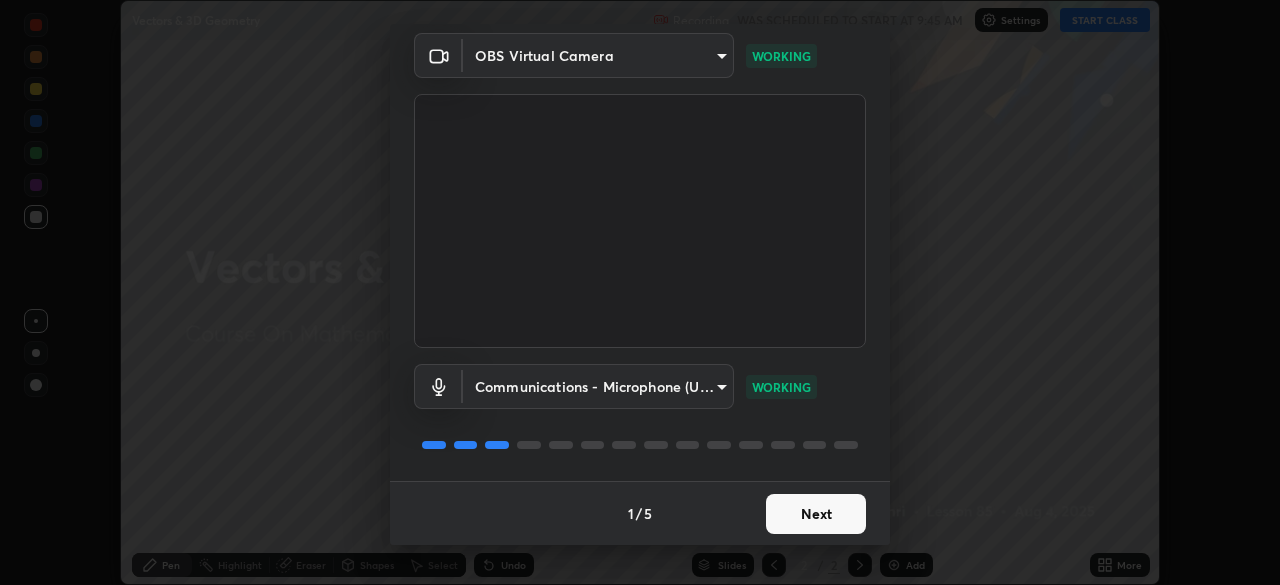 click on "Next" at bounding box center (816, 514) 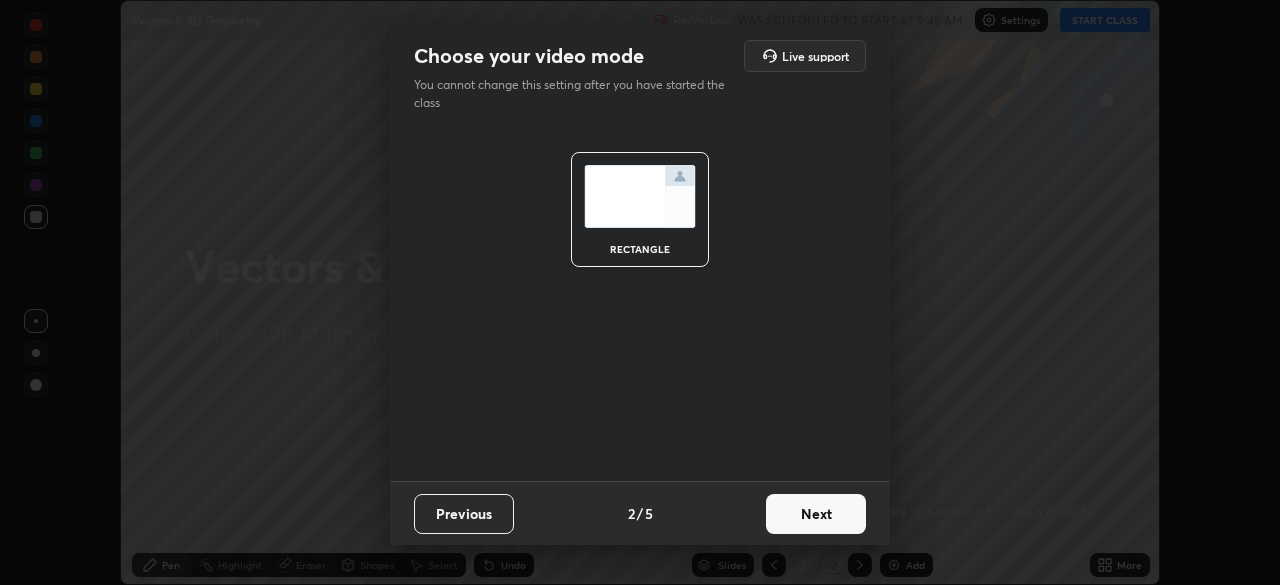 click on "Next" at bounding box center (816, 514) 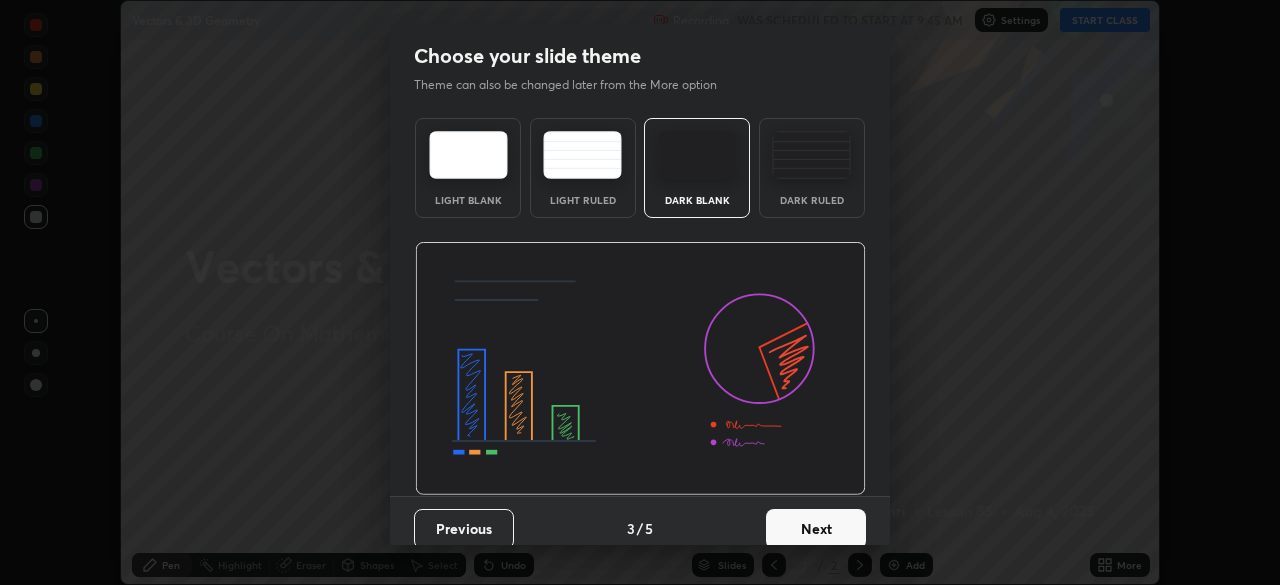 click on "Next" at bounding box center [816, 529] 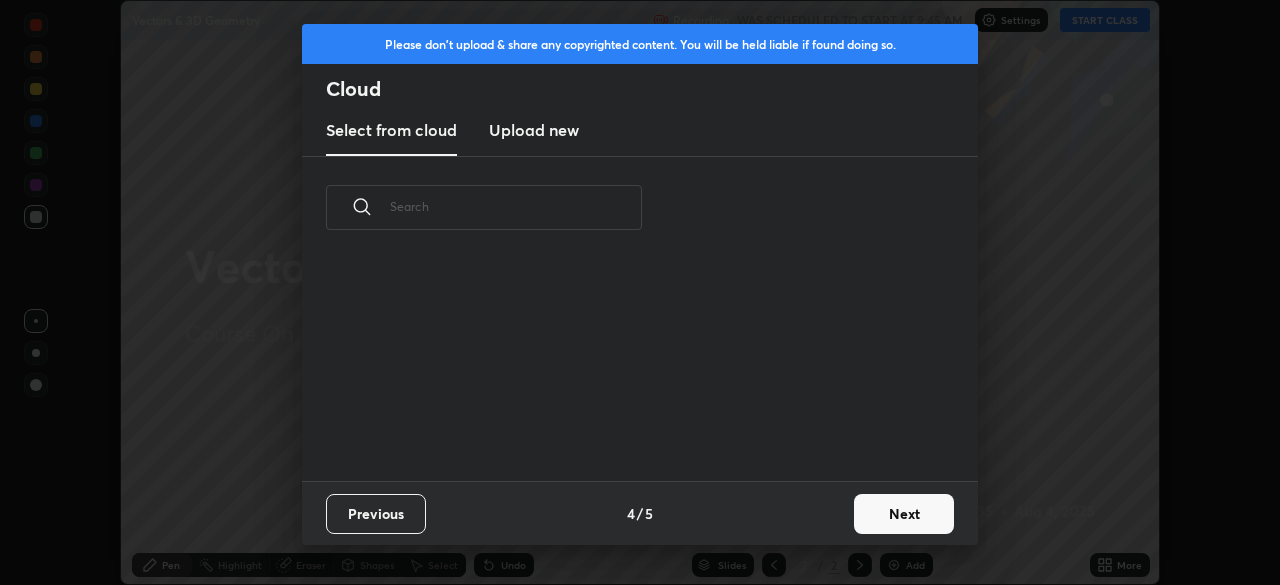 click on "Next" at bounding box center [904, 514] 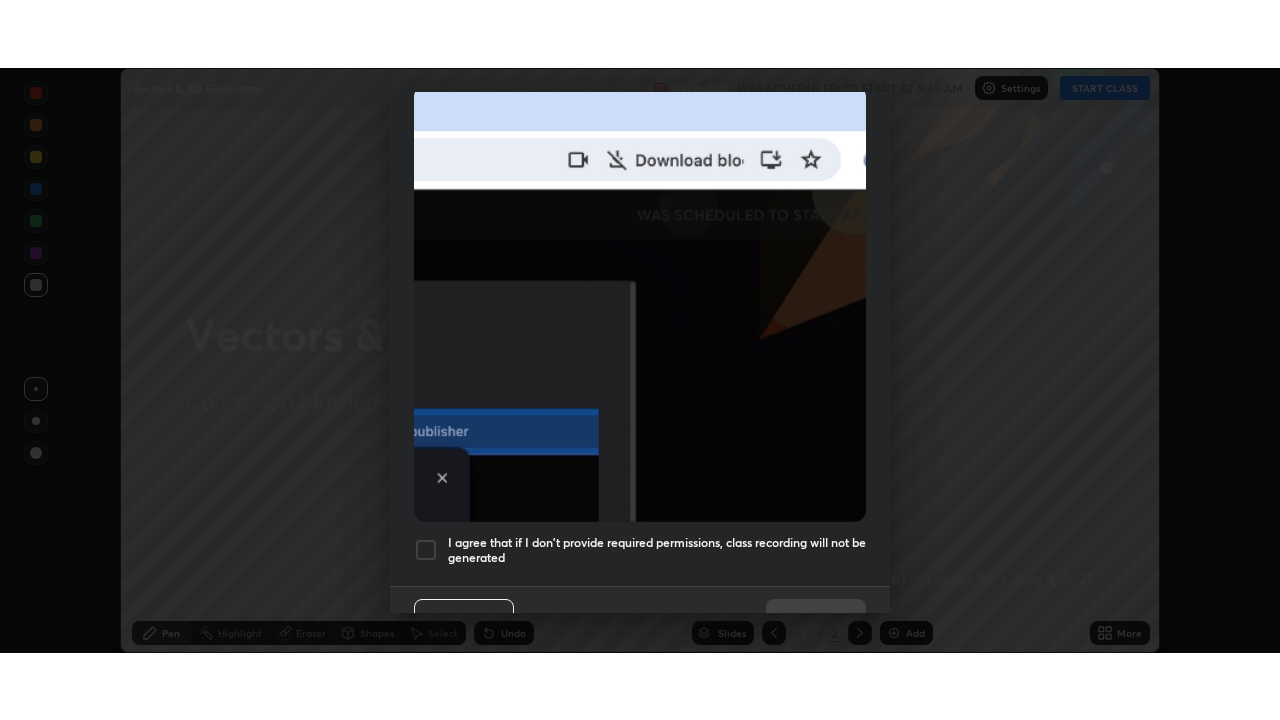 scroll, scrollTop: 479, scrollLeft: 0, axis: vertical 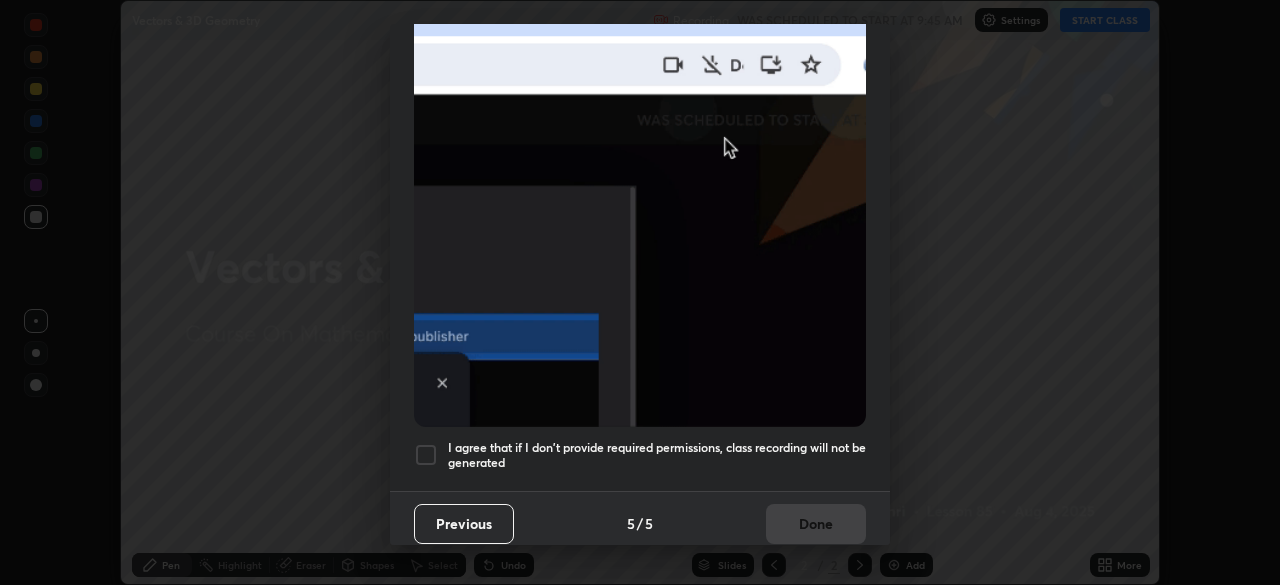 click at bounding box center (426, 455) 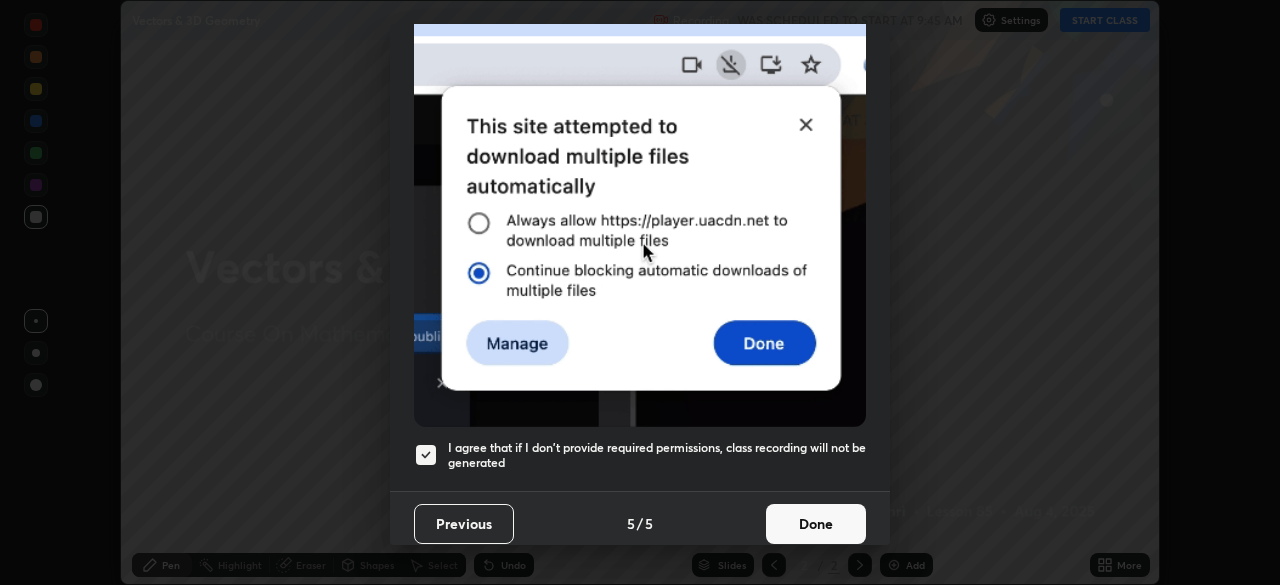 click on "Done" at bounding box center [816, 524] 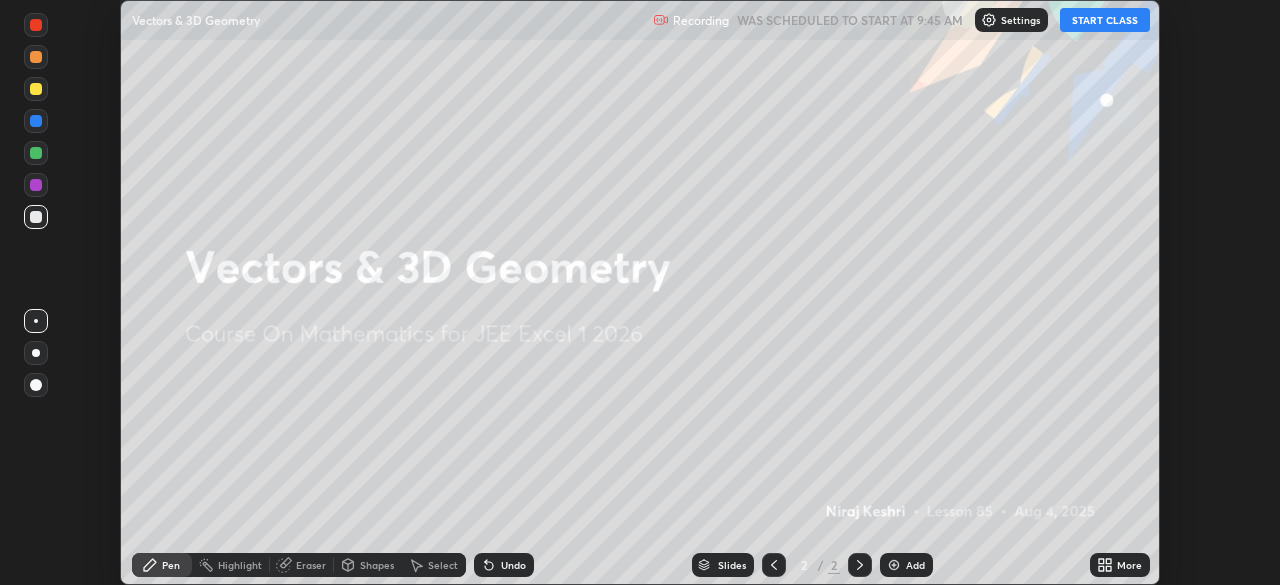 click on "START CLASS" at bounding box center (1105, 20) 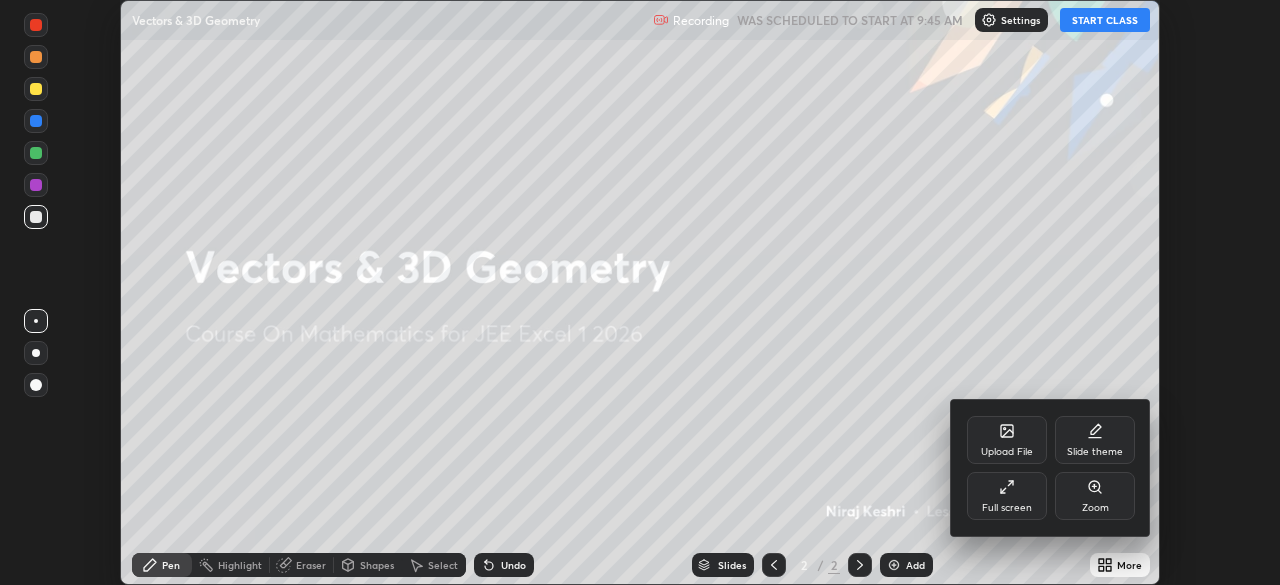 click 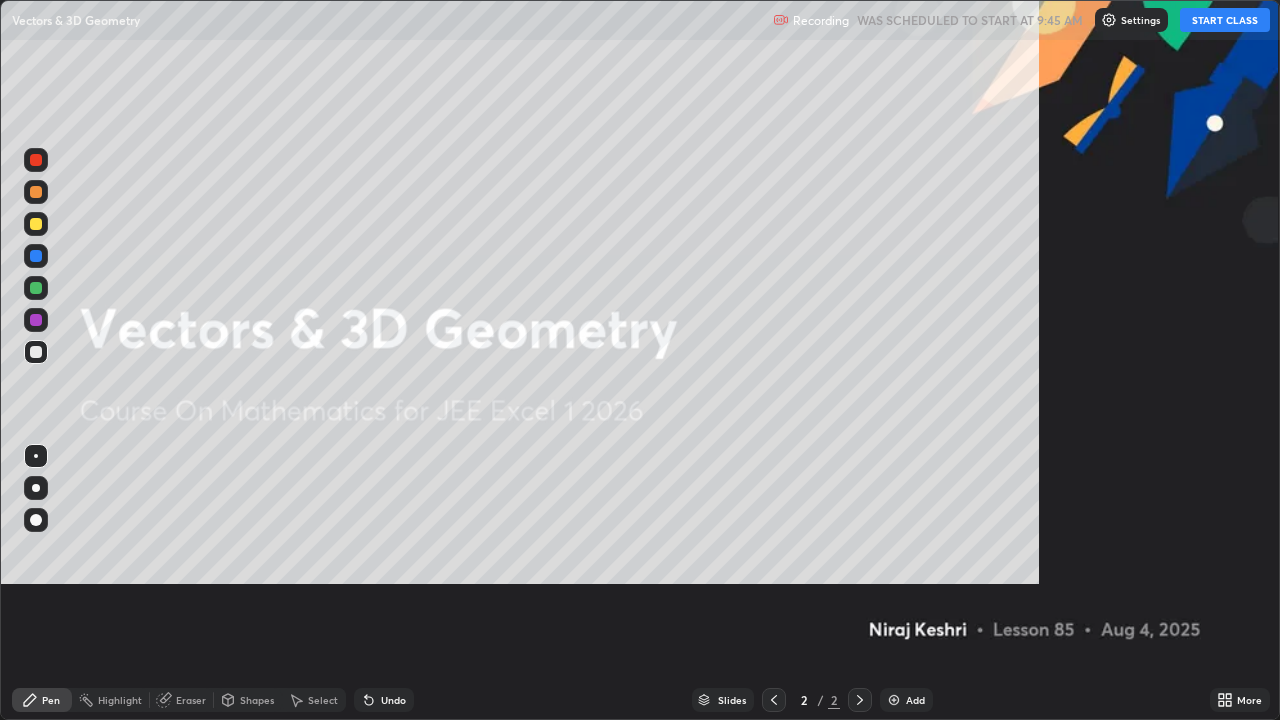 scroll, scrollTop: 99280, scrollLeft: 98720, axis: both 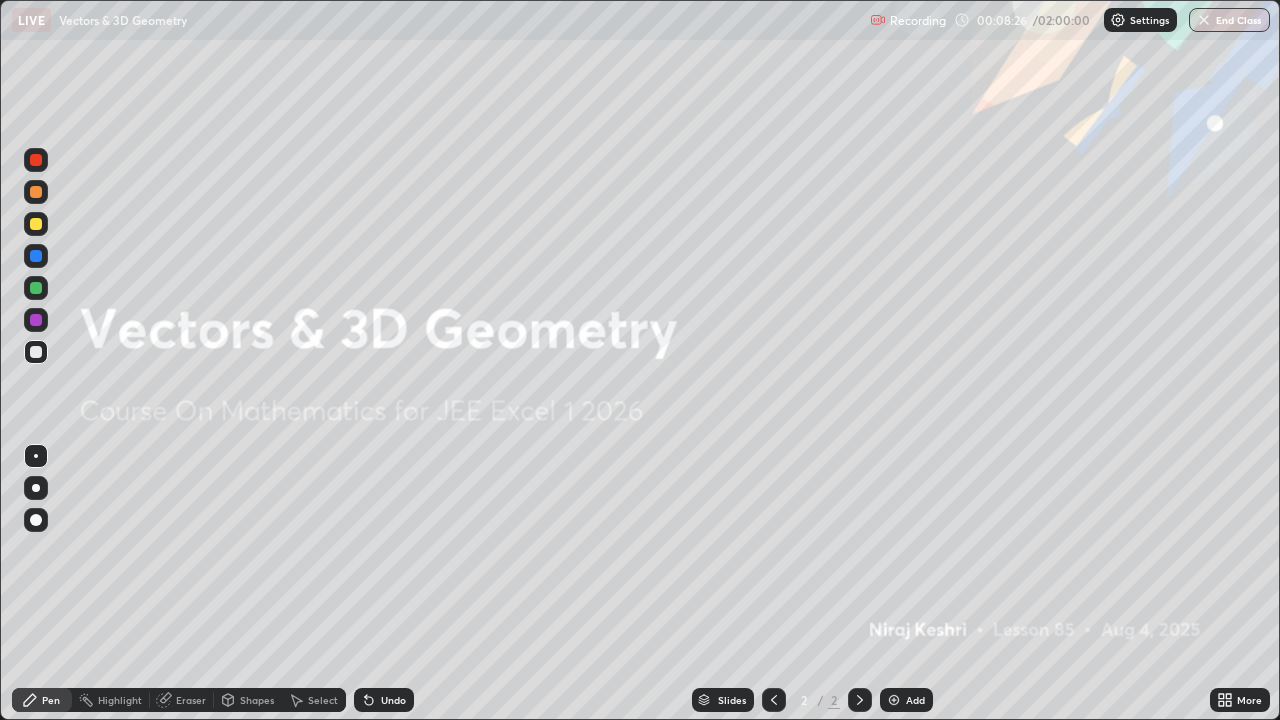 click at bounding box center [894, 700] 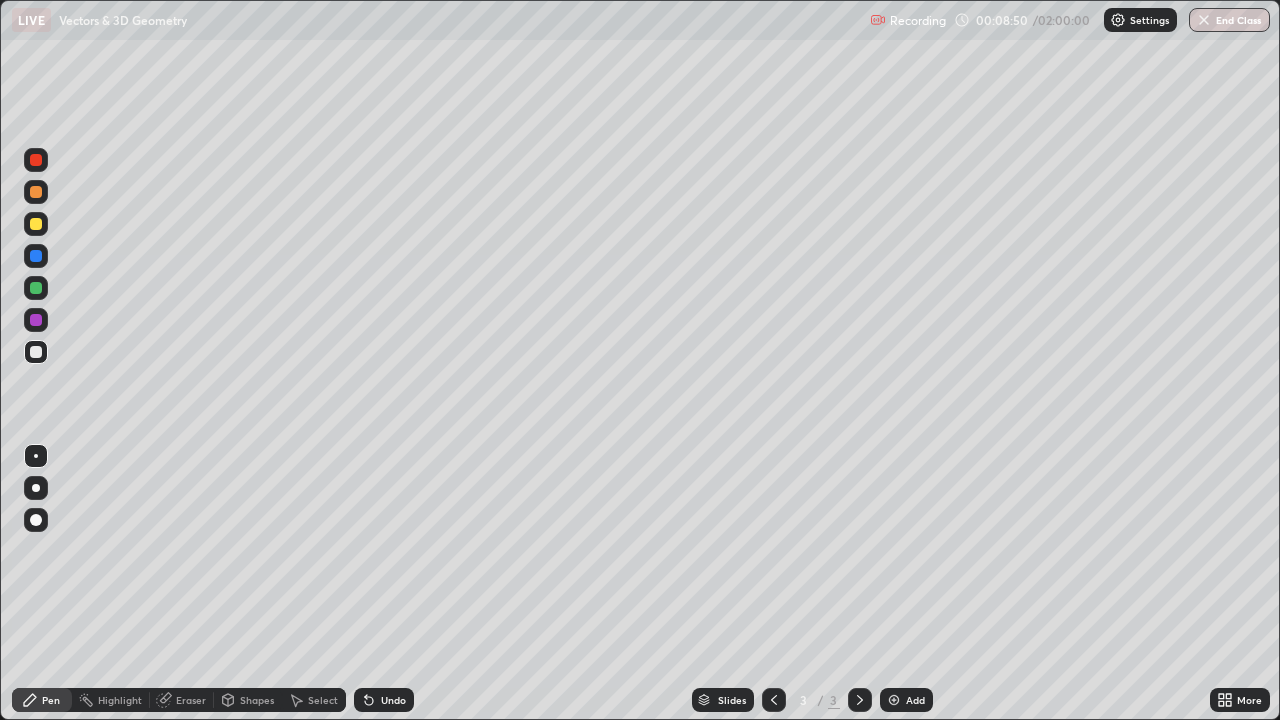click at bounding box center [36, 224] 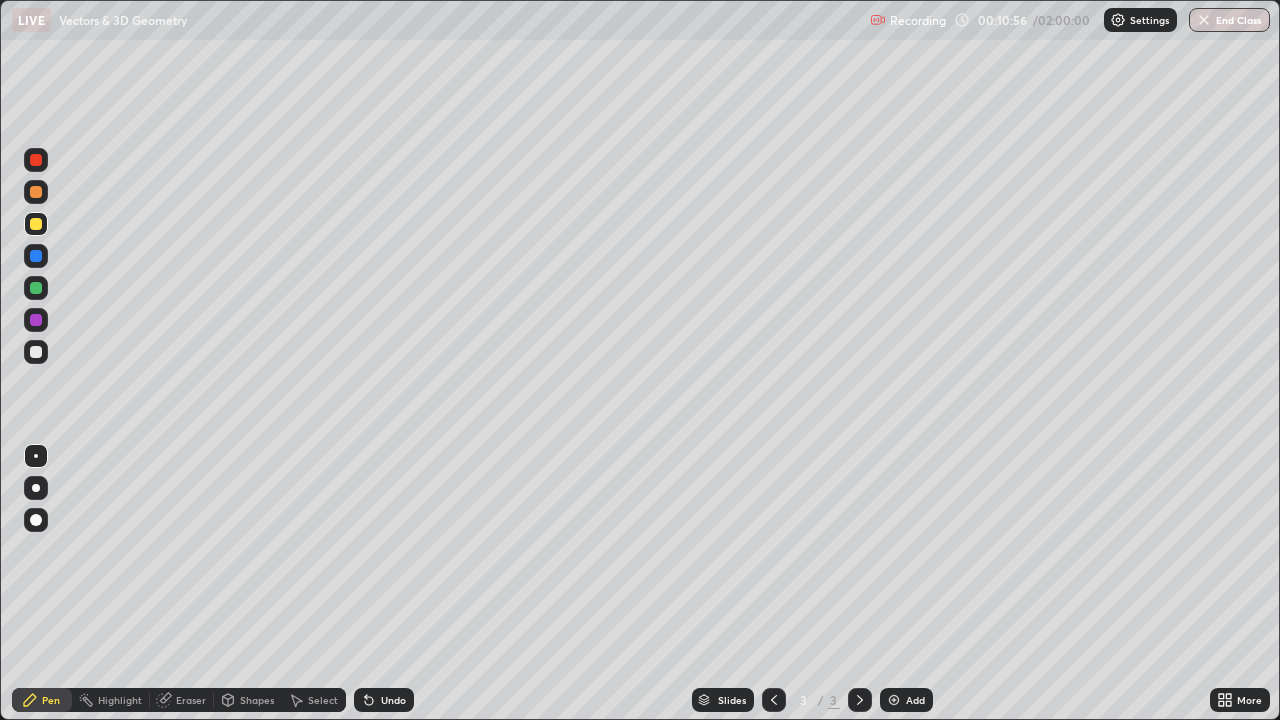 click at bounding box center [36, 352] 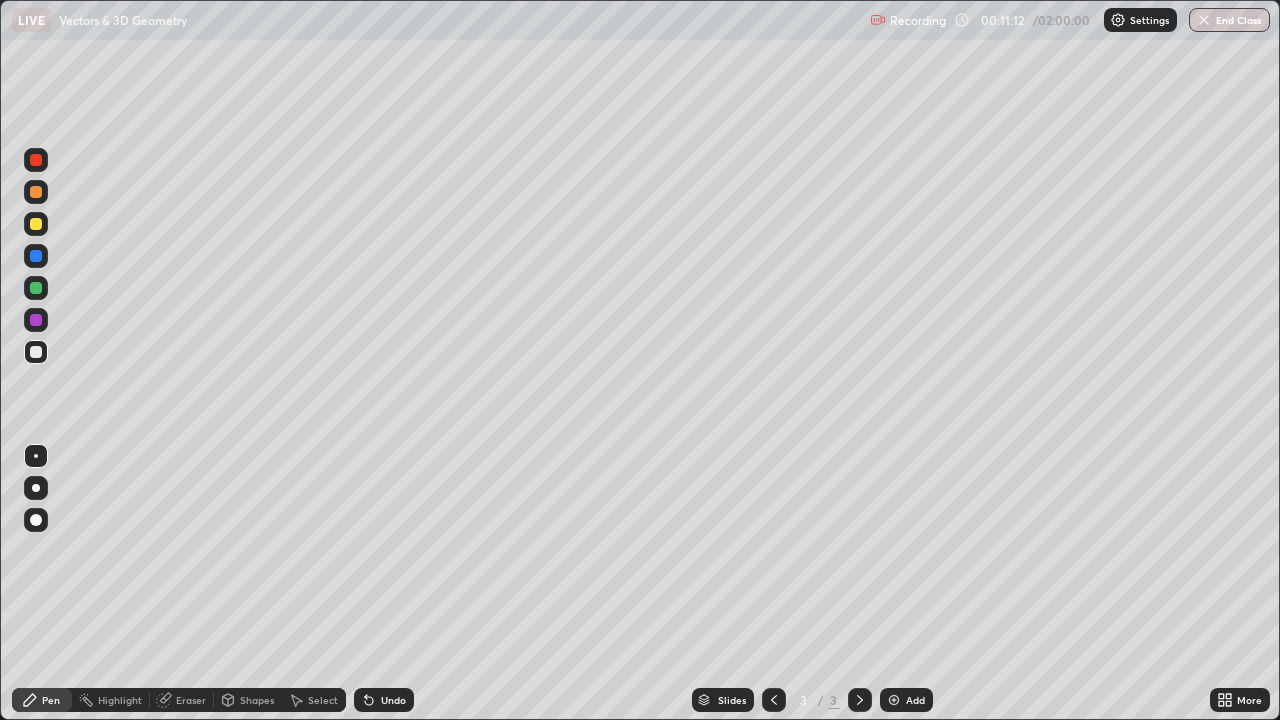click at bounding box center [36, 224] 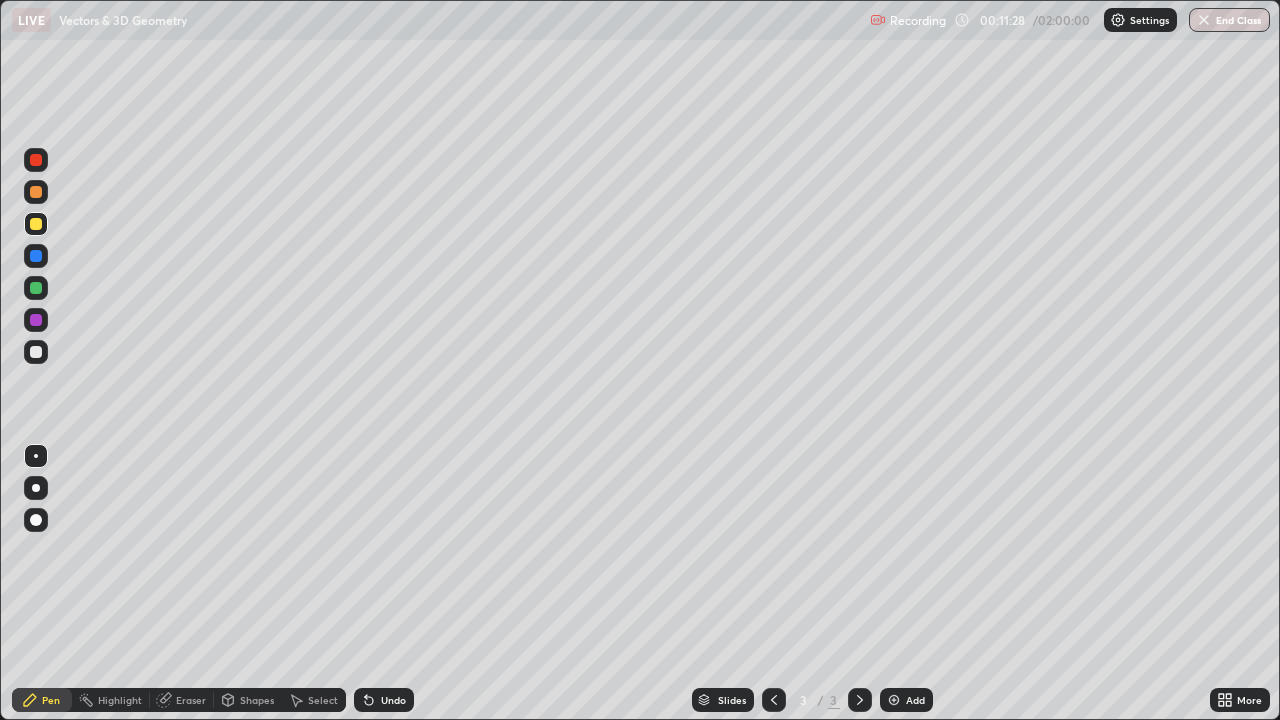 click at bounding box center (36, 352) 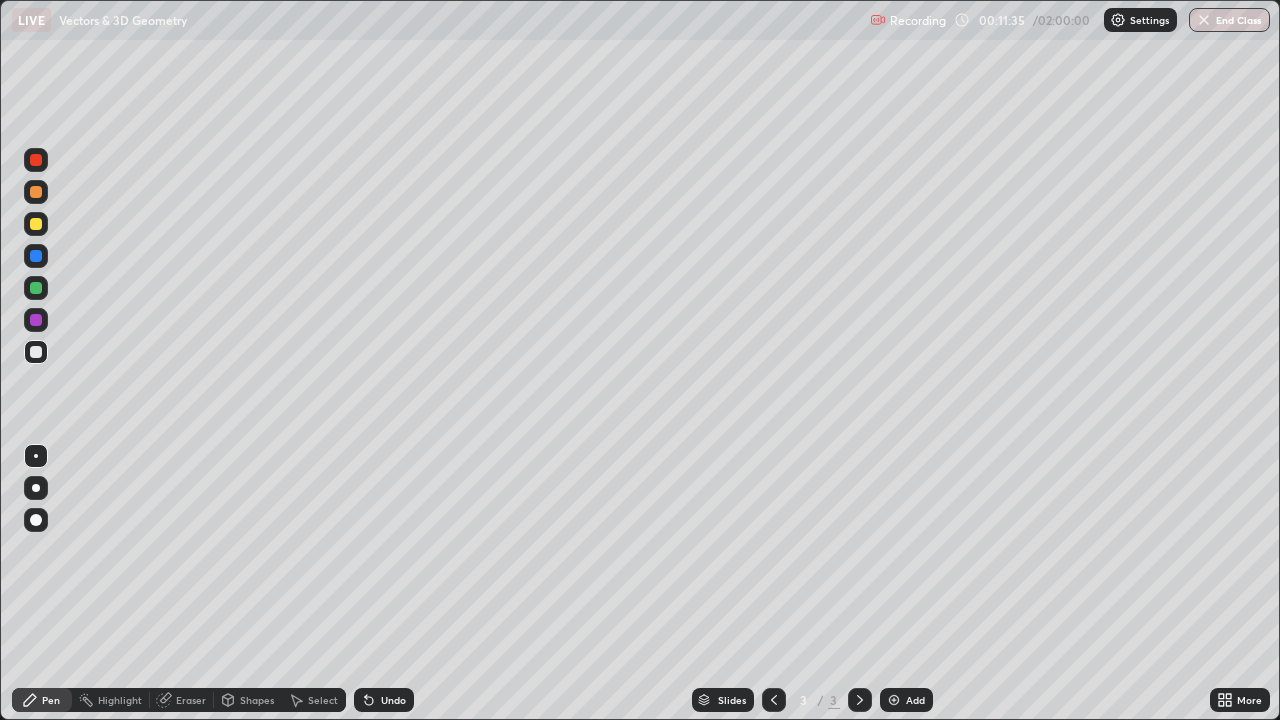 click at bounding box center [36, 288] 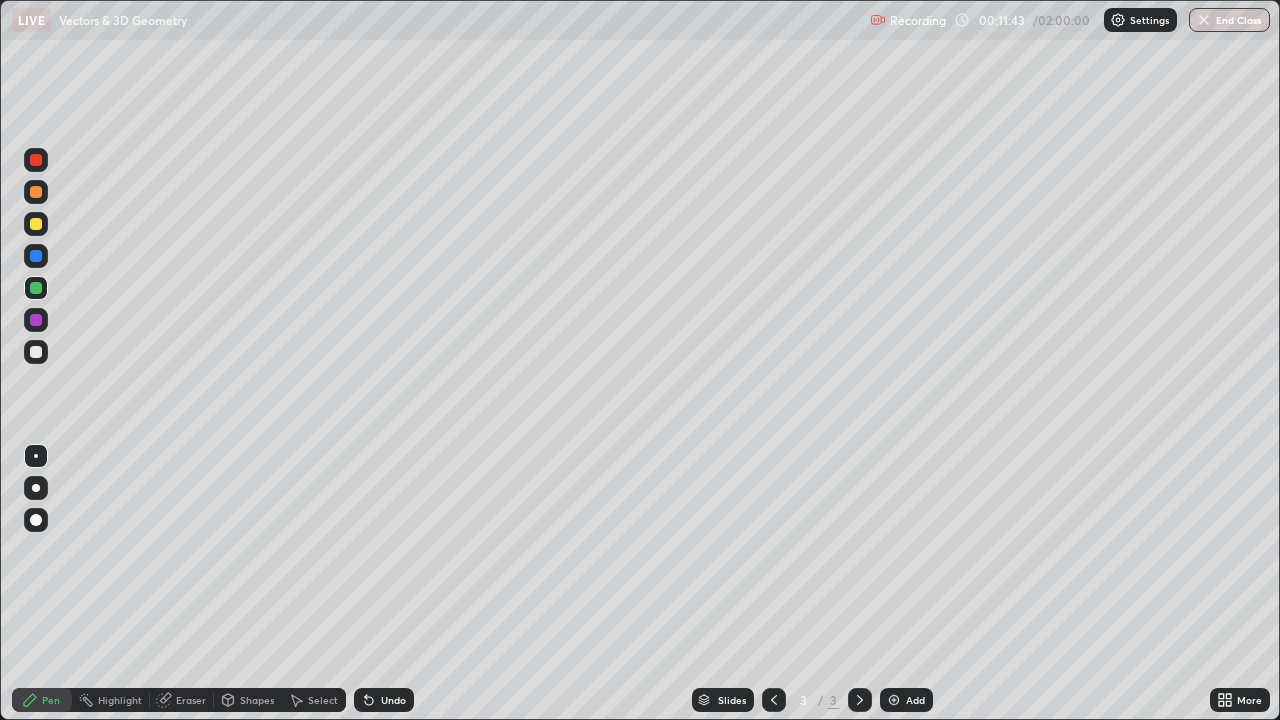 click 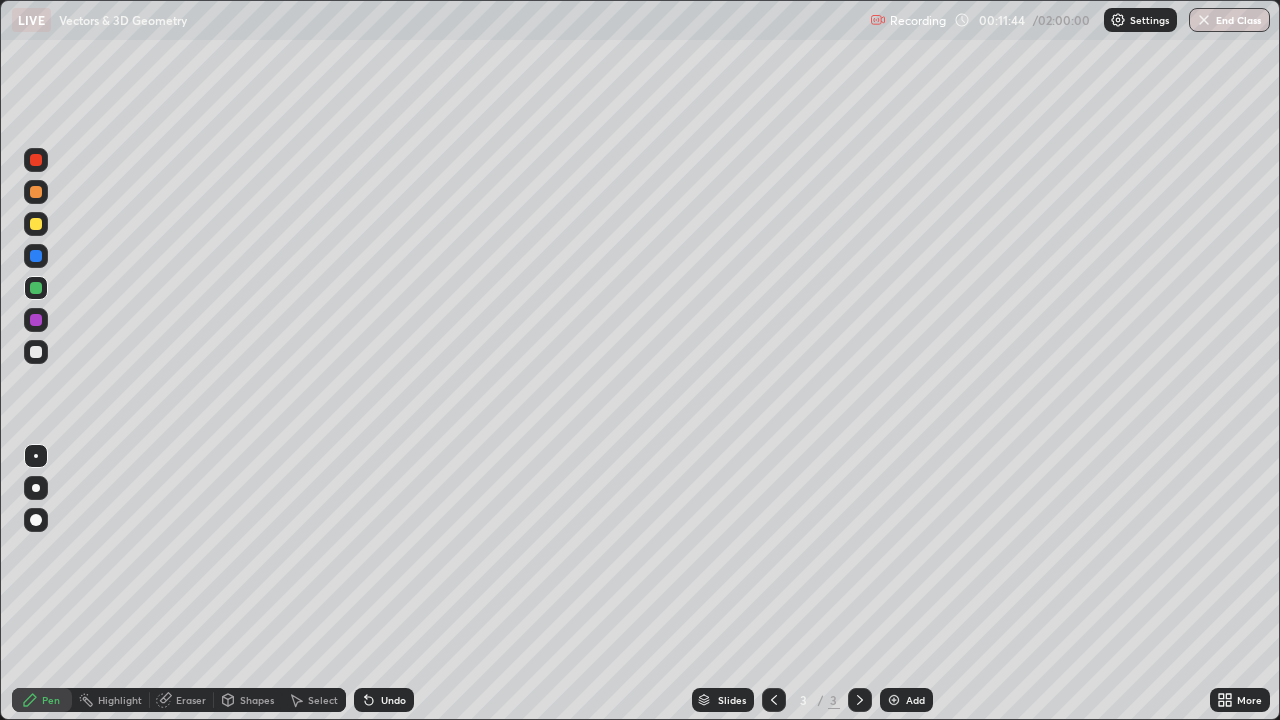 click 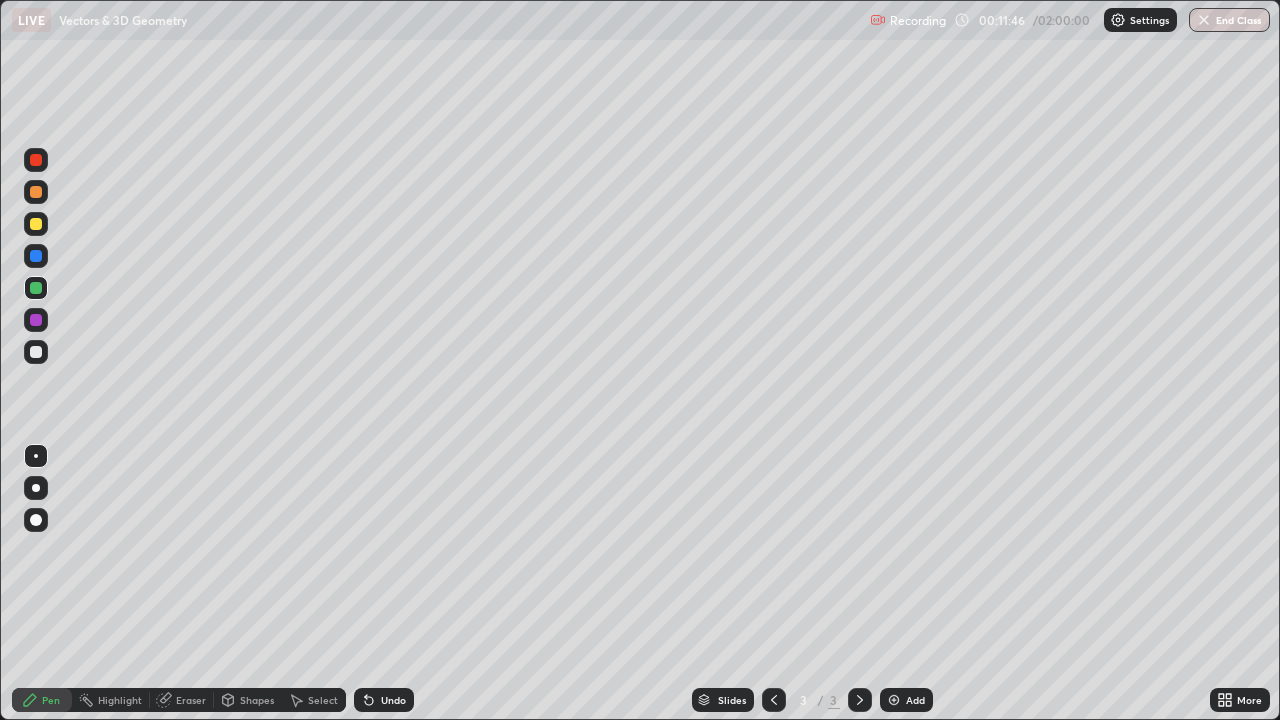 click on "Undo" at bounding box center (384, 700) 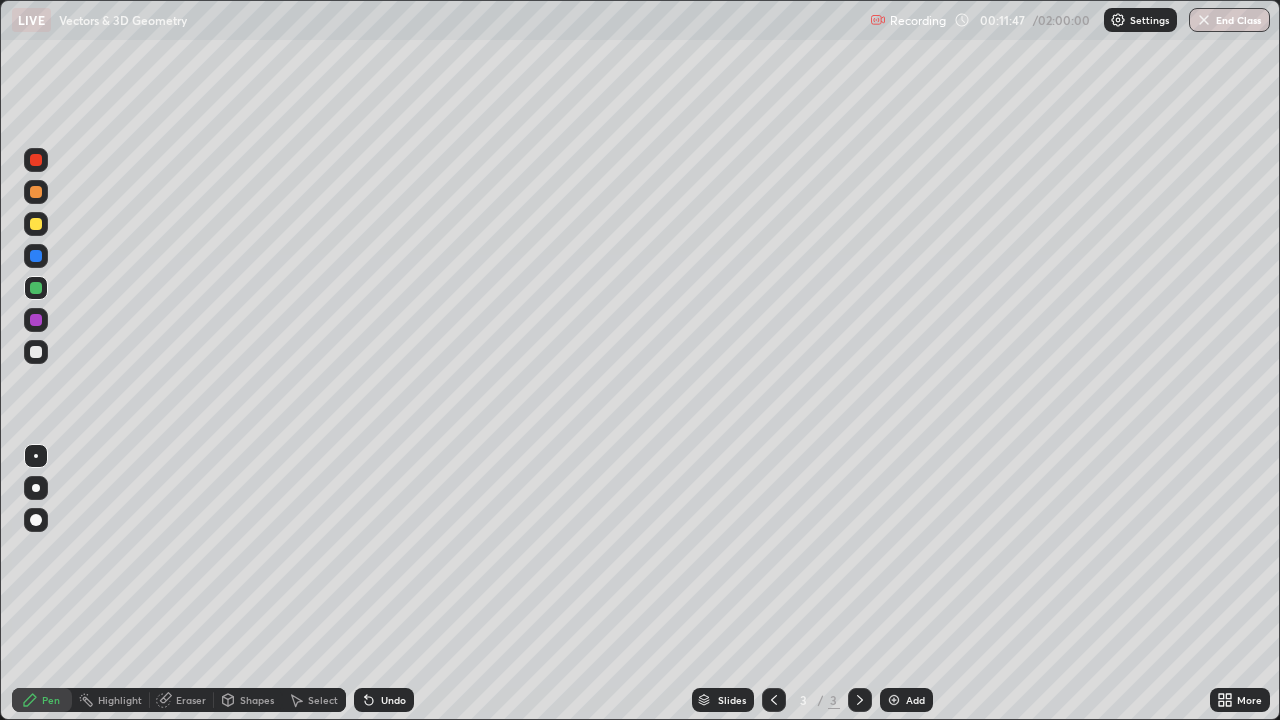 click on "Undo" at bounding box center (393, 700) 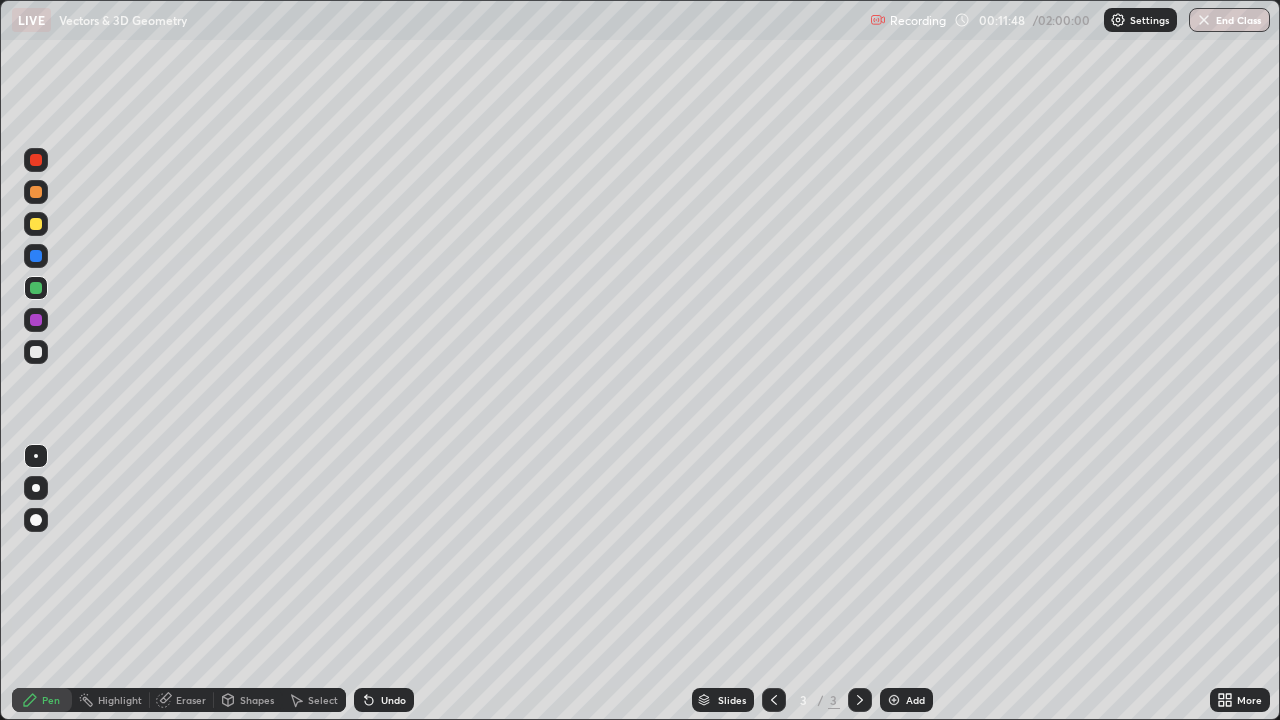 click on "Undo" at bounding box center (384, 700) 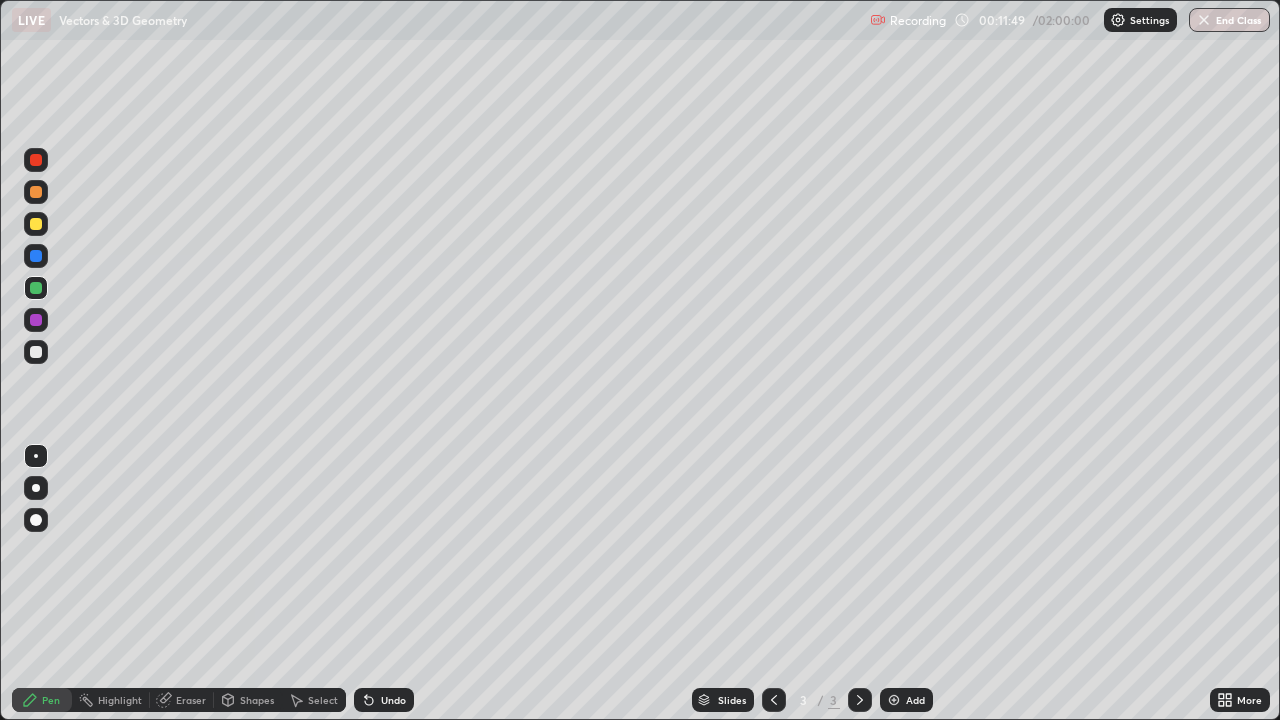 click on "Undo" at bounding box center [384, 700] 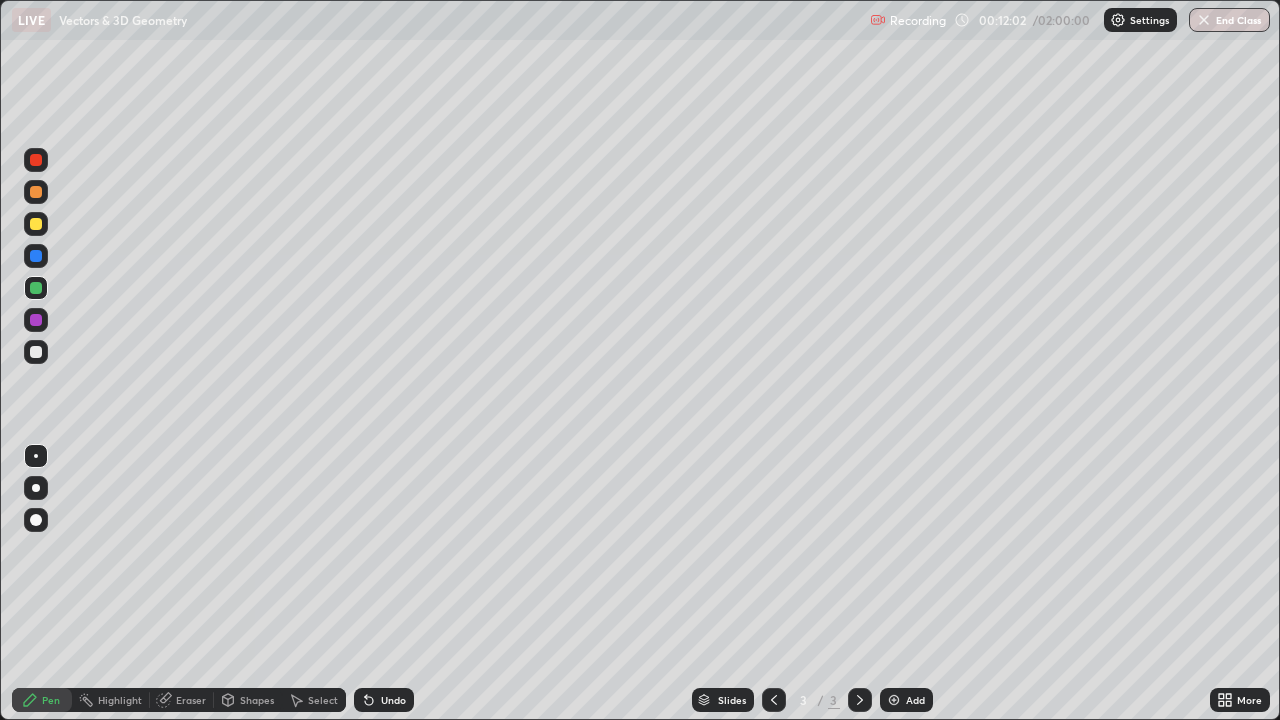 click on "Eraser" at bounding box center [182, 700] 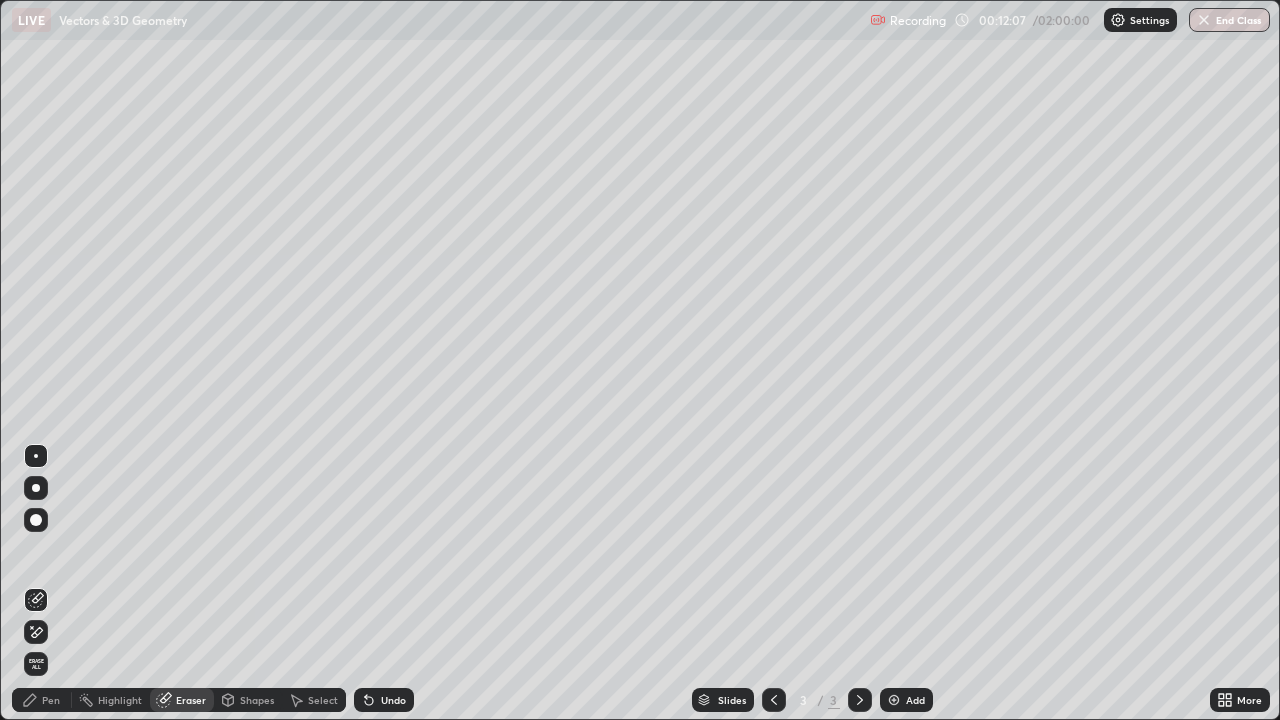 click on "Pen" at bounding box center [51, 700] 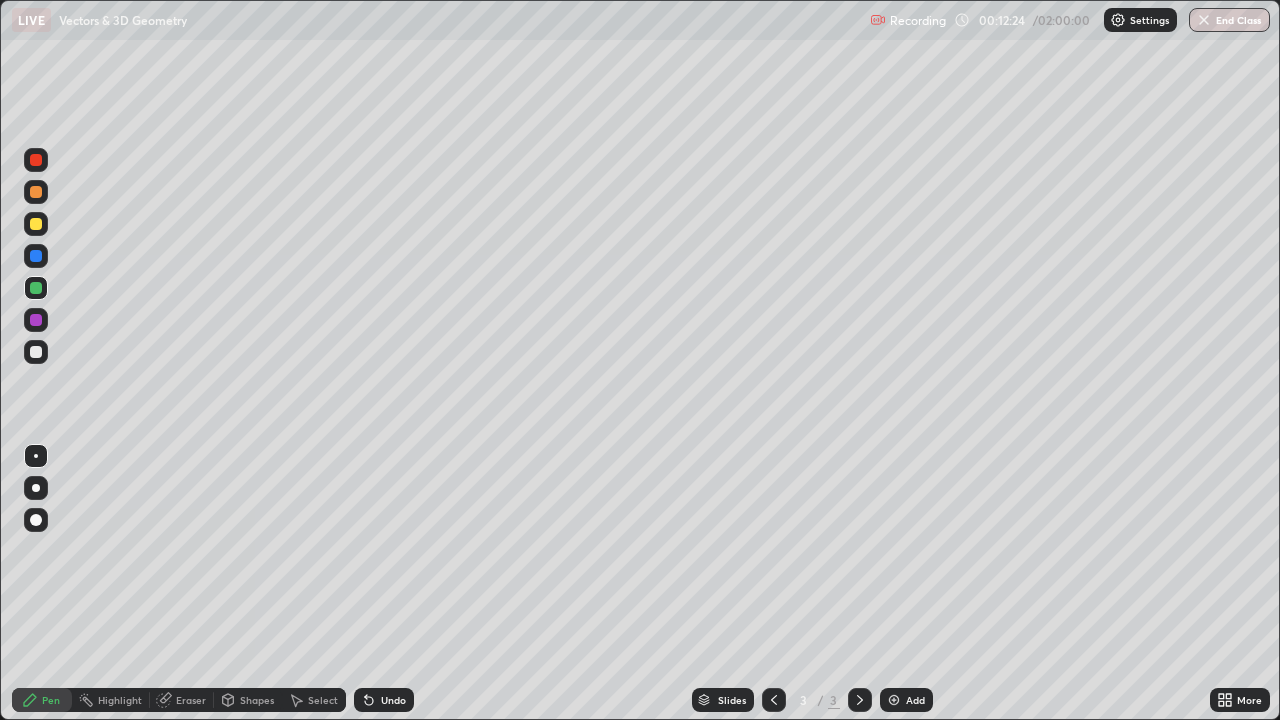 click at bounding box center (36, 352) 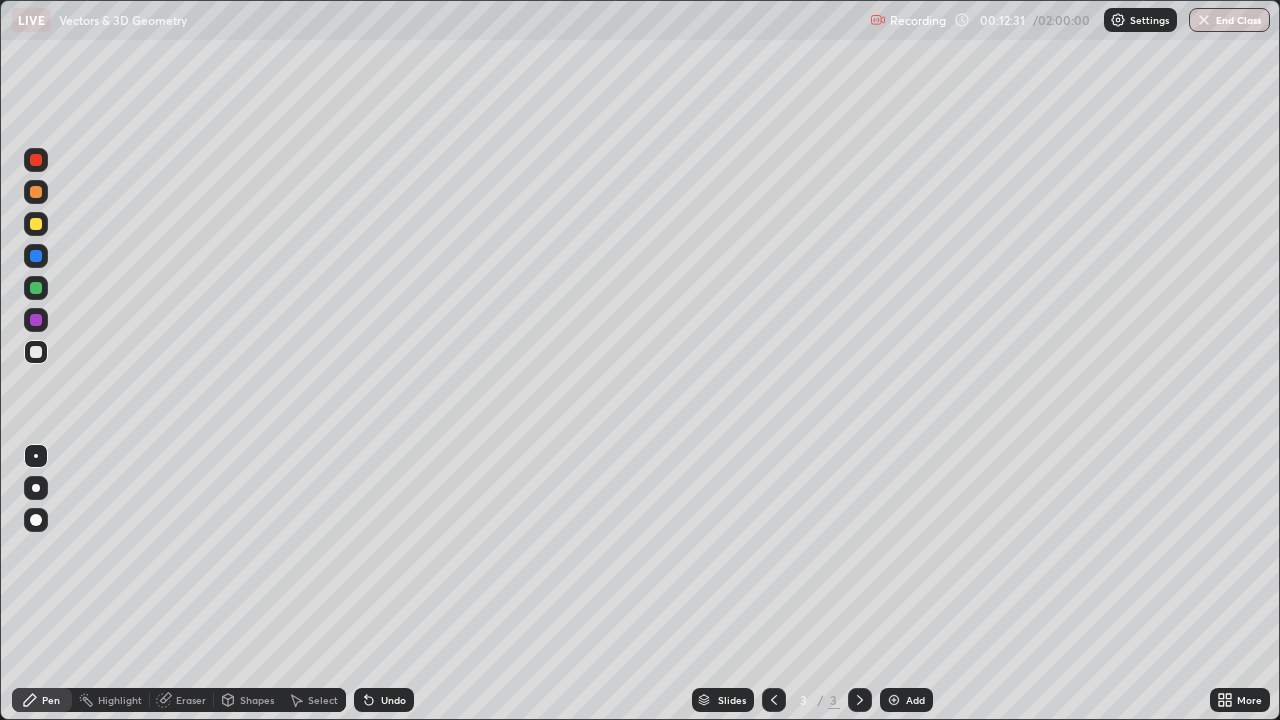 click at bounding box center (36, 320) 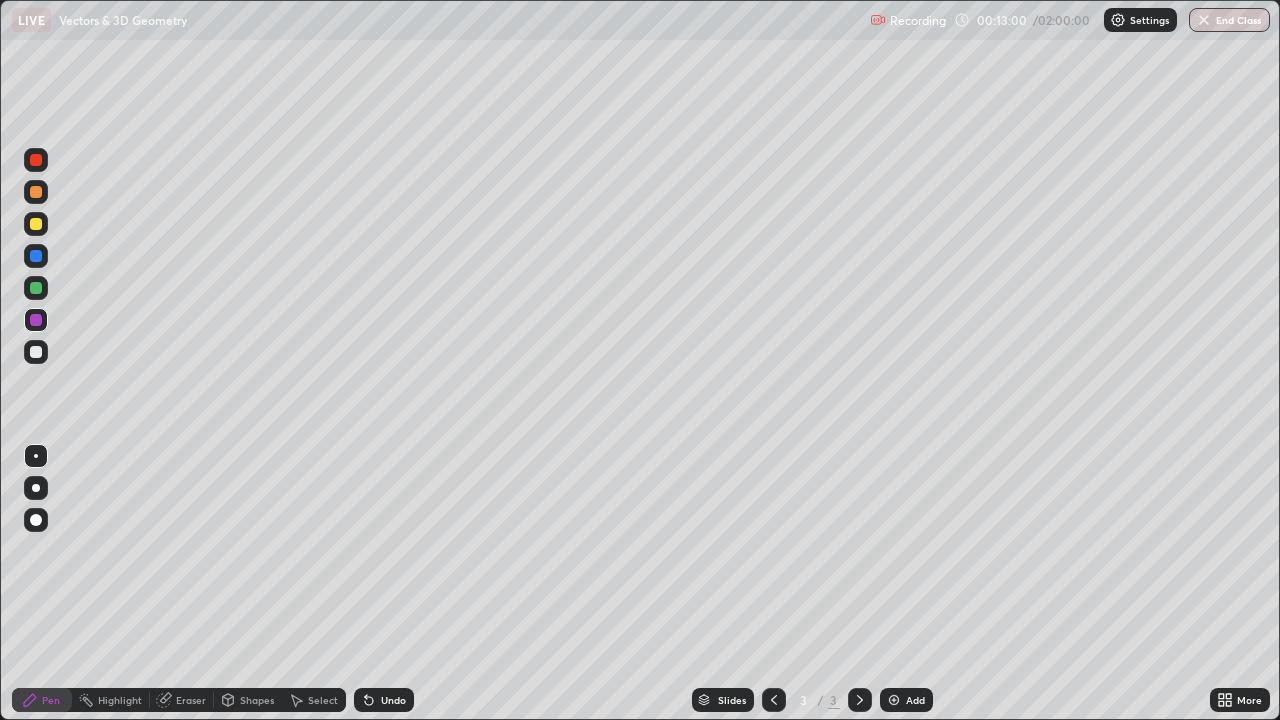click at bounding box center (36, 352) 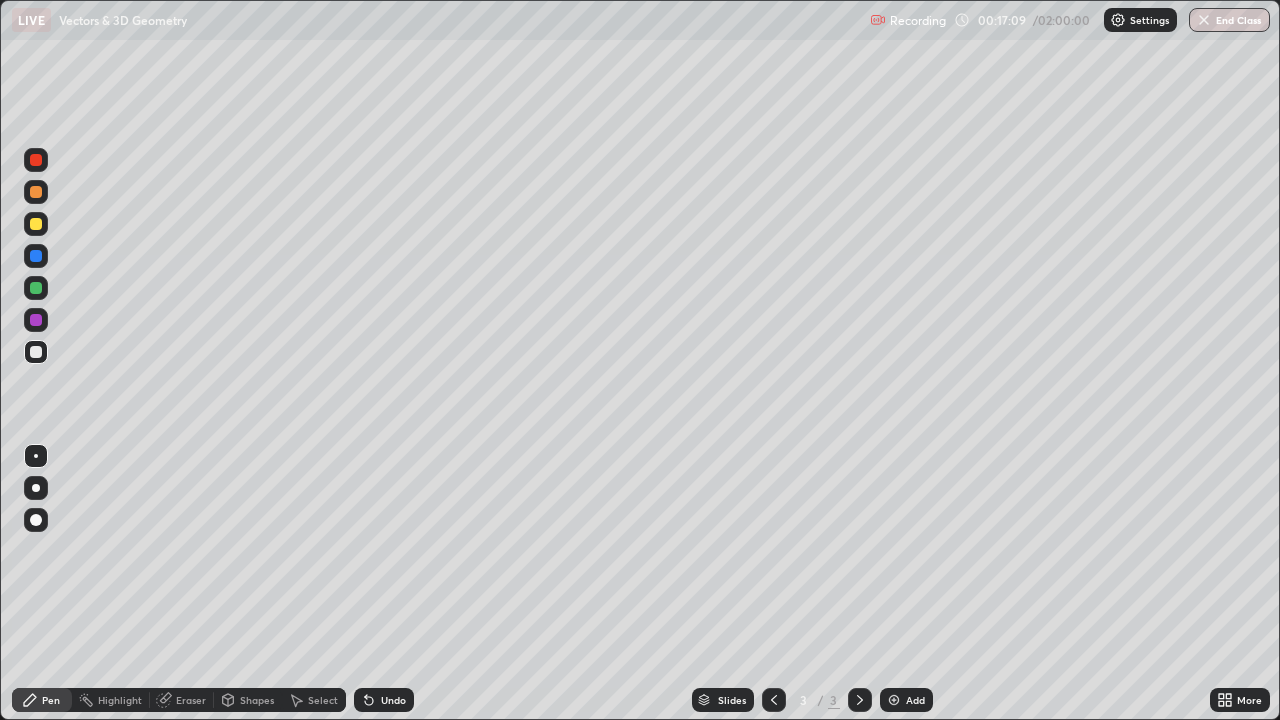 click at bounding box center [36, 224] 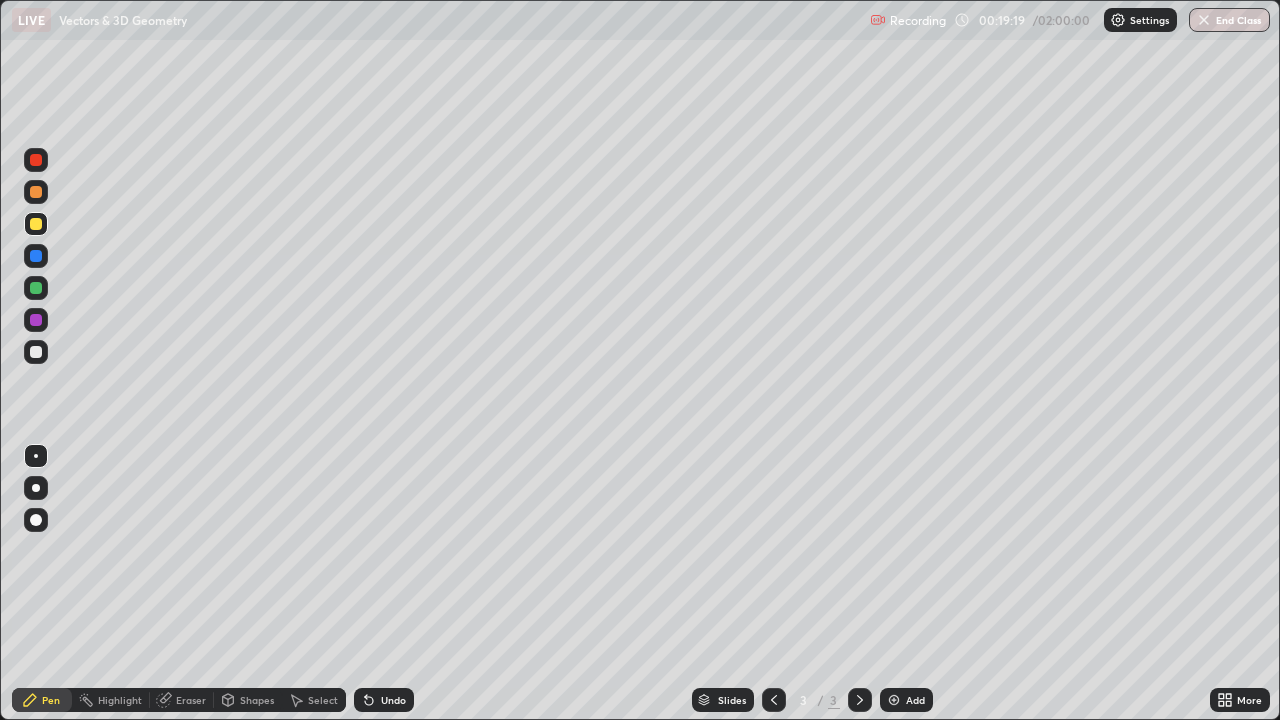 click at bounding box center (36, 288) 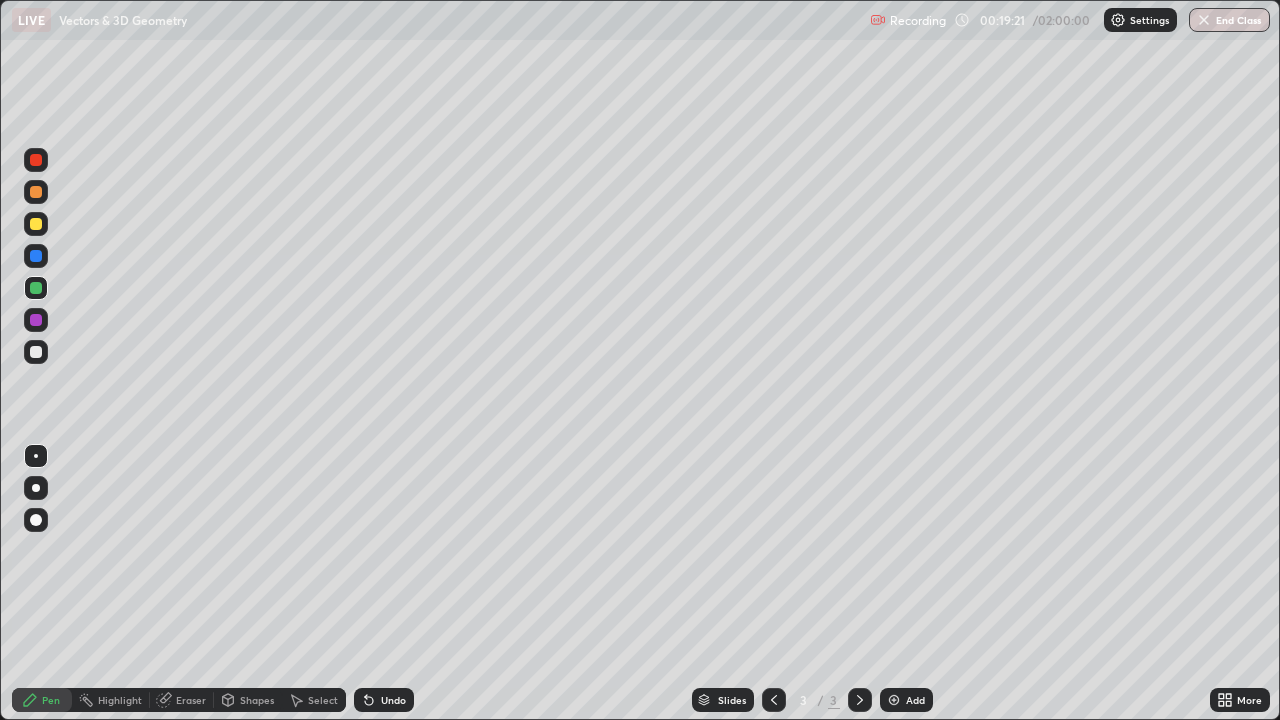 click on "Undo" at bounding box center [384, 700] 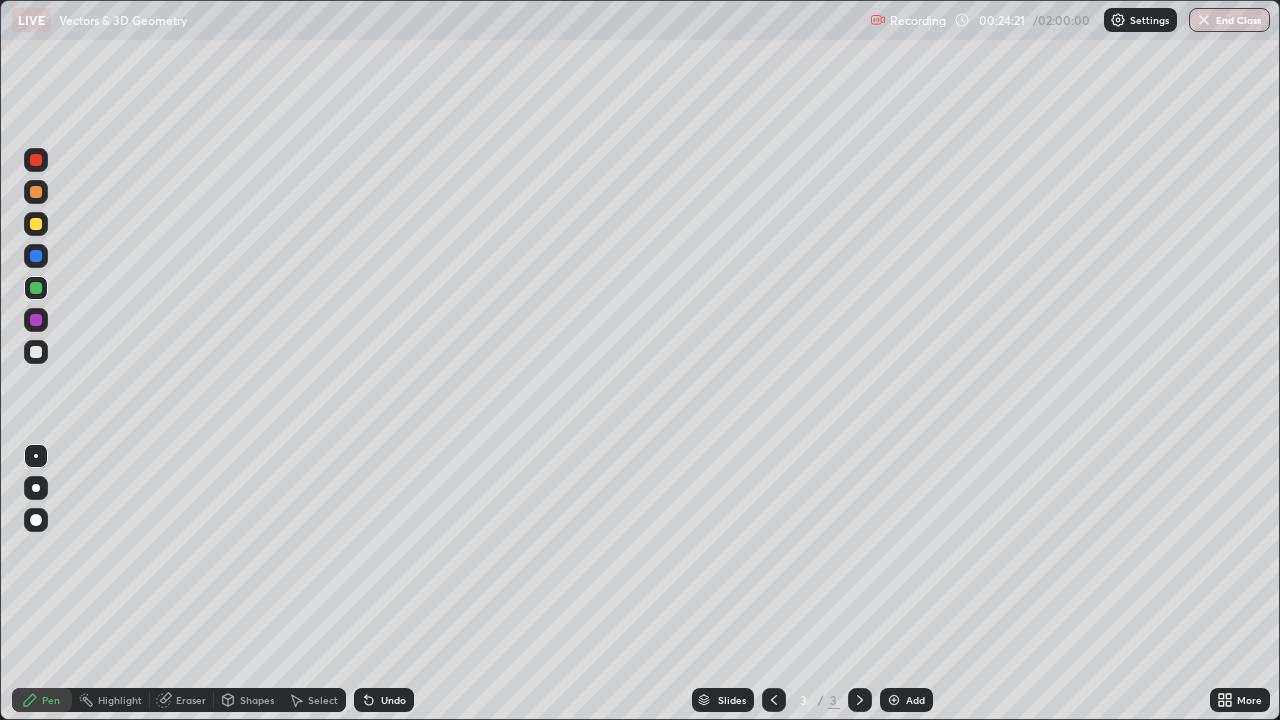 click on "Add" at bounding box center (915, 700) 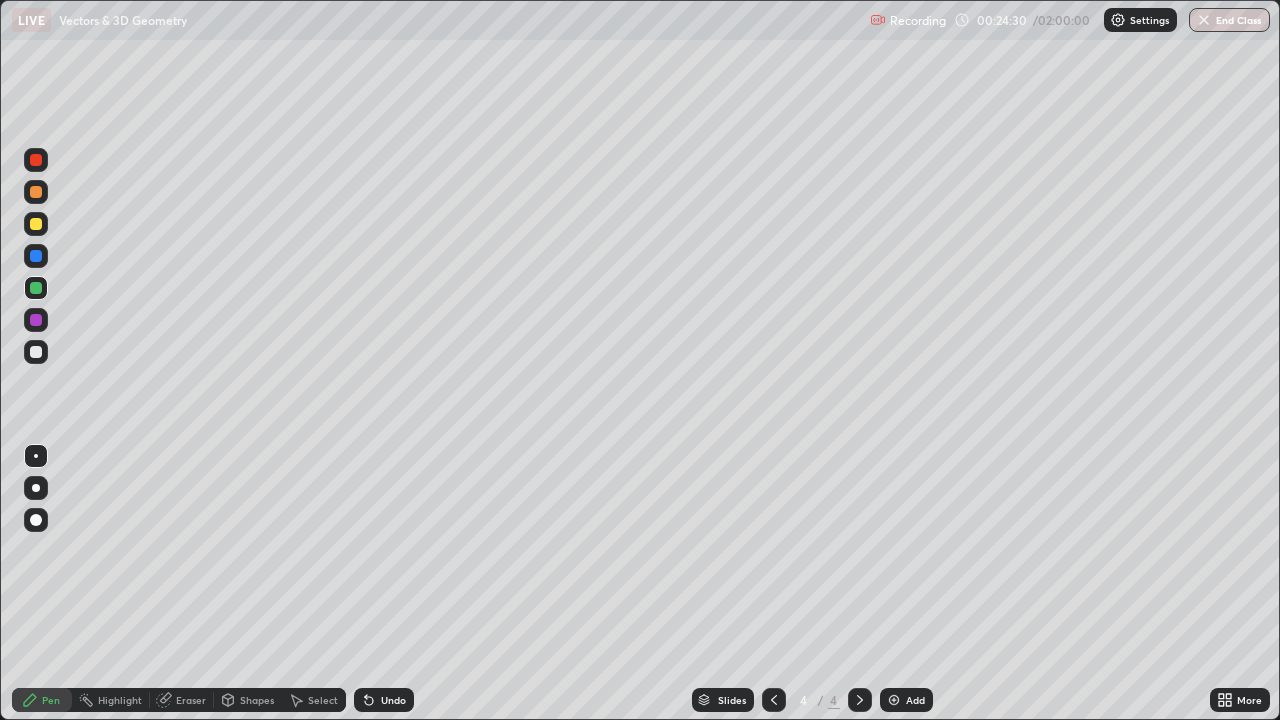 click at bounding box center (36, 224) 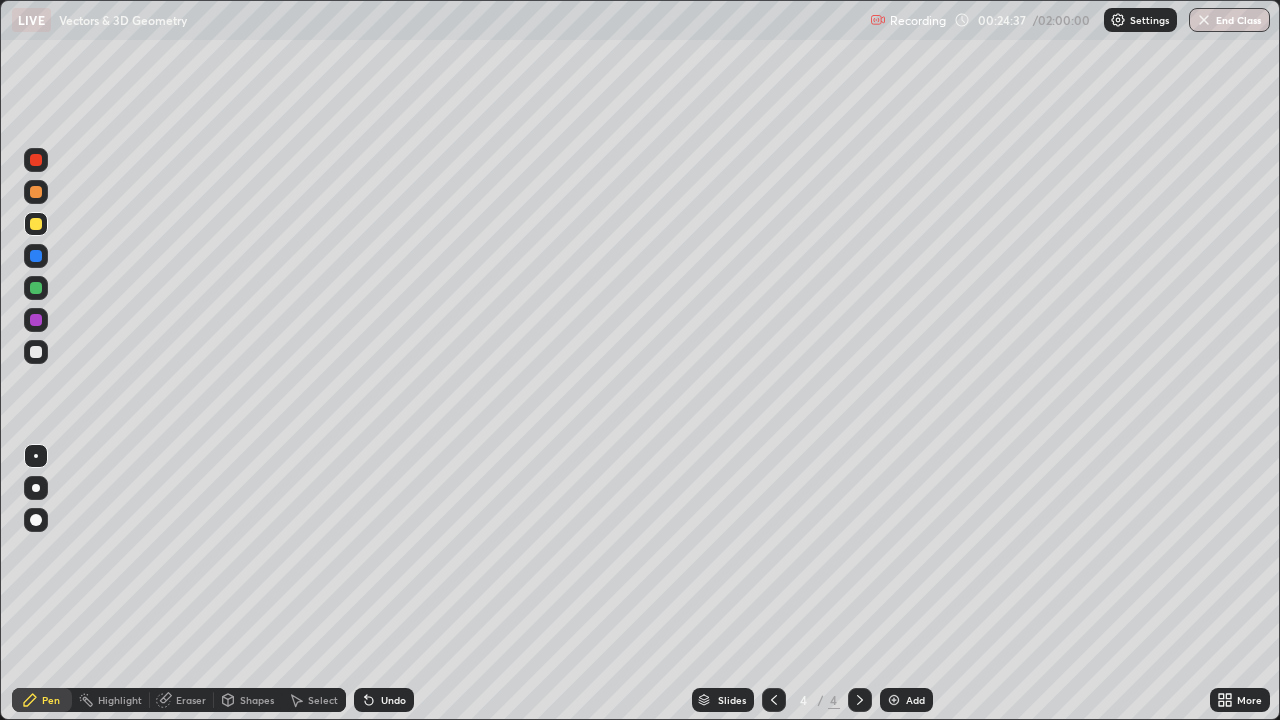 click at bounding box center (36, 352) 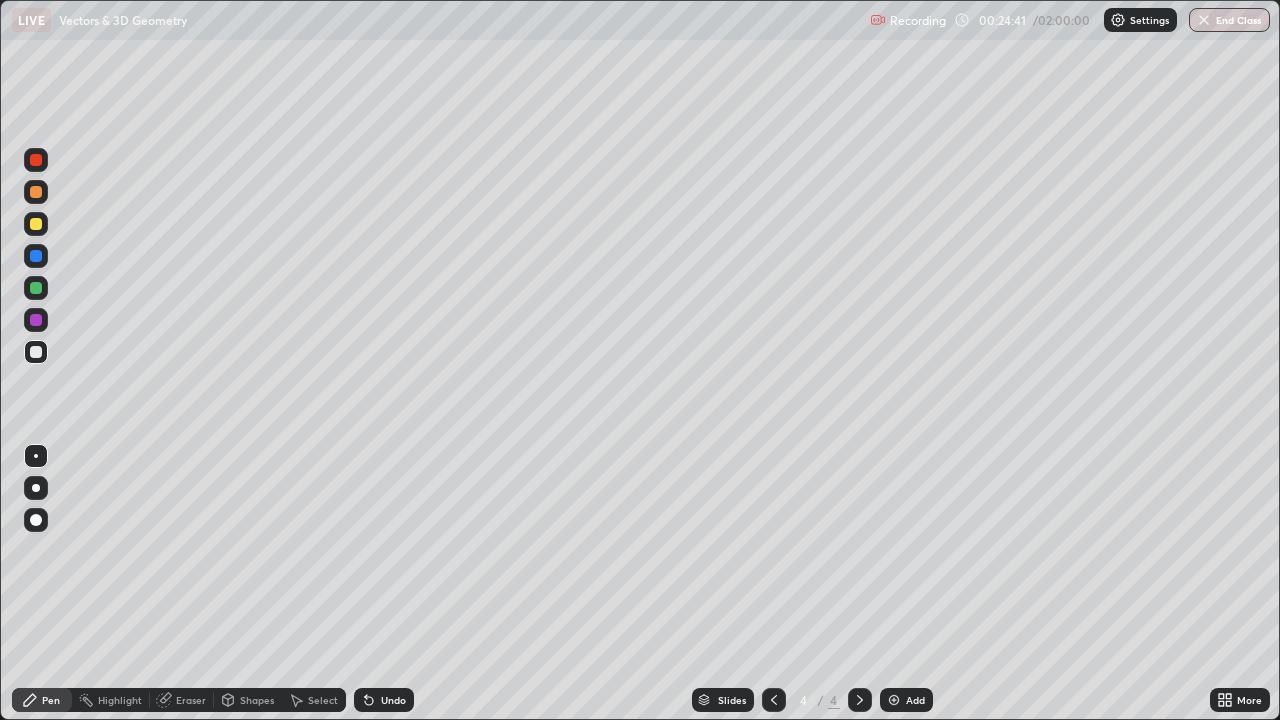 click at bounding box center [36, 224] 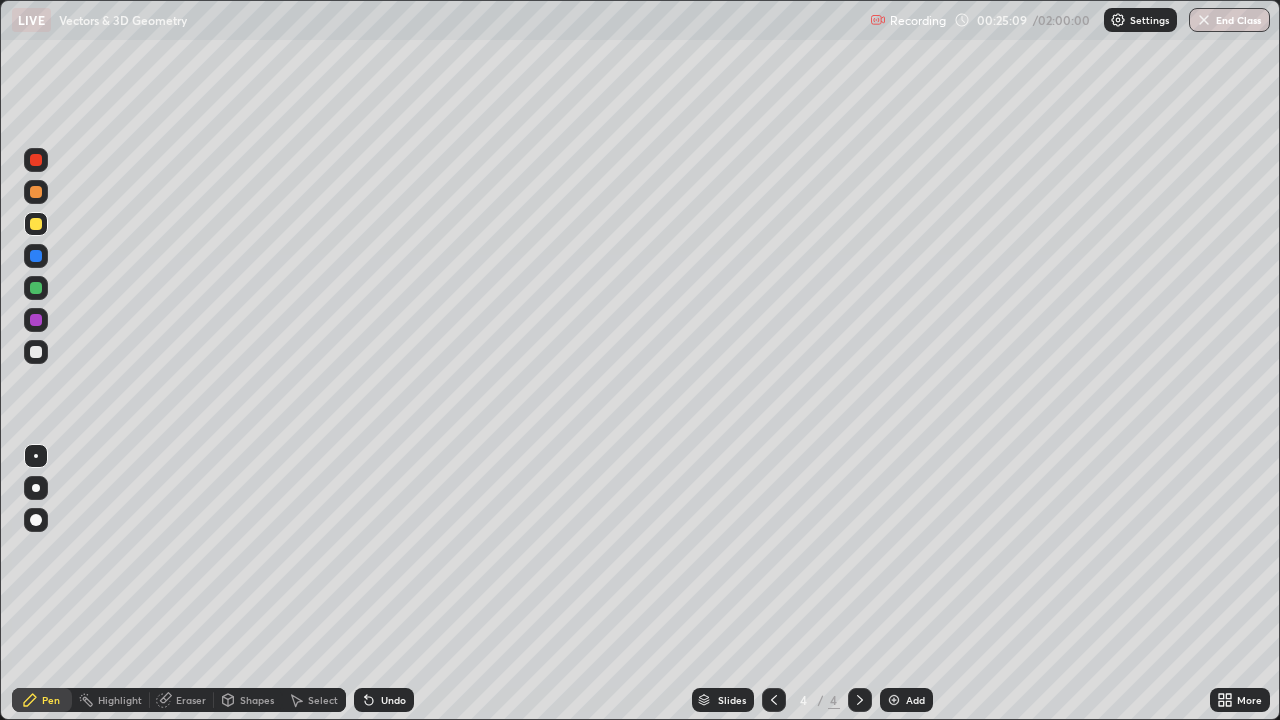 click on "Eraser" at bounding box center (182, 700) 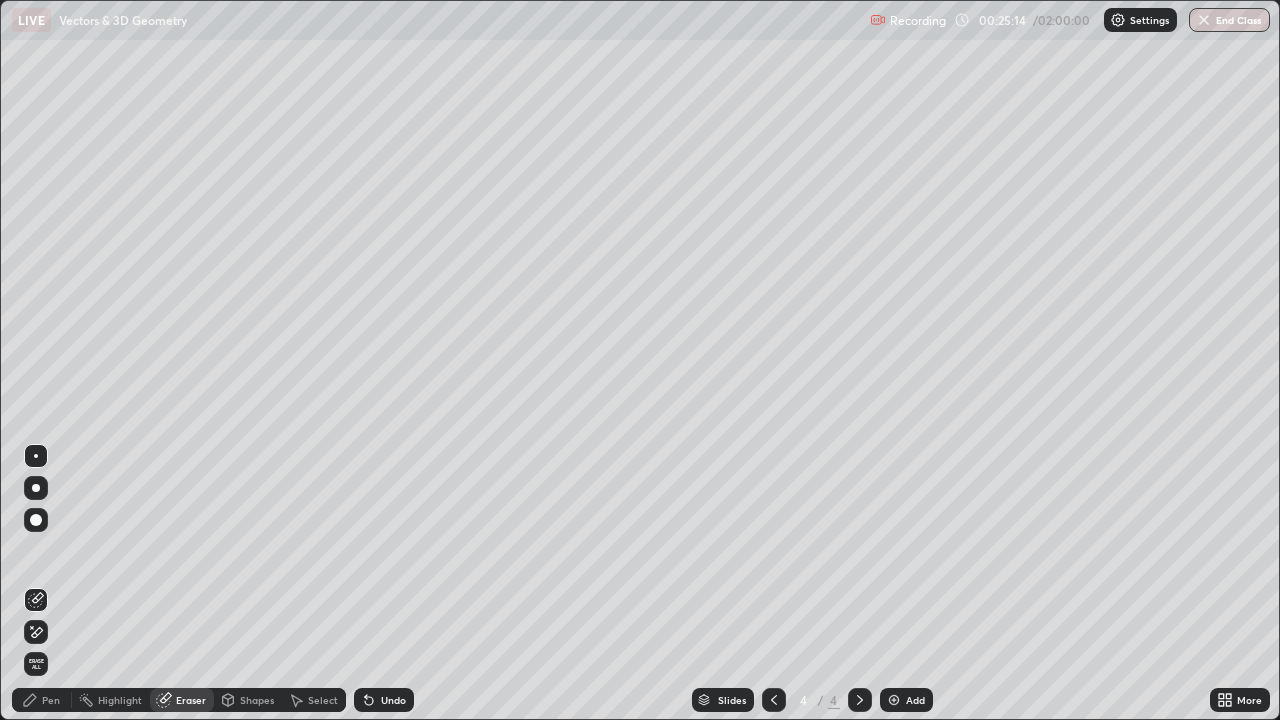 click on "Pen" at bounding box center [51, 700] 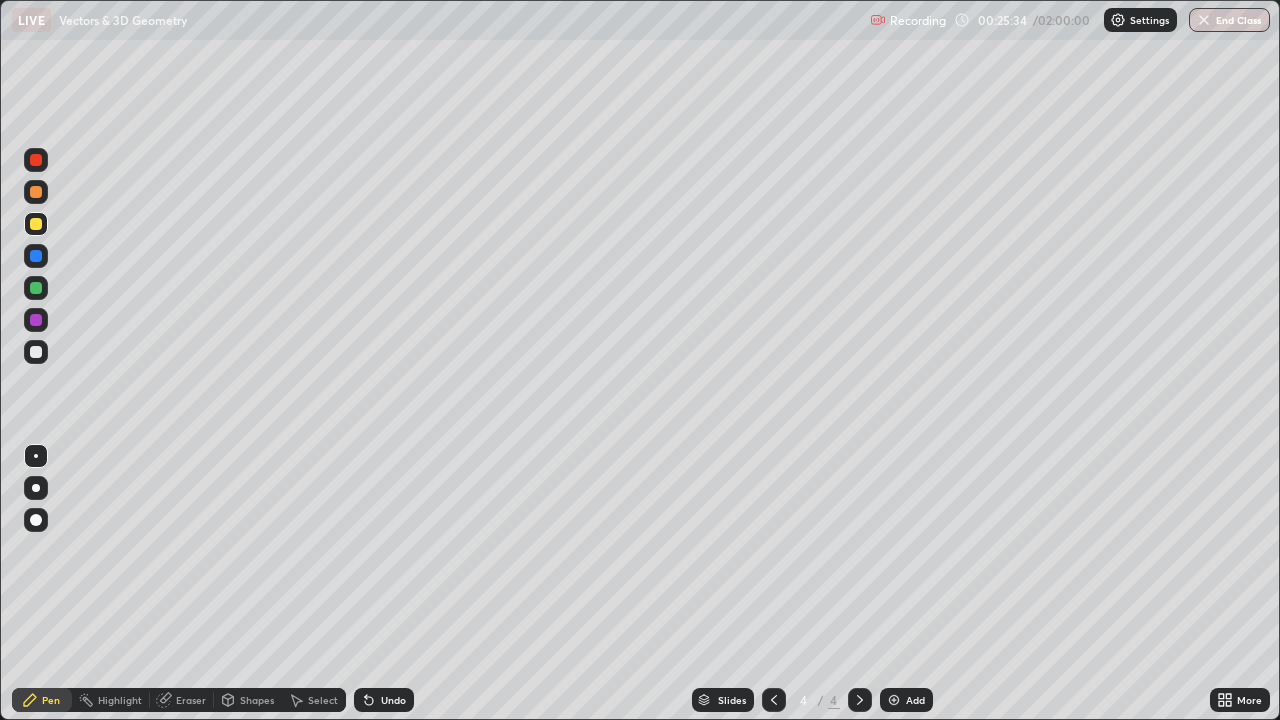 click on "Undo" at bounding box center (393, 700) 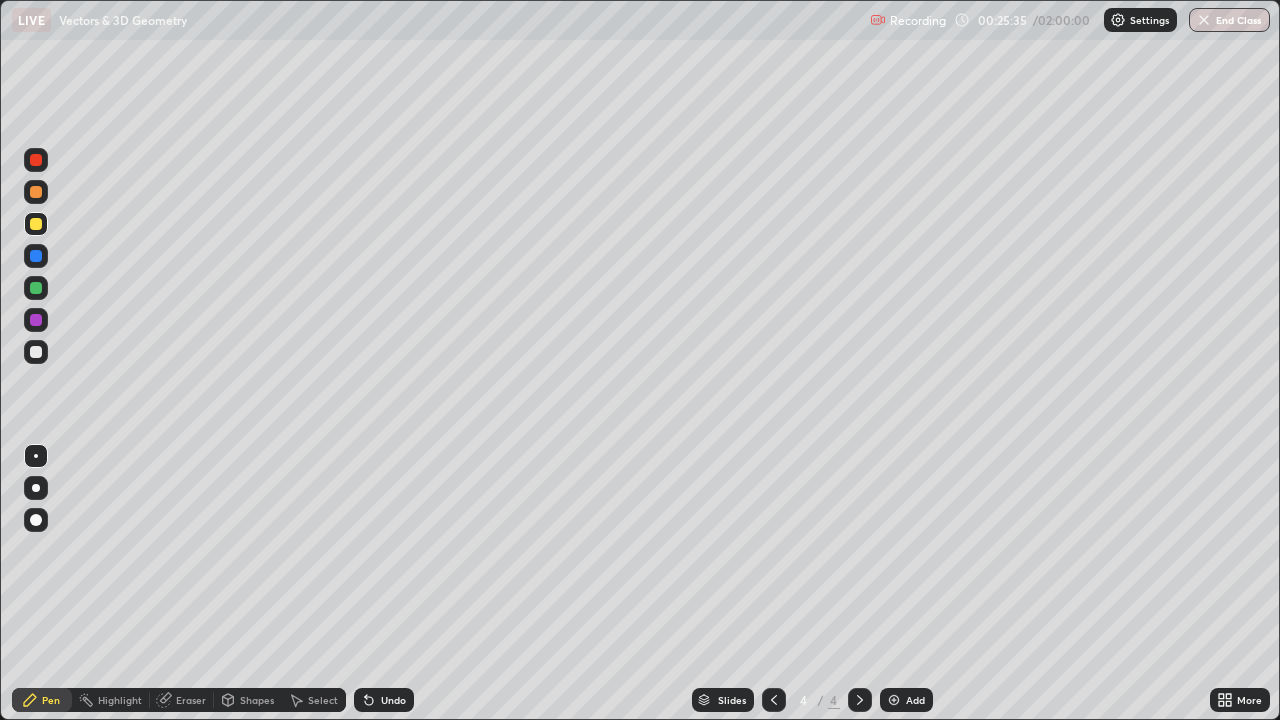 click on "Undo" at bounding box center [393, 700] 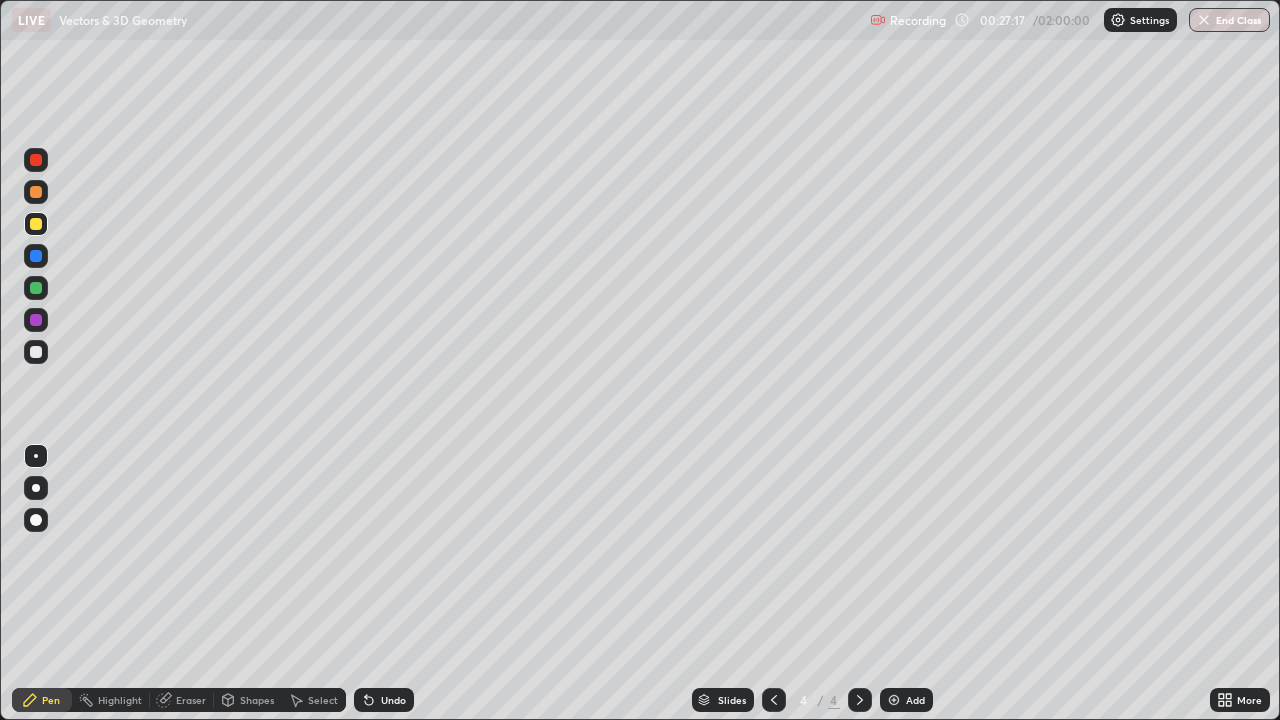 click on "Undo" at bounding box center (393, 700) 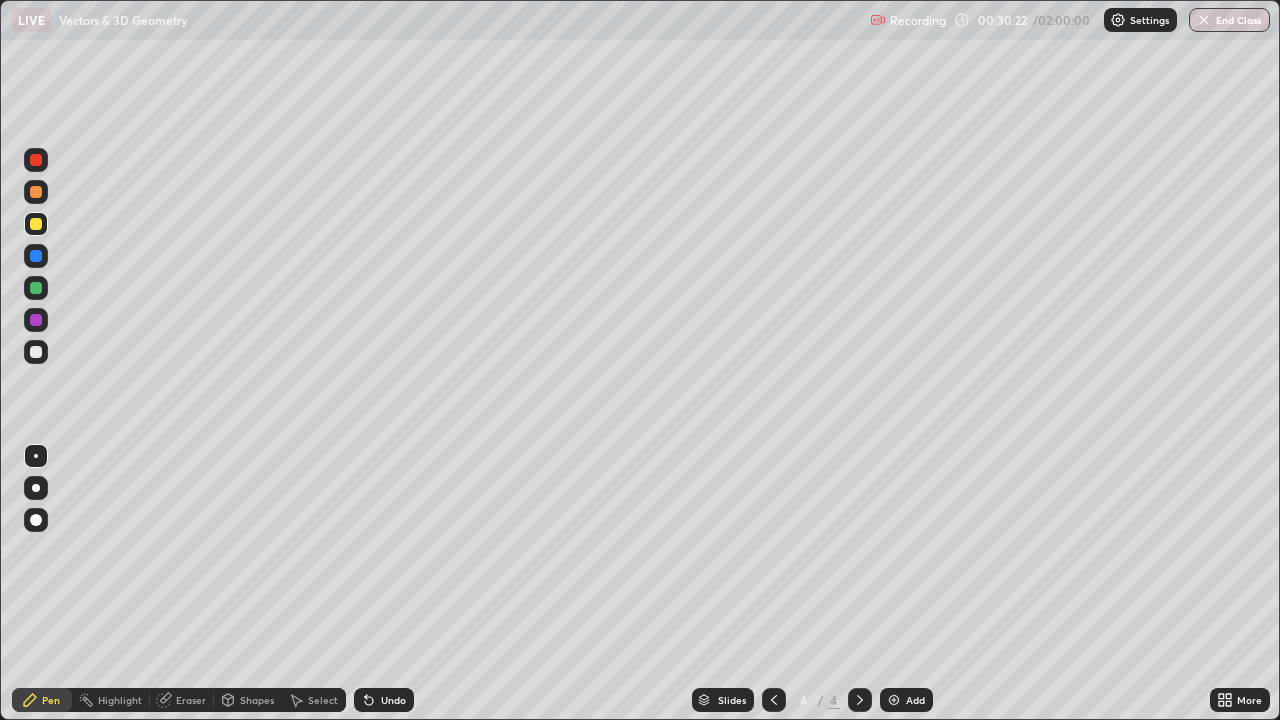click at bounding box center [36, 352] 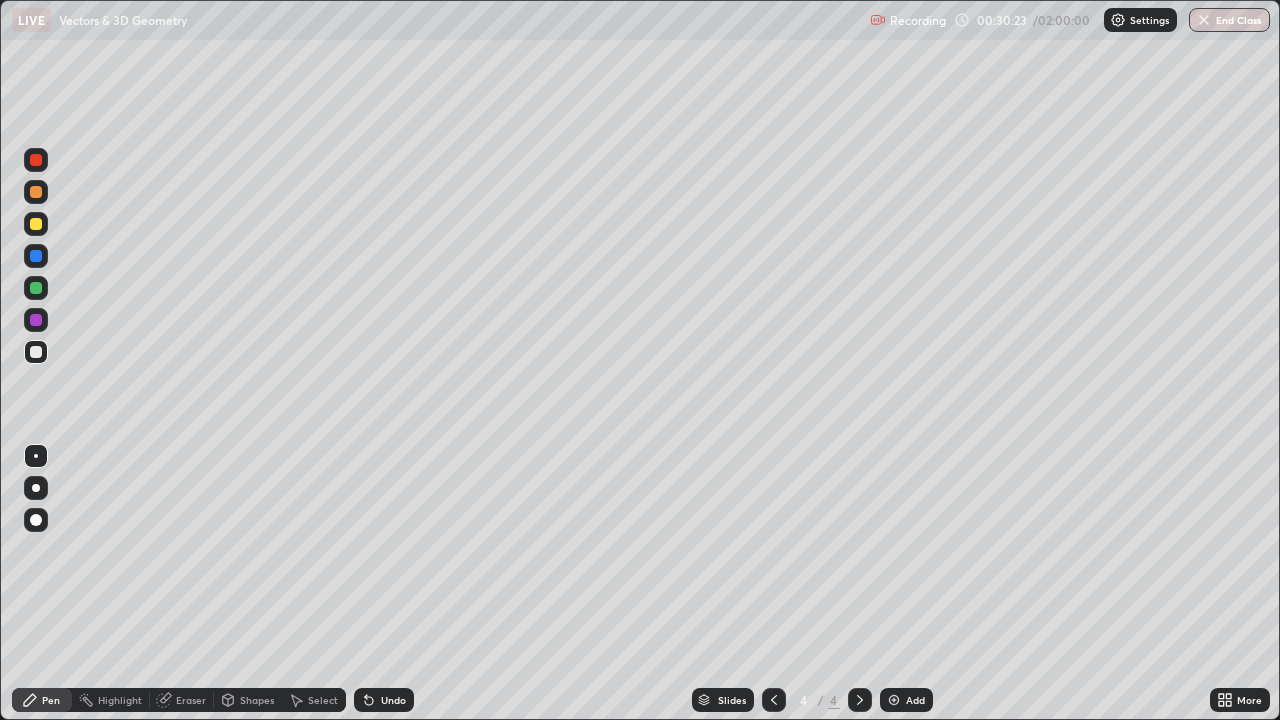 click at bounding box center (36, 256) 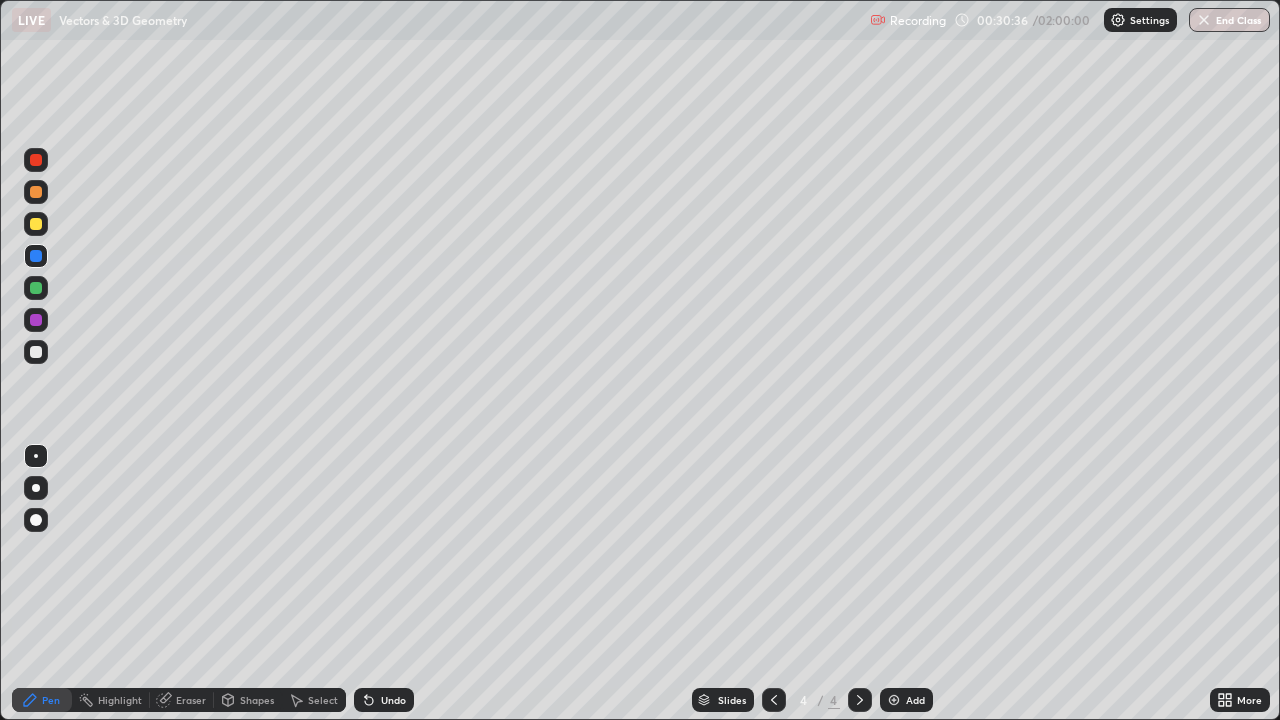 click on "Eraser" at bounding box center (191, 700) 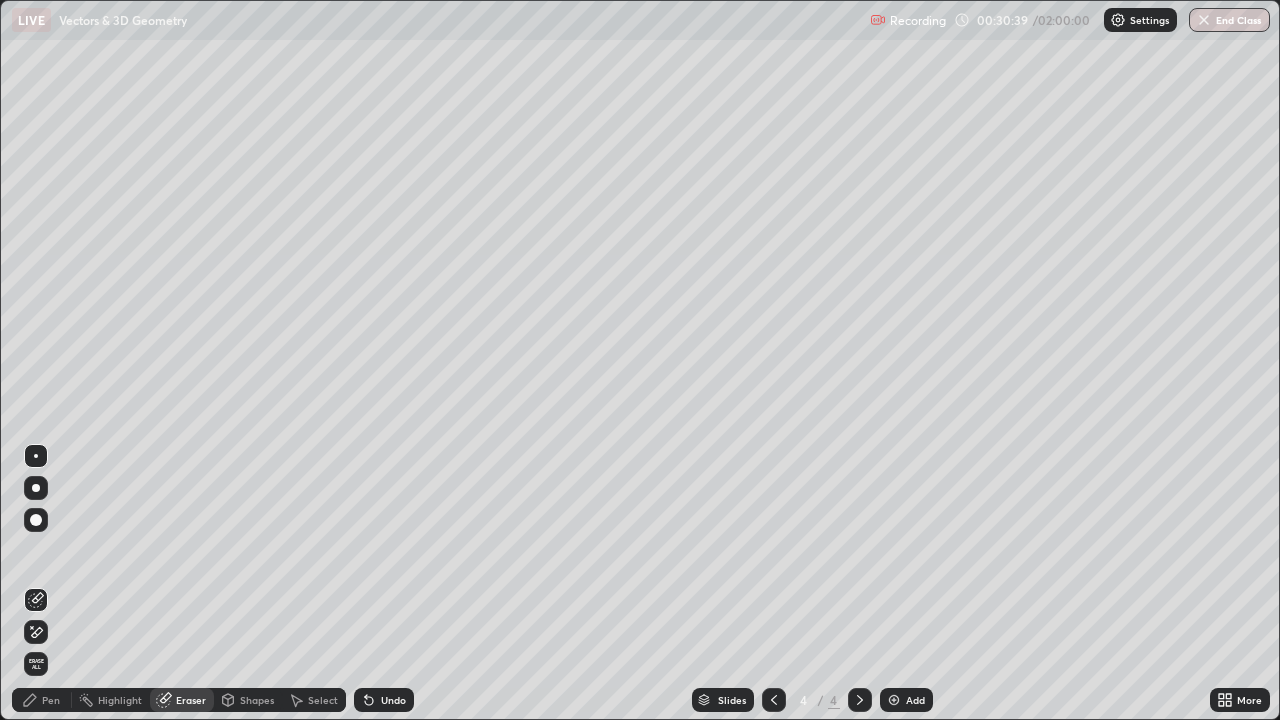 click on "Pen" at bounding box center [42, 700] 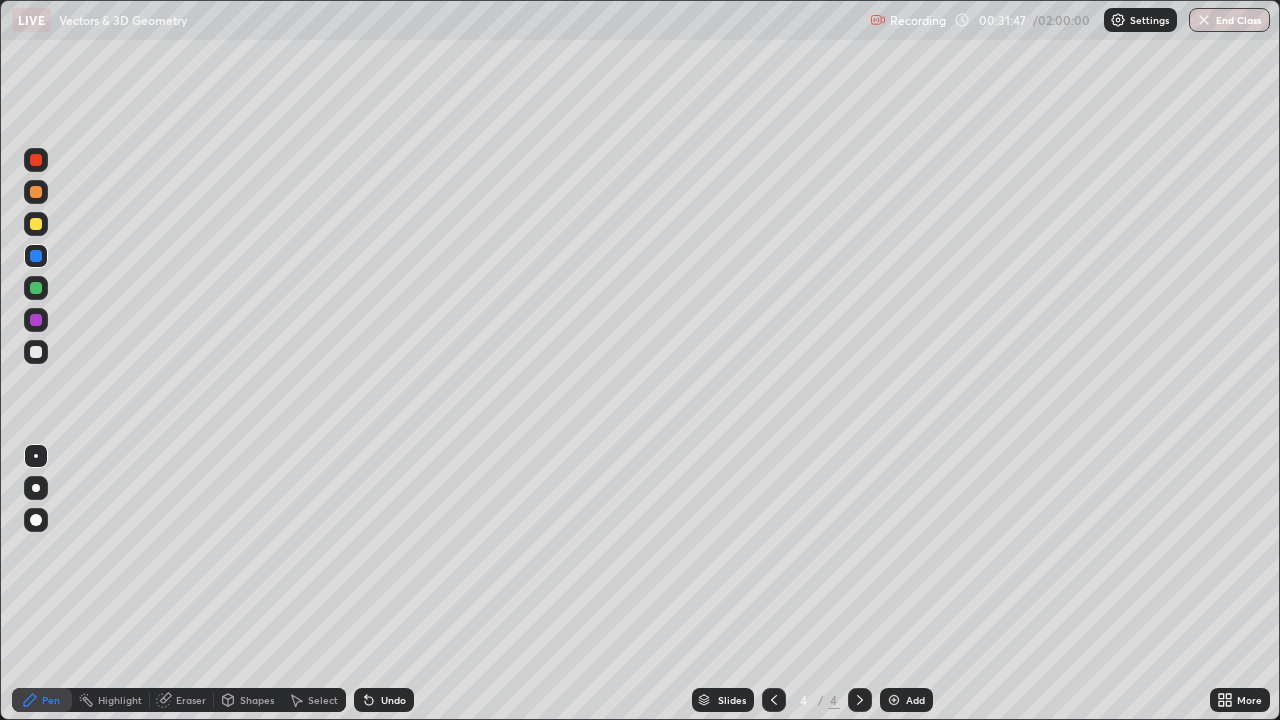 click at bounding box center (36, 352) 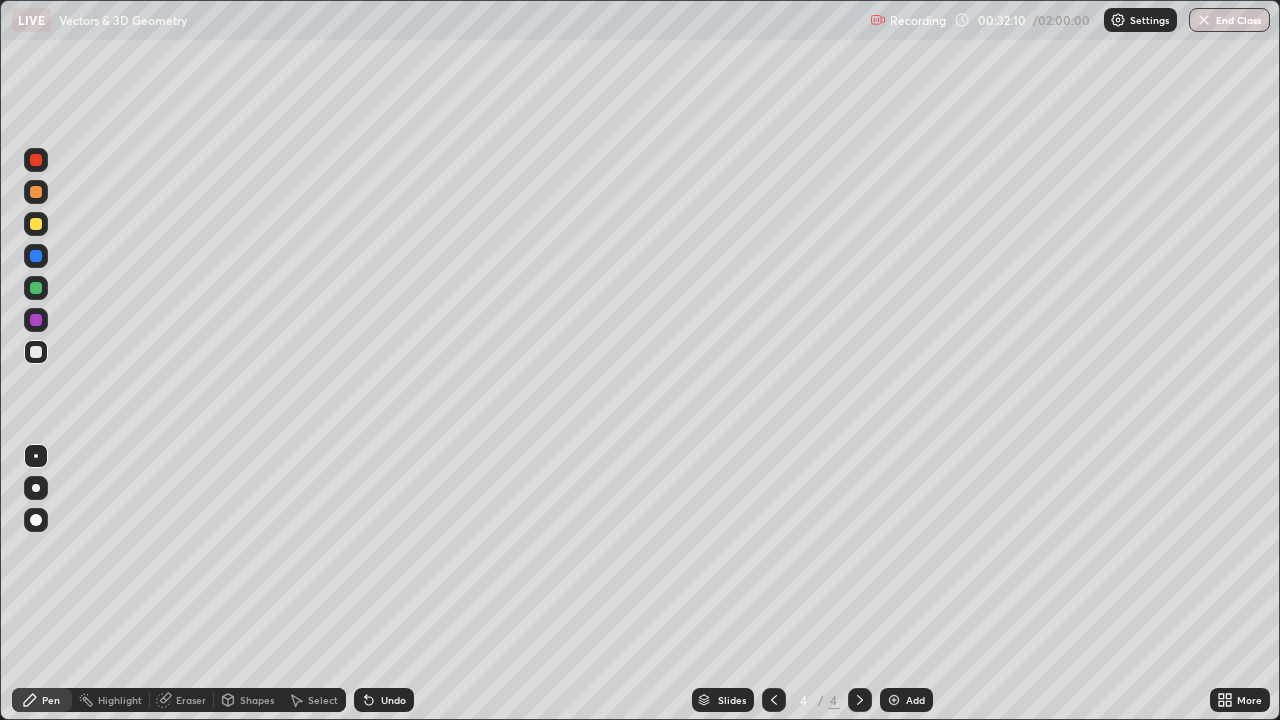 click on "Undo" at bounding box center [393, 700] 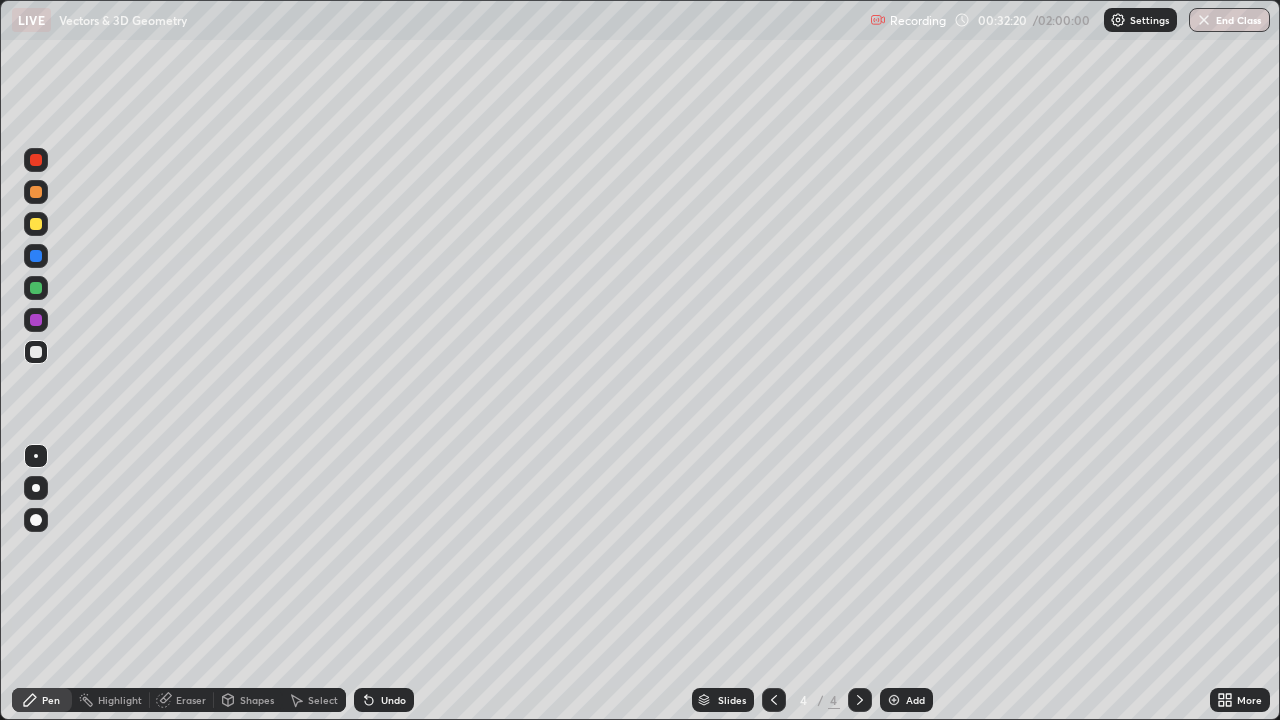 click at bounding box center (36, 288) 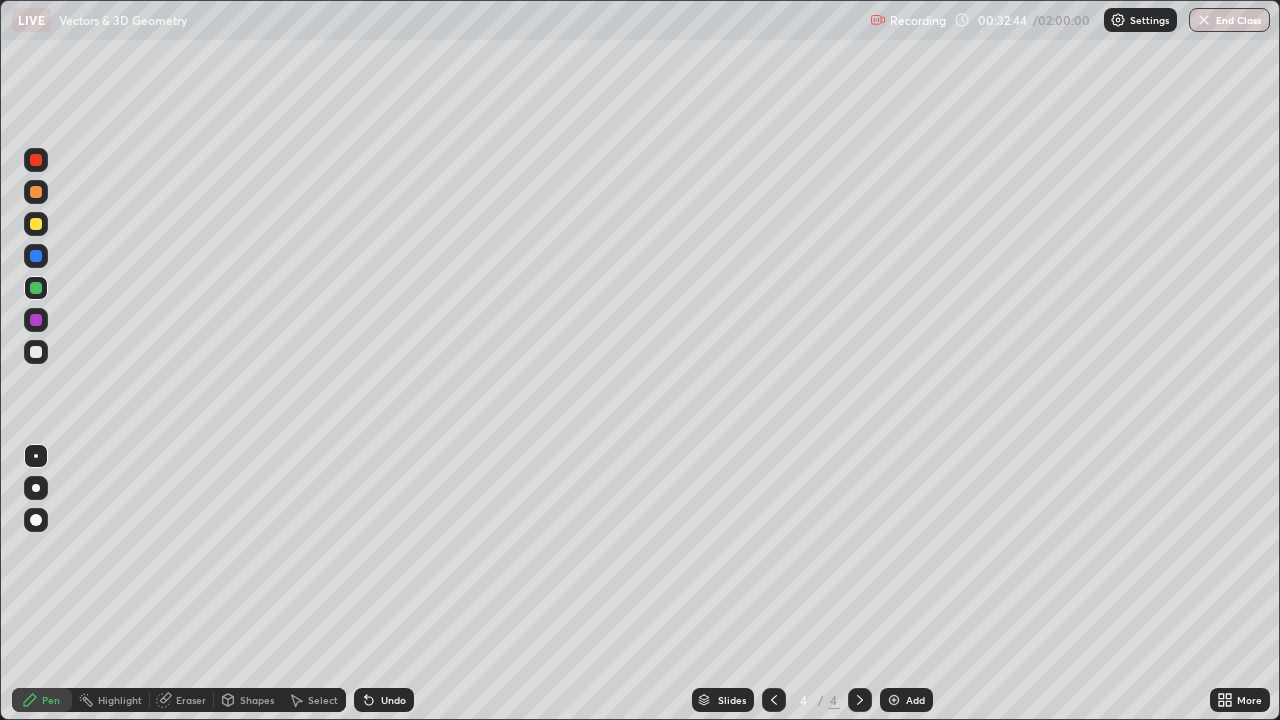 click at bounding box center (36, 352) 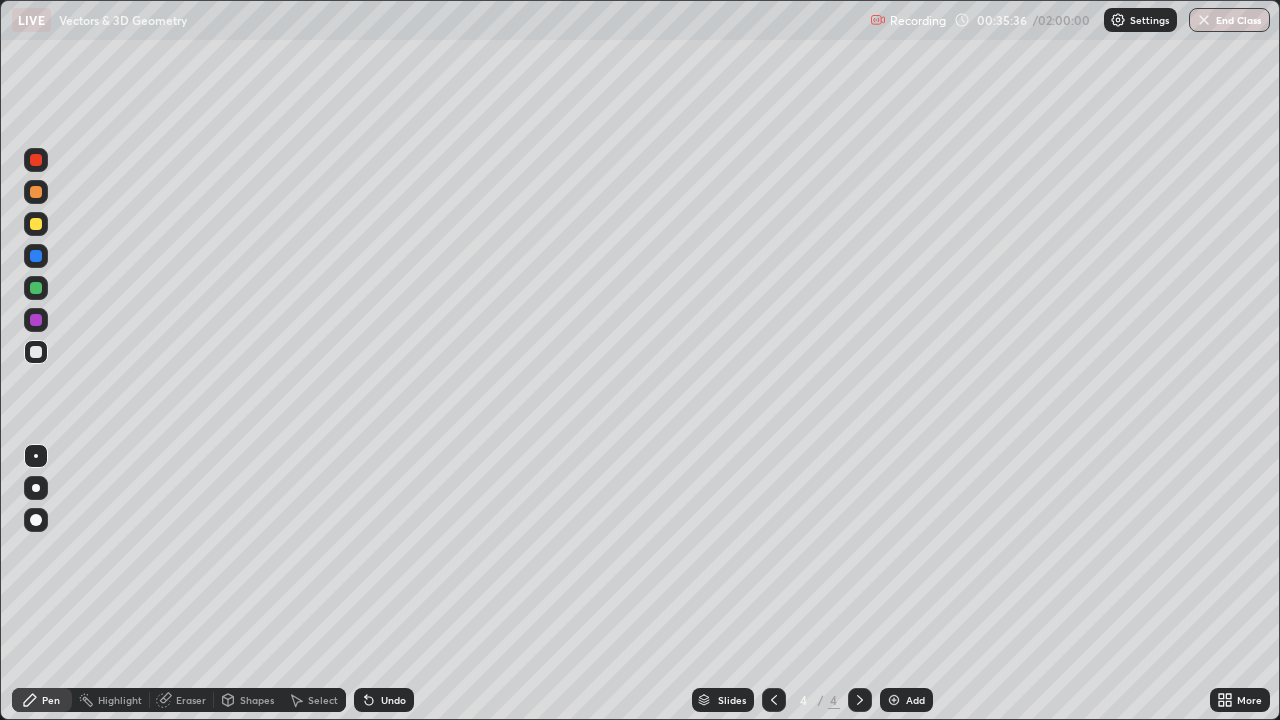 click on "Add" at bounding box center [906, 700] 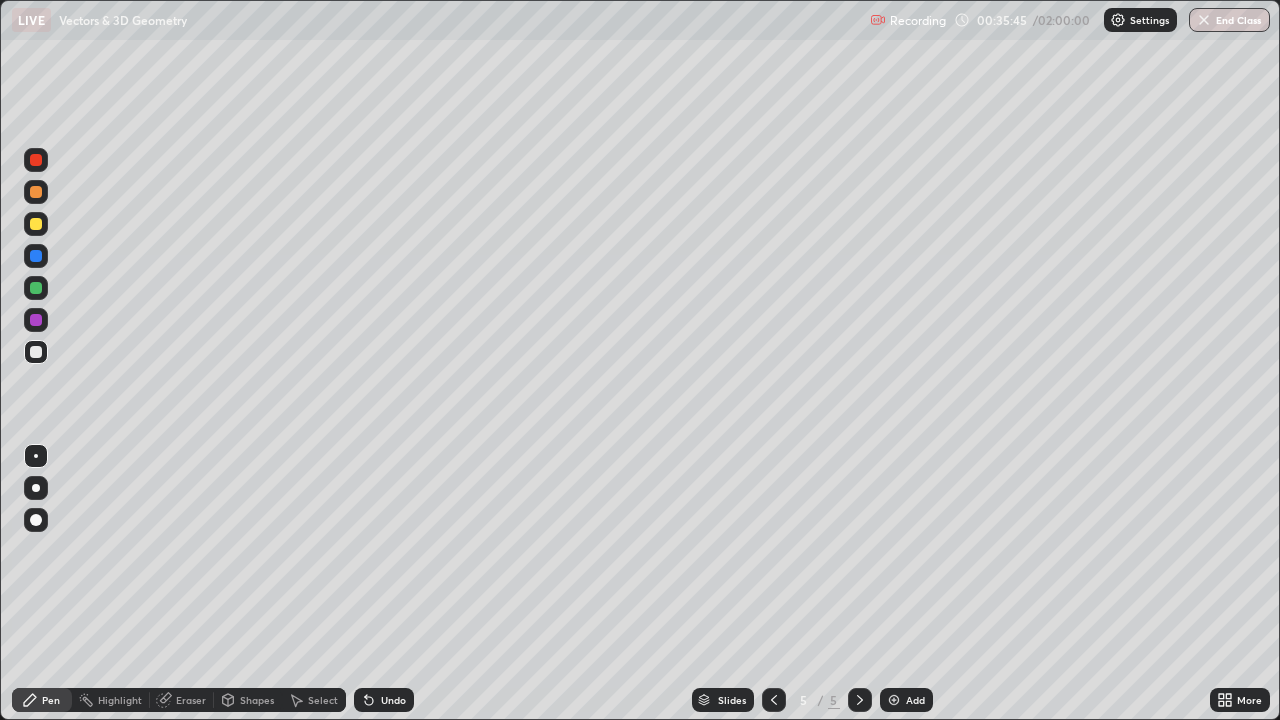 click on "Undo" at bounding box center (393, 700) 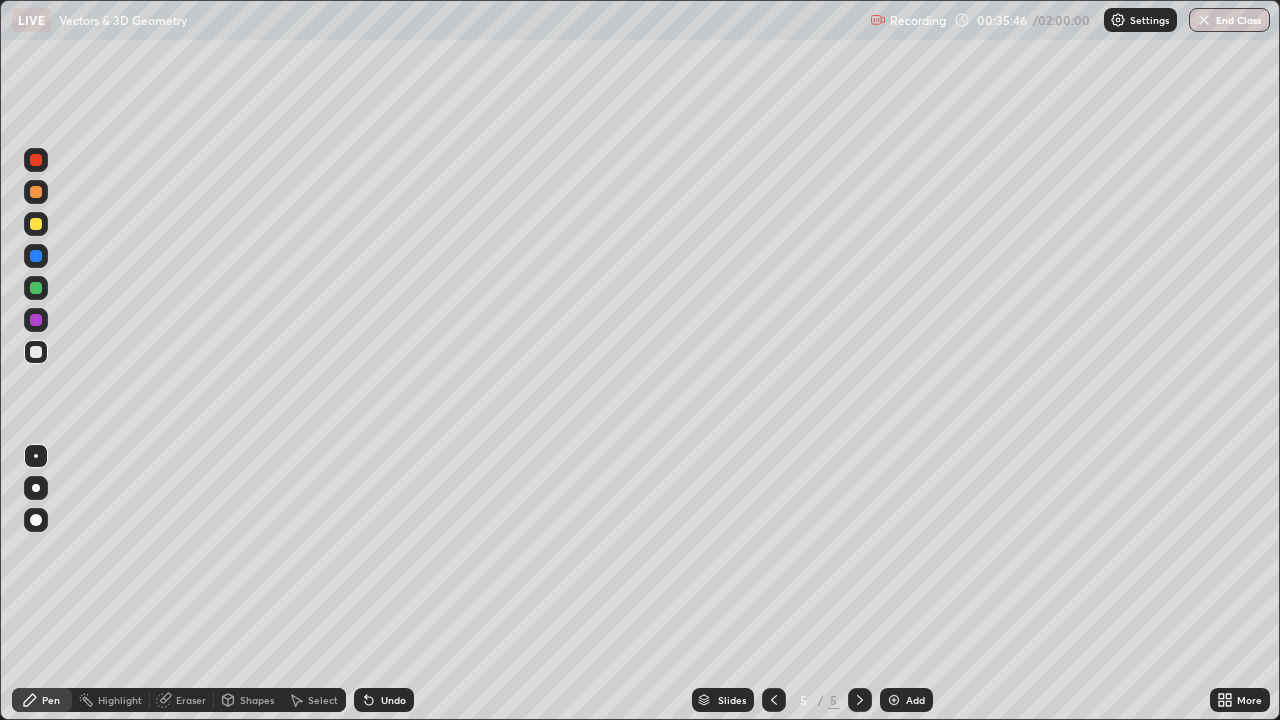 click on "Undo" at bounding box center (393, 700) 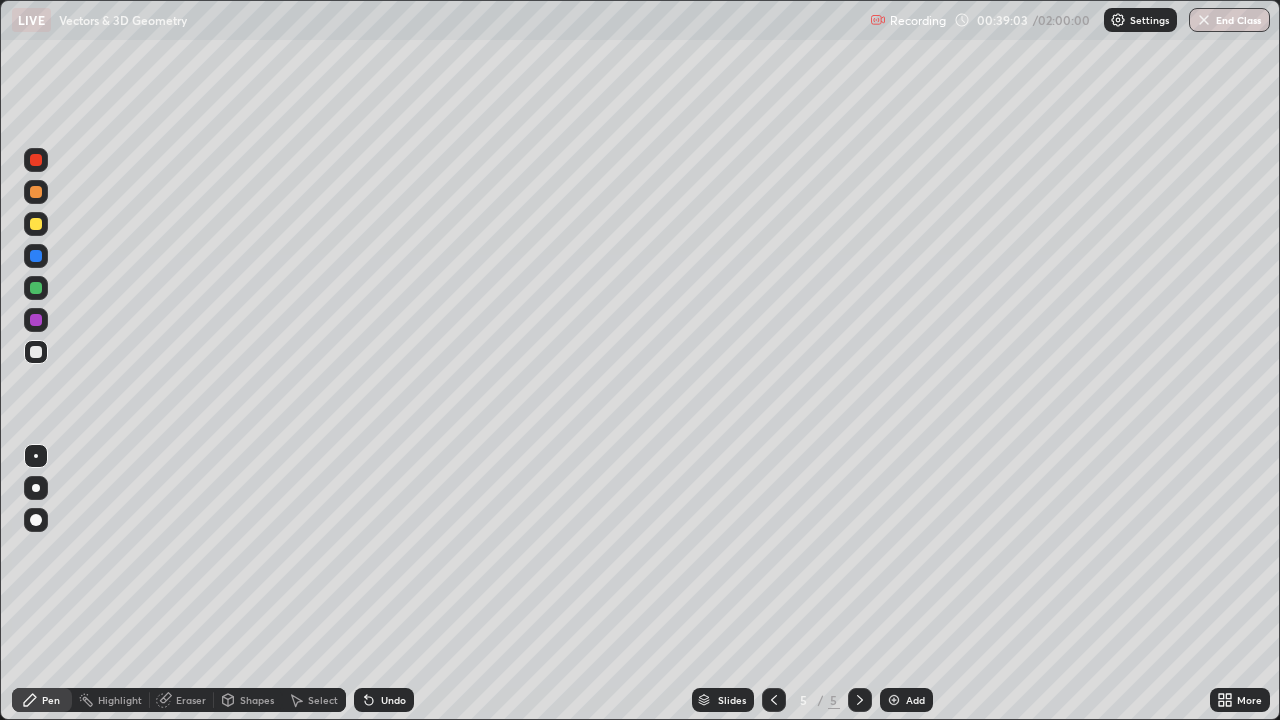 click at bounding box center (774, 700) 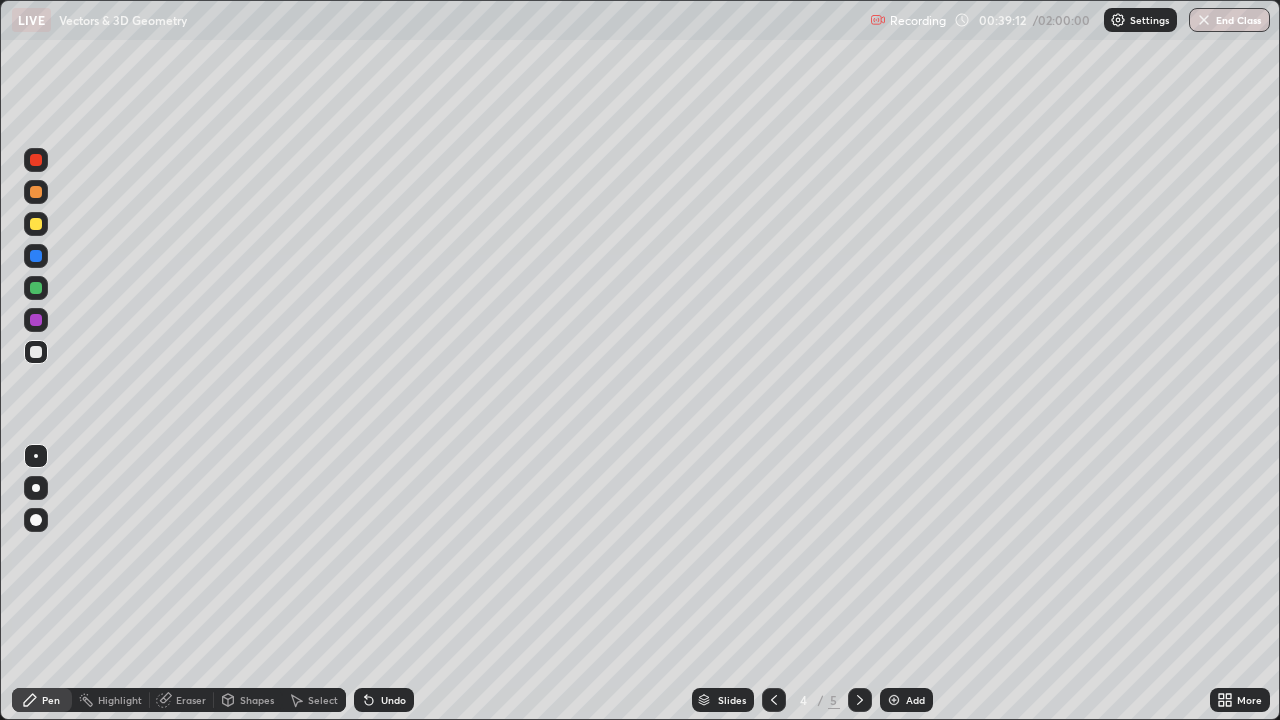 click 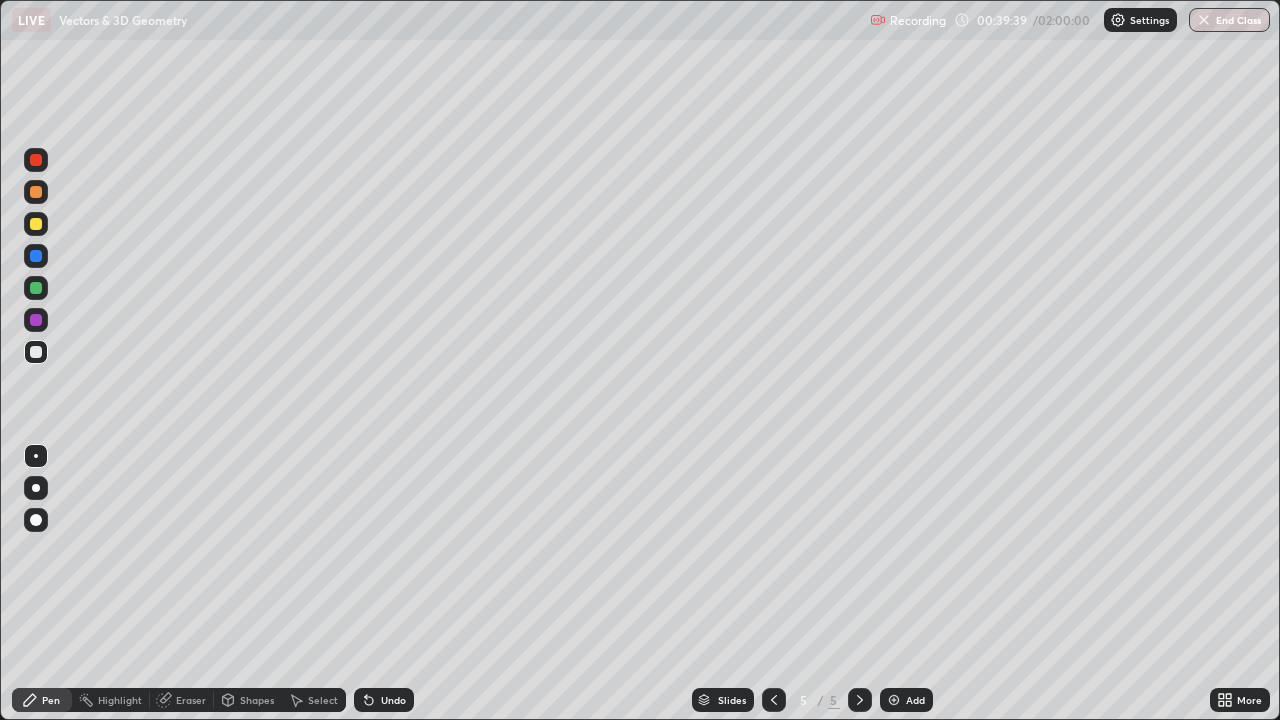 click at bounding box center (36, 224) 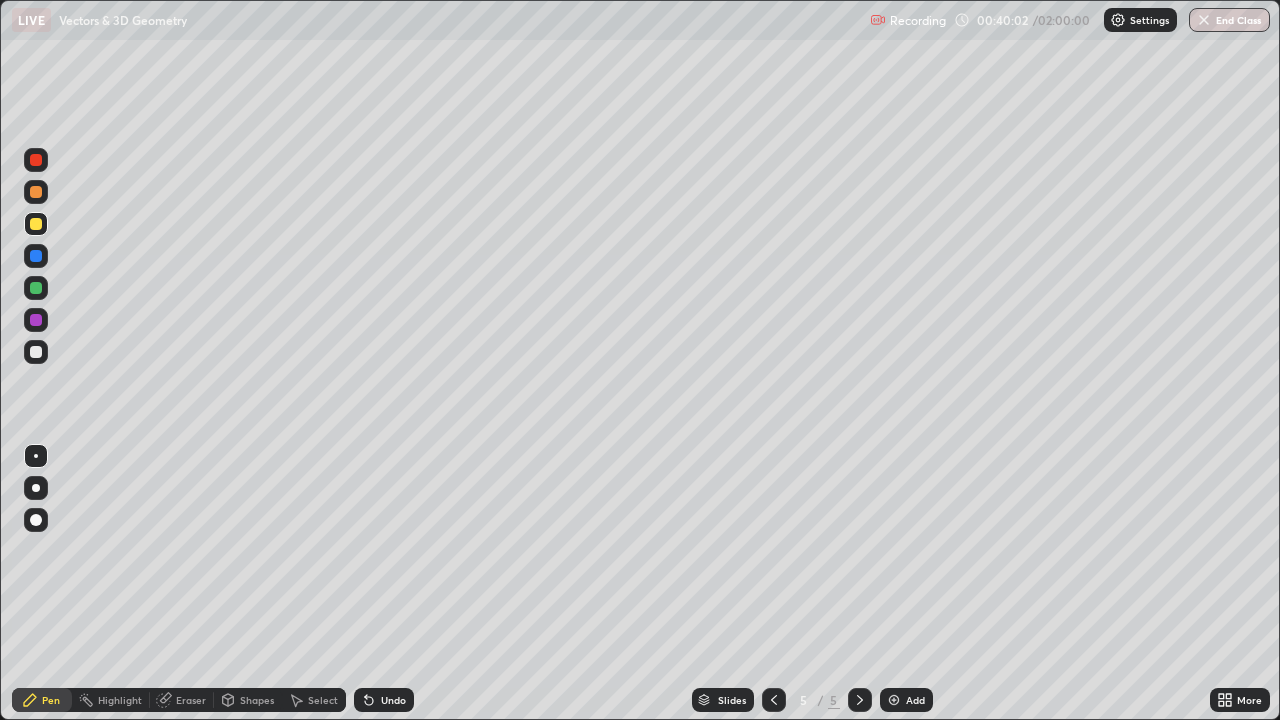 click at bounding box center (36, 352) 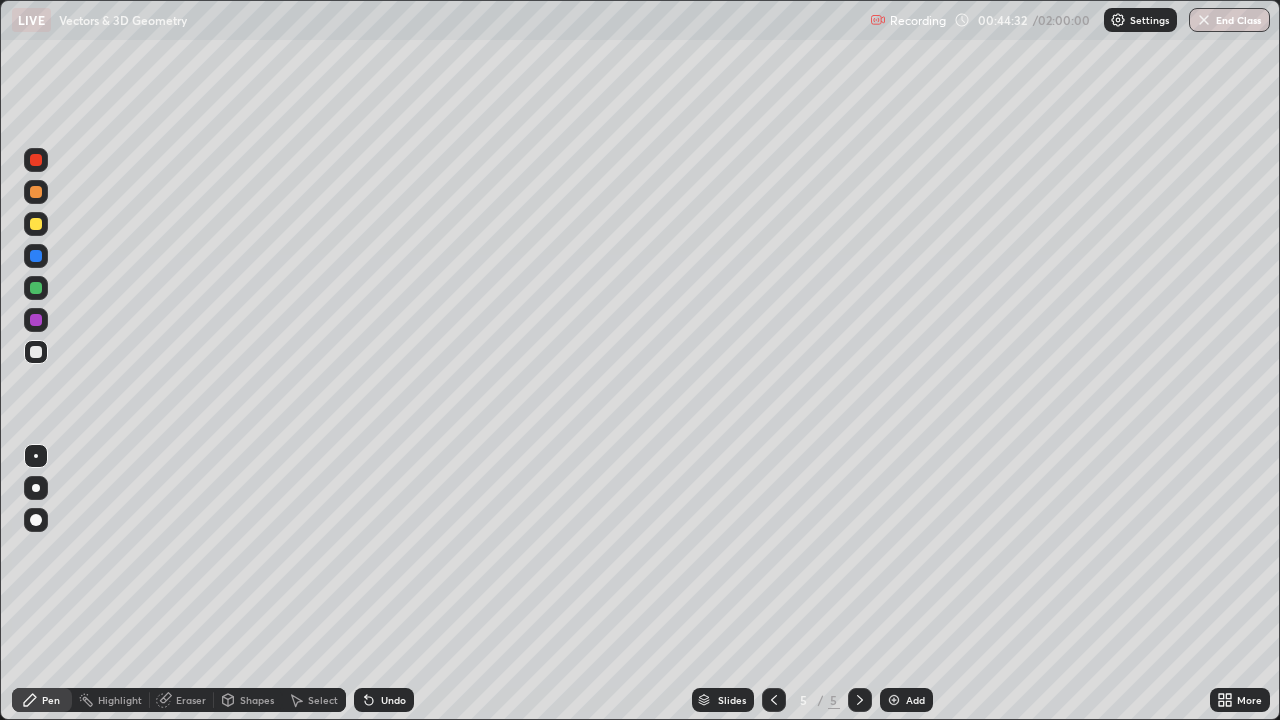 click at bounding box center (36, 224) 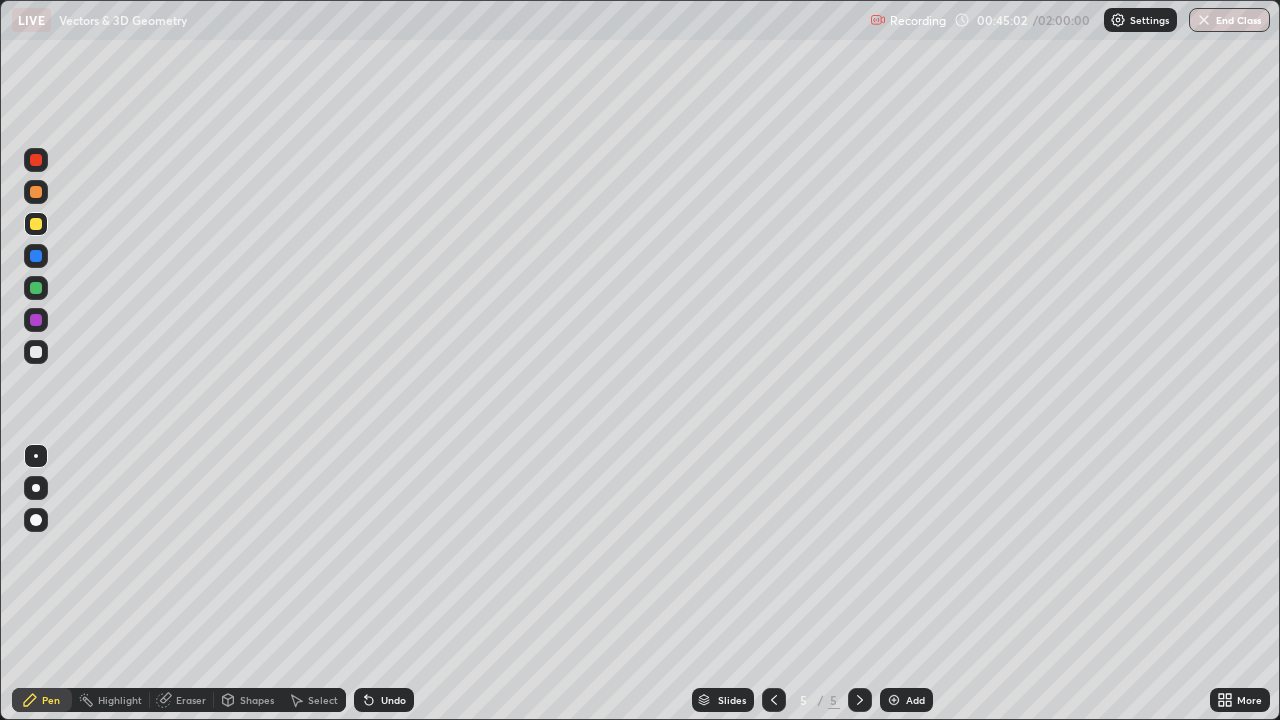 click on "Undo" at bounding box center [393, 700] 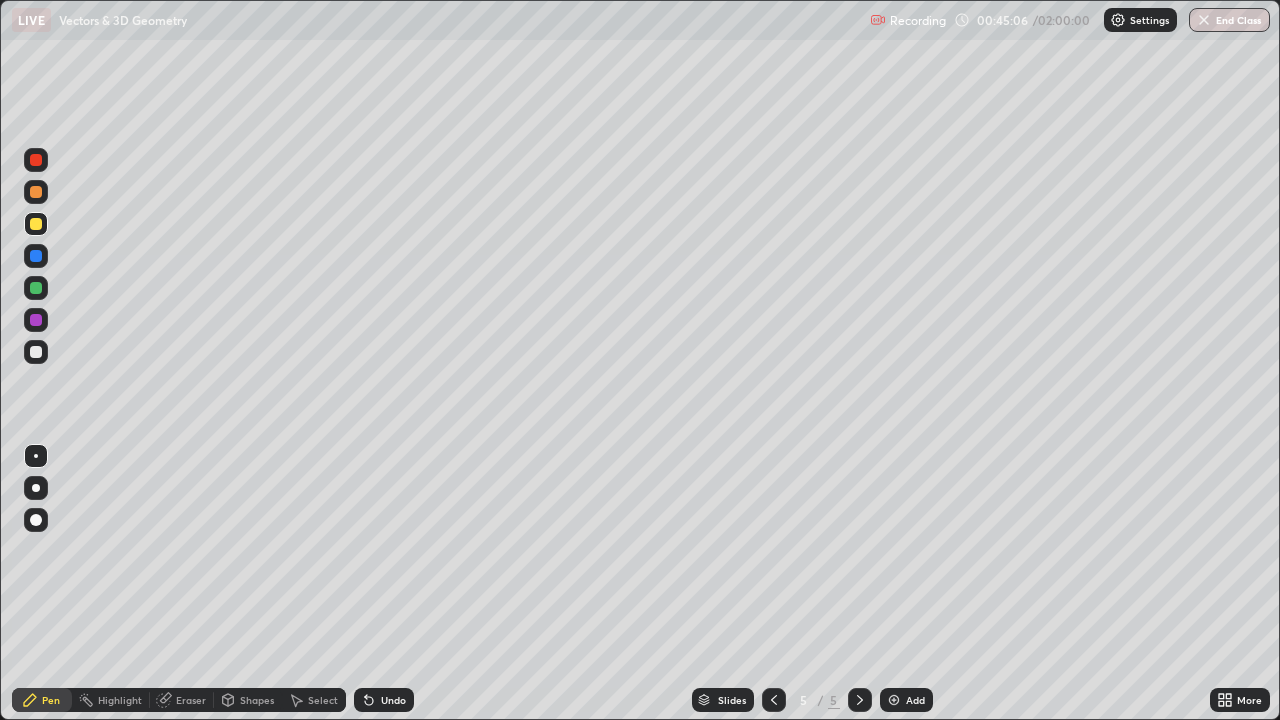 click on "Undo" at bounding box center [393, 700] 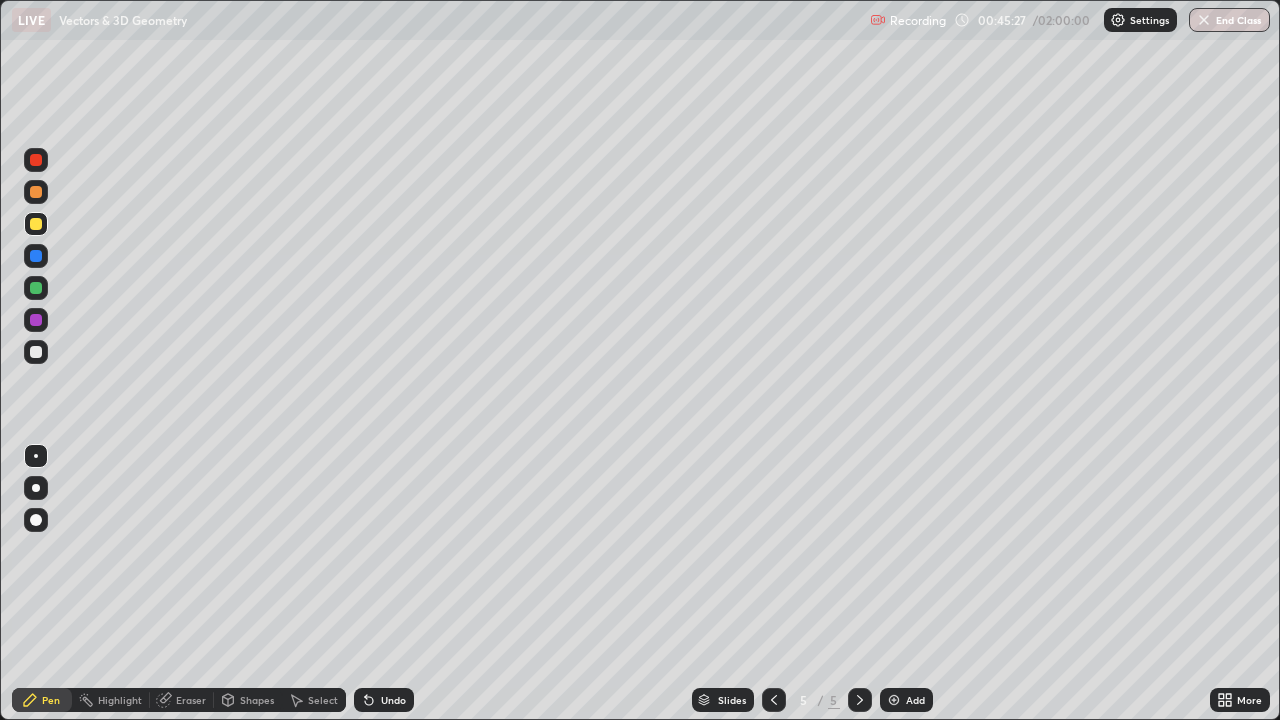 click on "Undo" at bounding box center (393, 700) 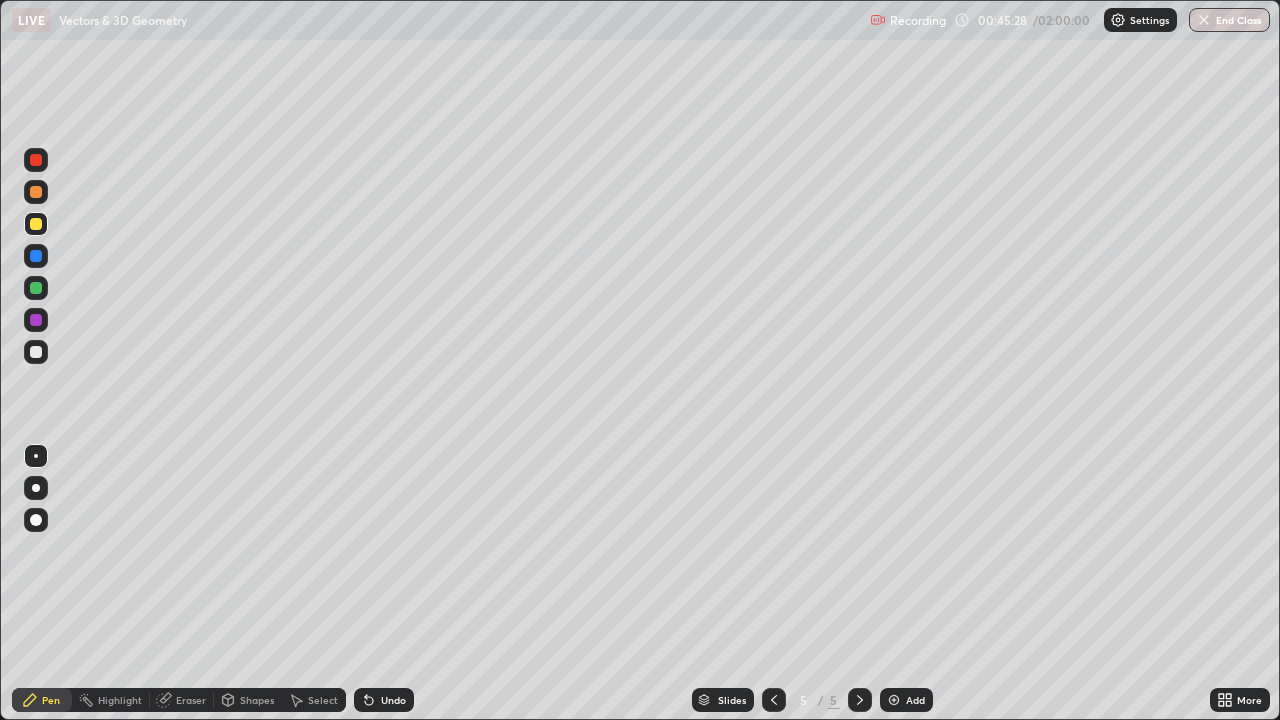 click on "Undo" at bounding box center [384, 700] 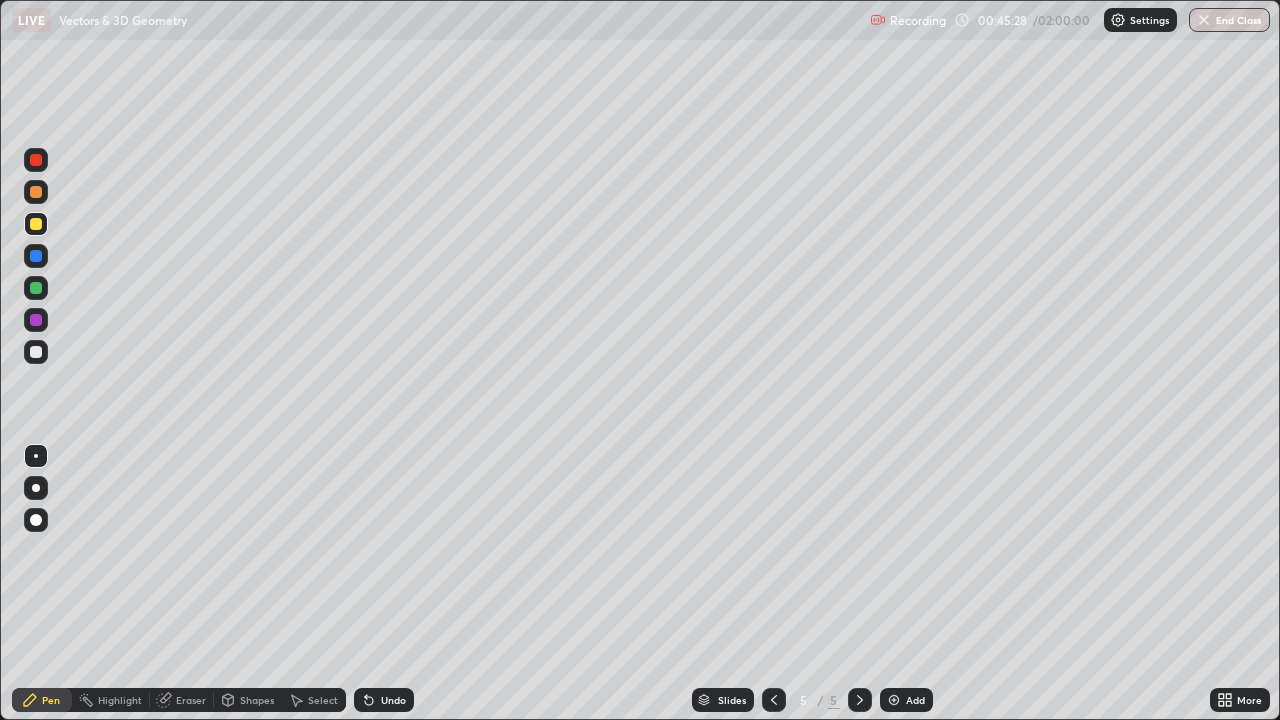 click on "Undo" at bounding box center [384, 700] 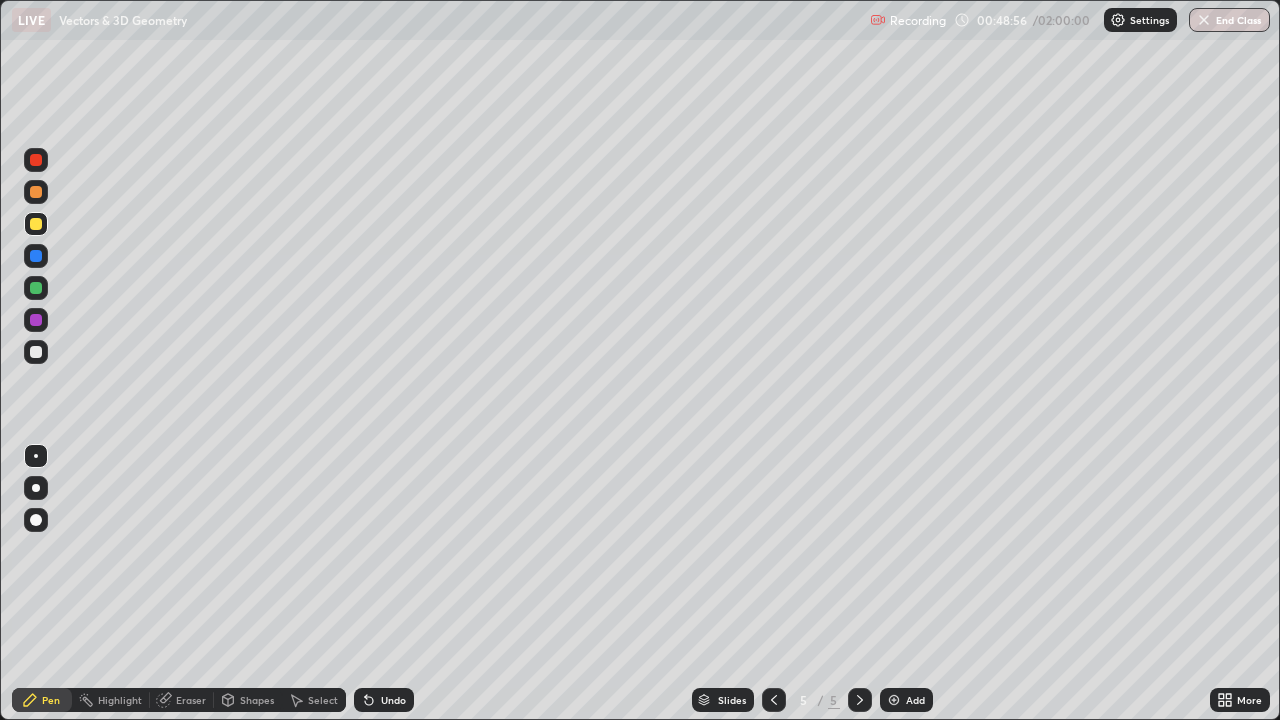 click on "Add" at bounding box center [906, 700] 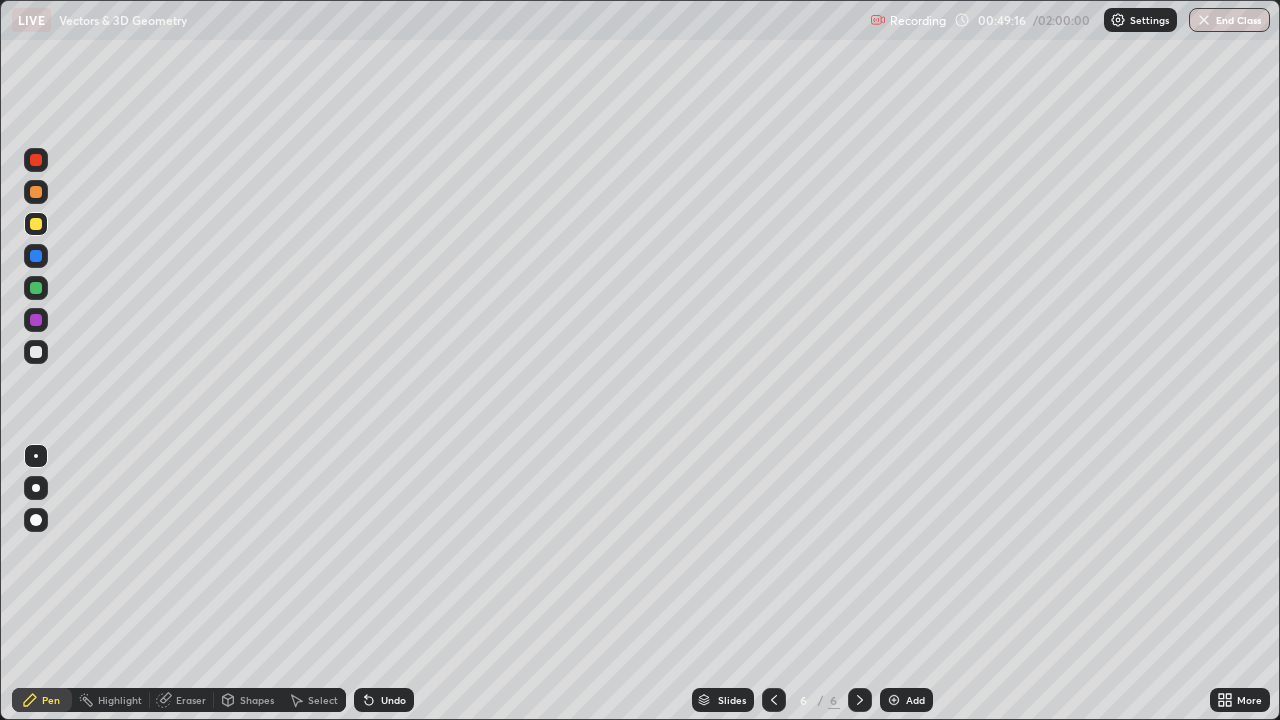 click on "Undo" at bounding box center (384, 700) 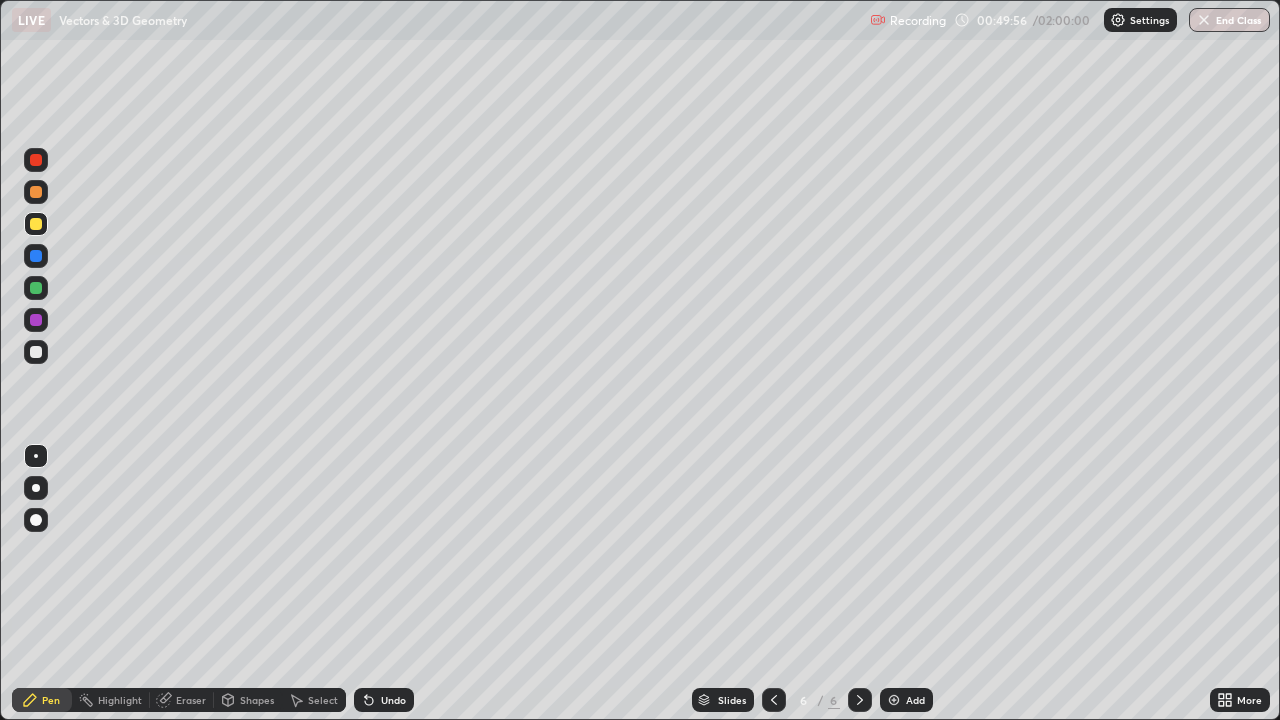 click on "Eraser" at bounding box center (191, 700) 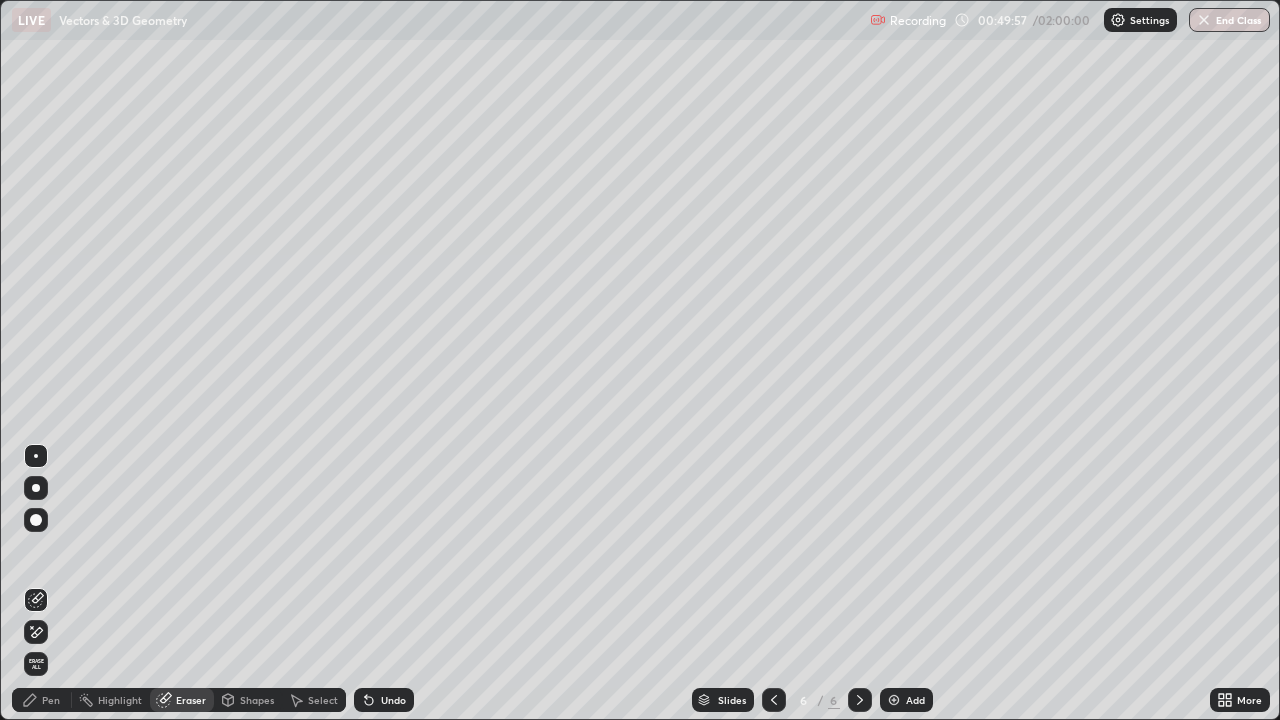 click on "Pen" at bounding box center [42, 700] 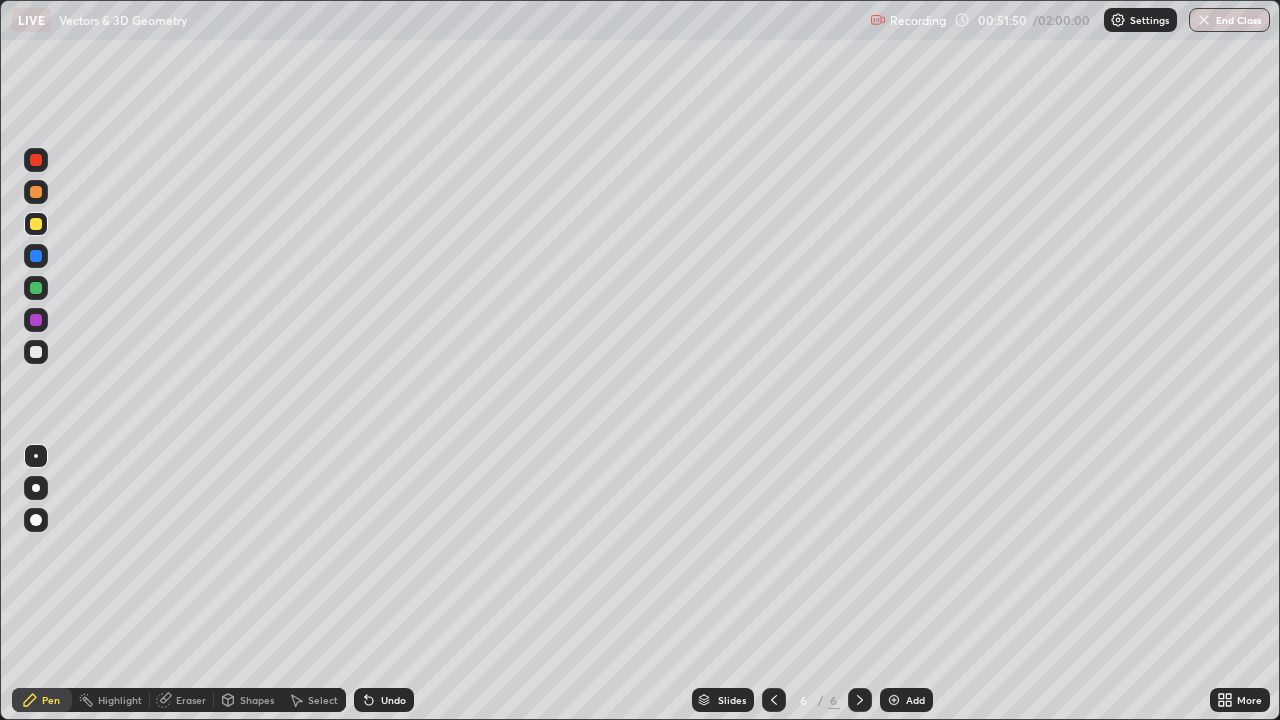 click at bounding box center [36, 352] 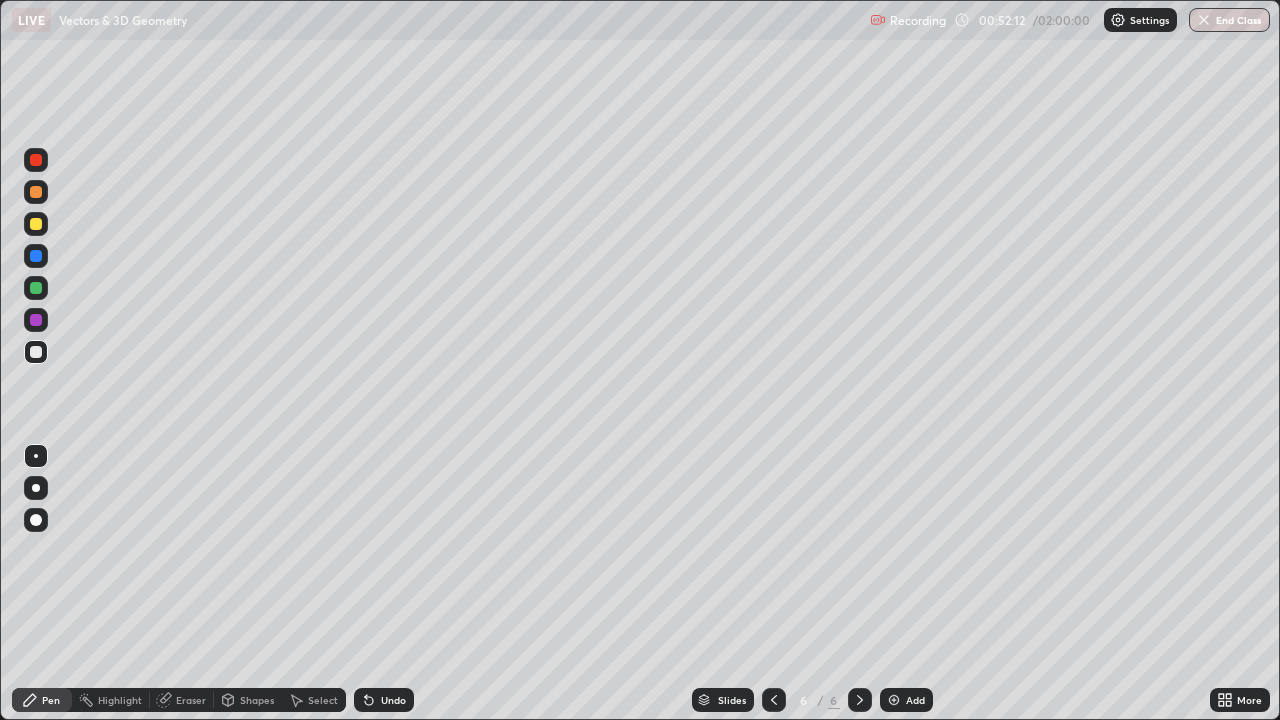 click on "Undo" at bounding box center [393, 700] 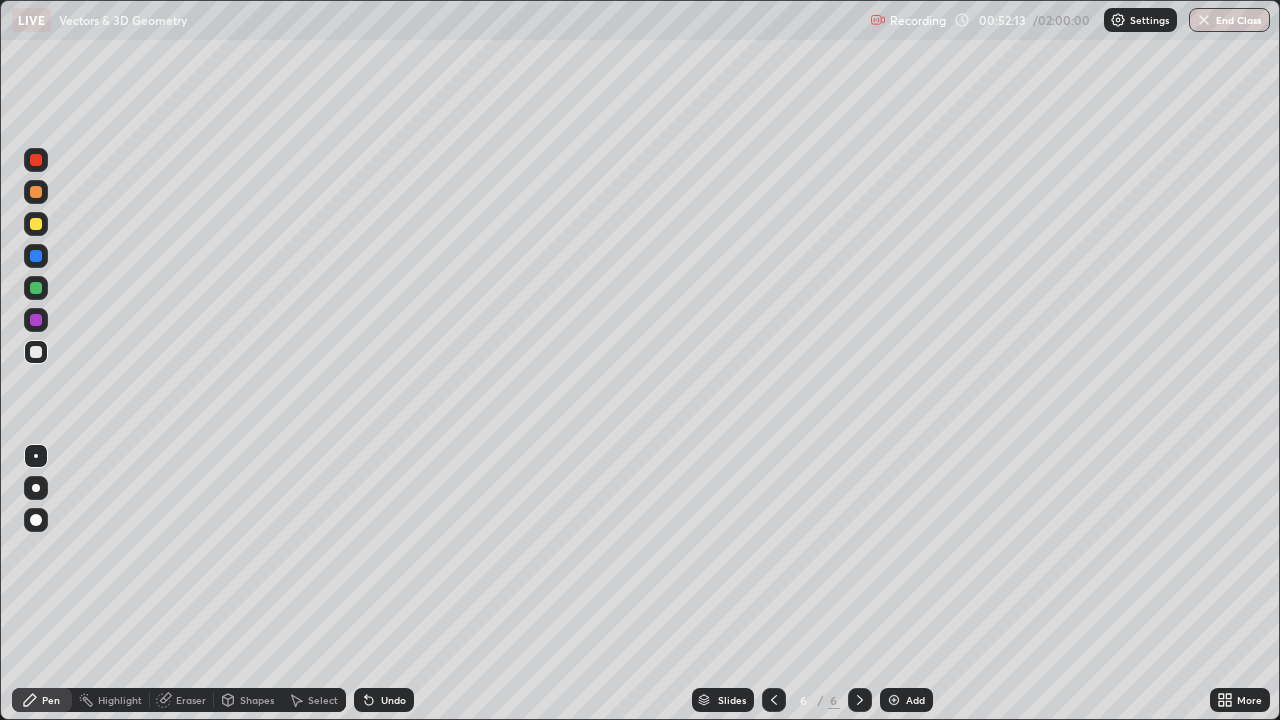 click 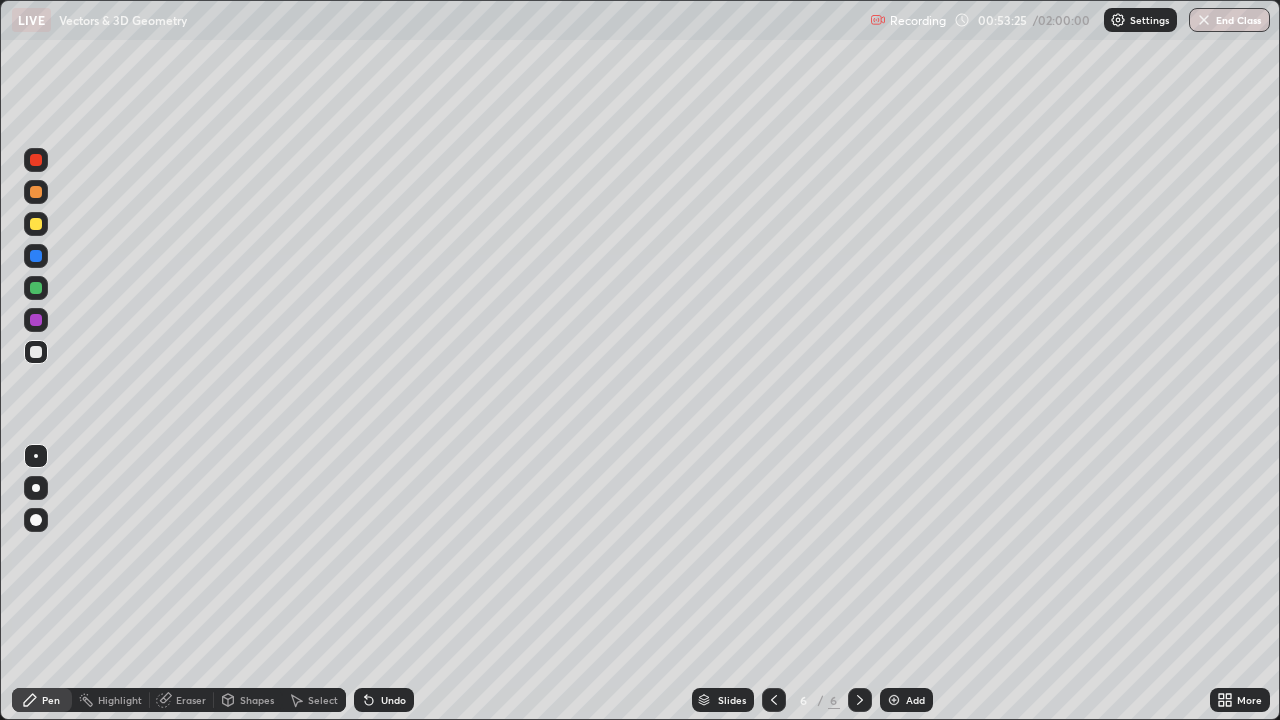 click on "Eraser" at bounding box center [191, 700] 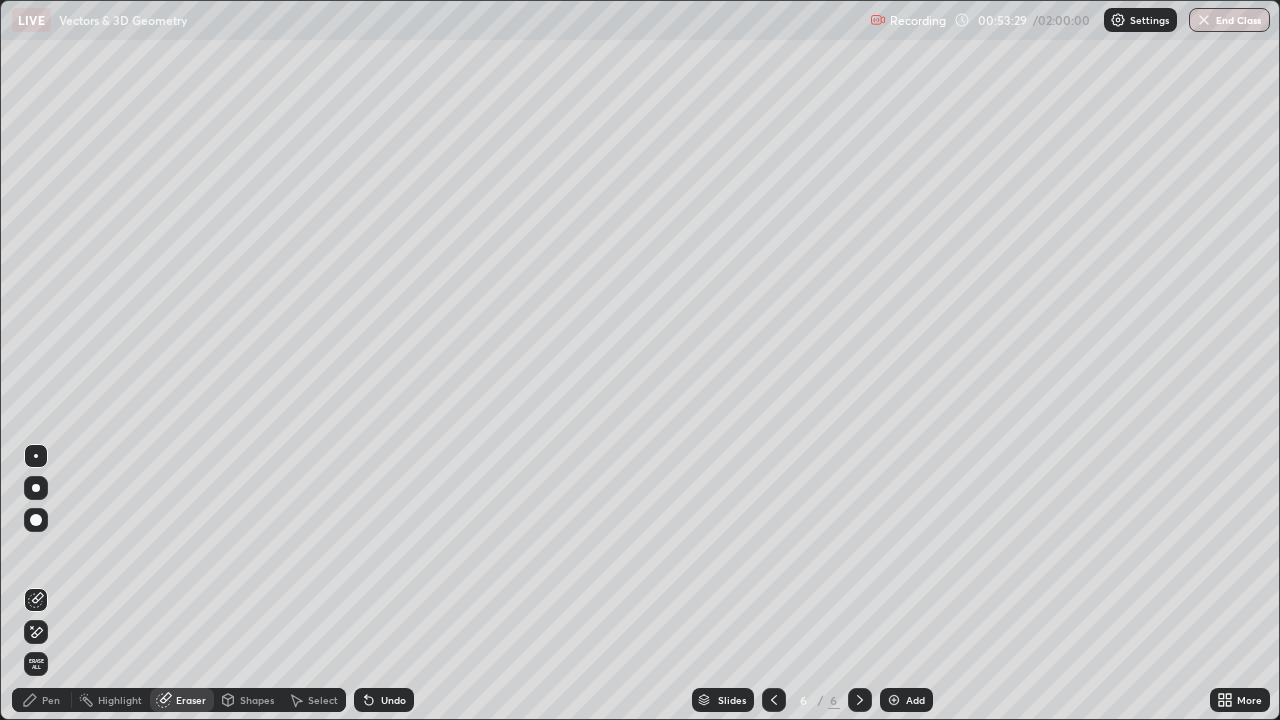 click on "Pen" at bounding box center [51, 700] 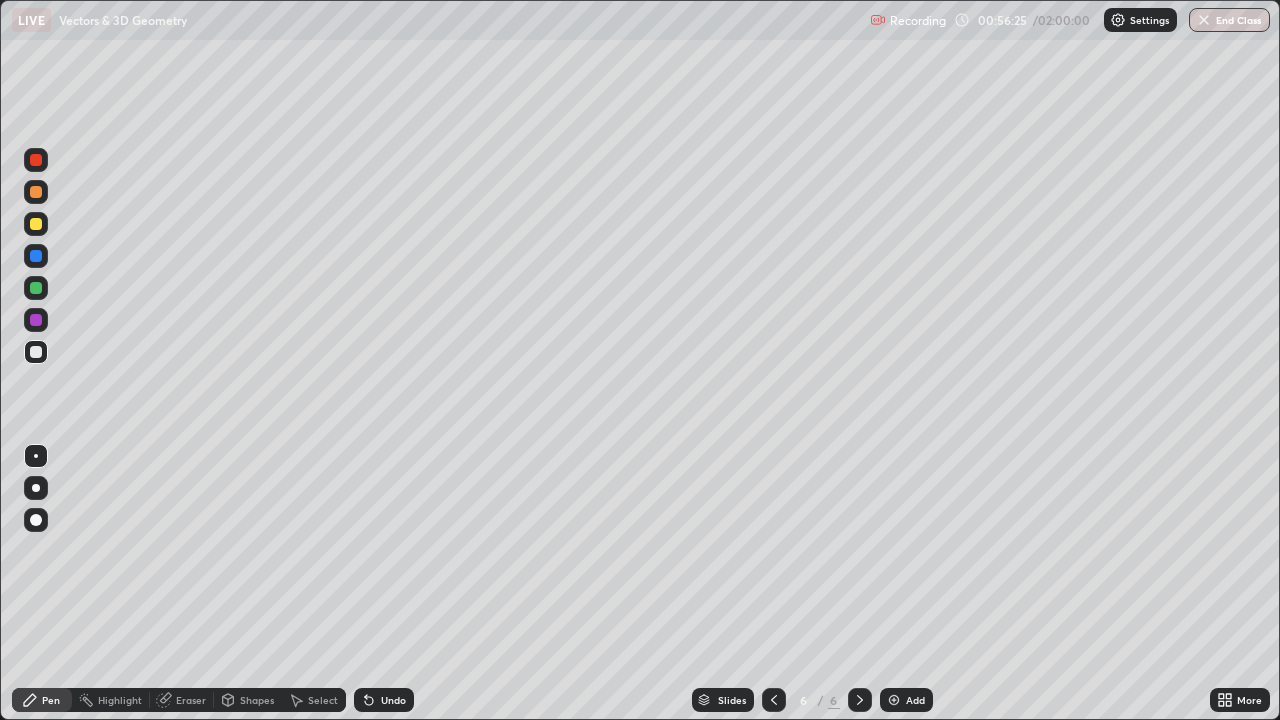 click 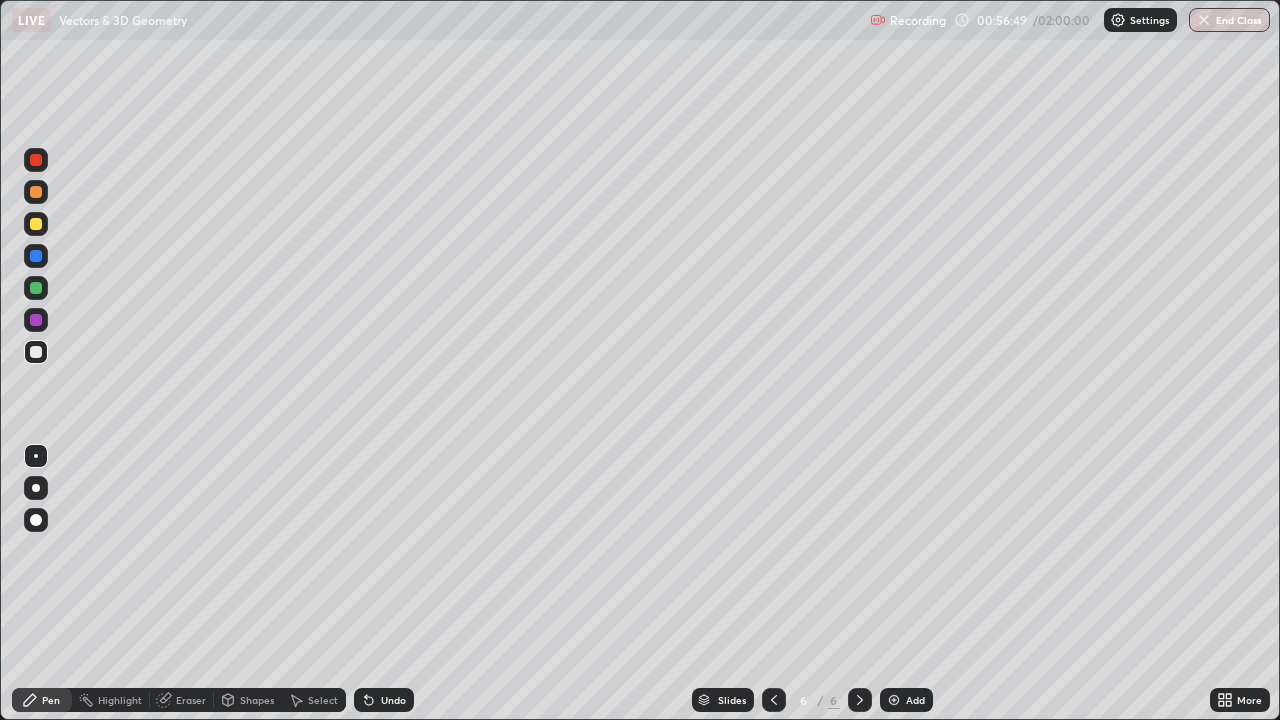 click on "Eraser" at bounding box center [182, 700] 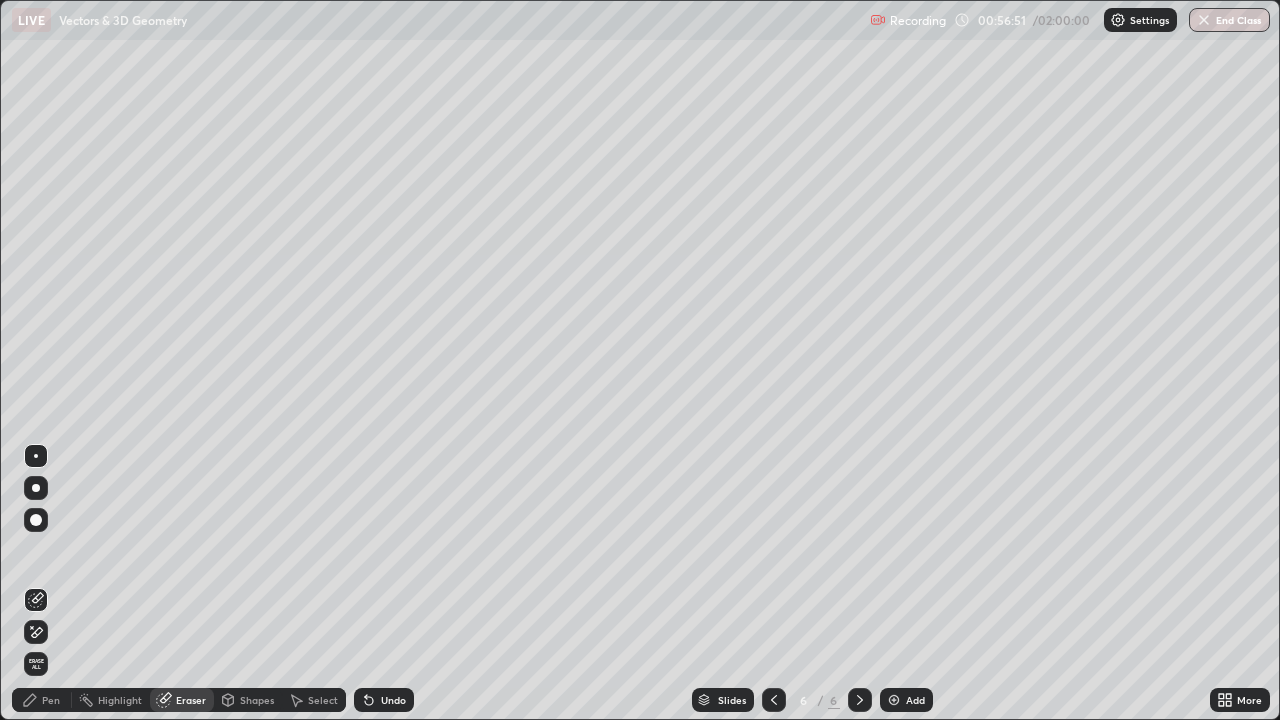 click at bounding box center (36, 520) 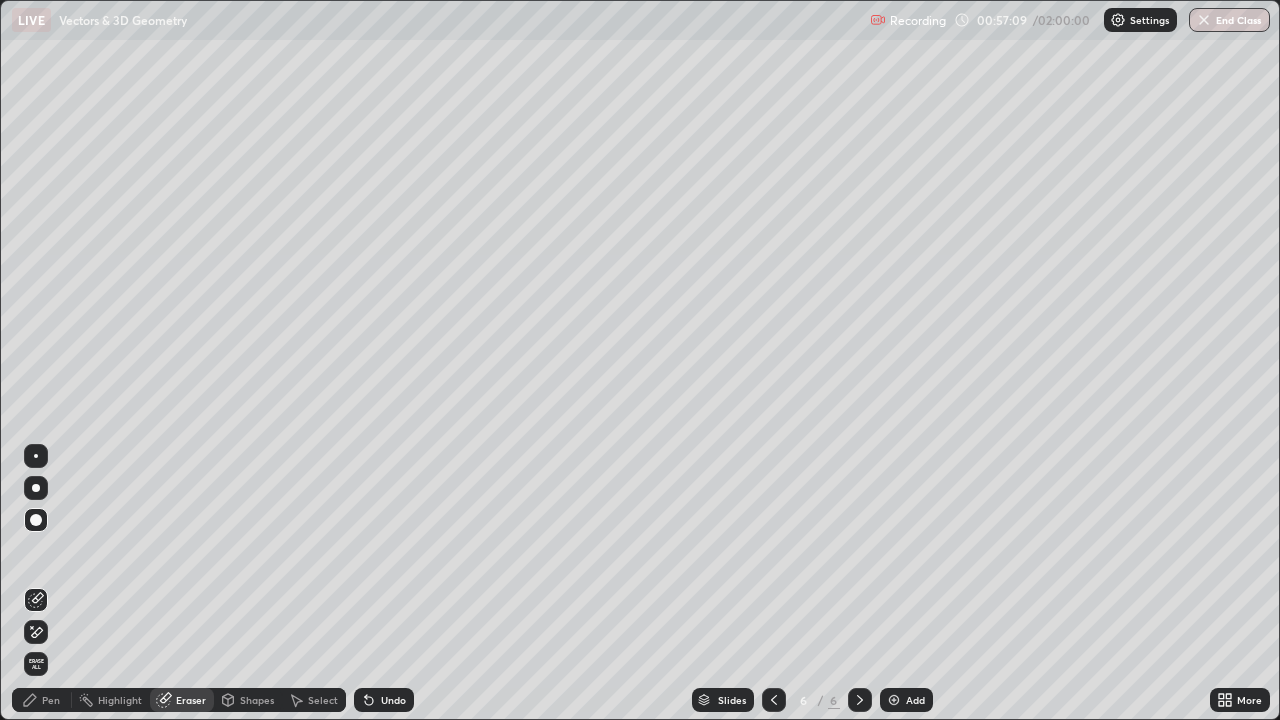 click 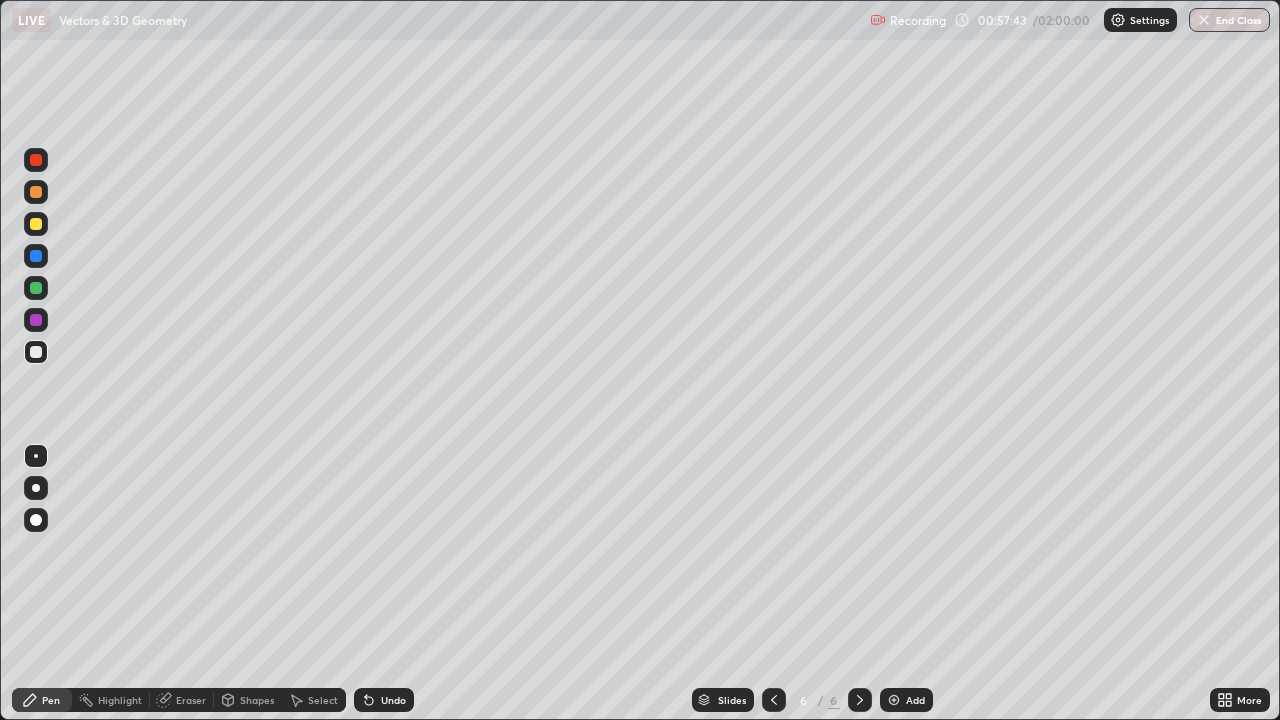 click on "Eraser" at bounding box center [182, 700] 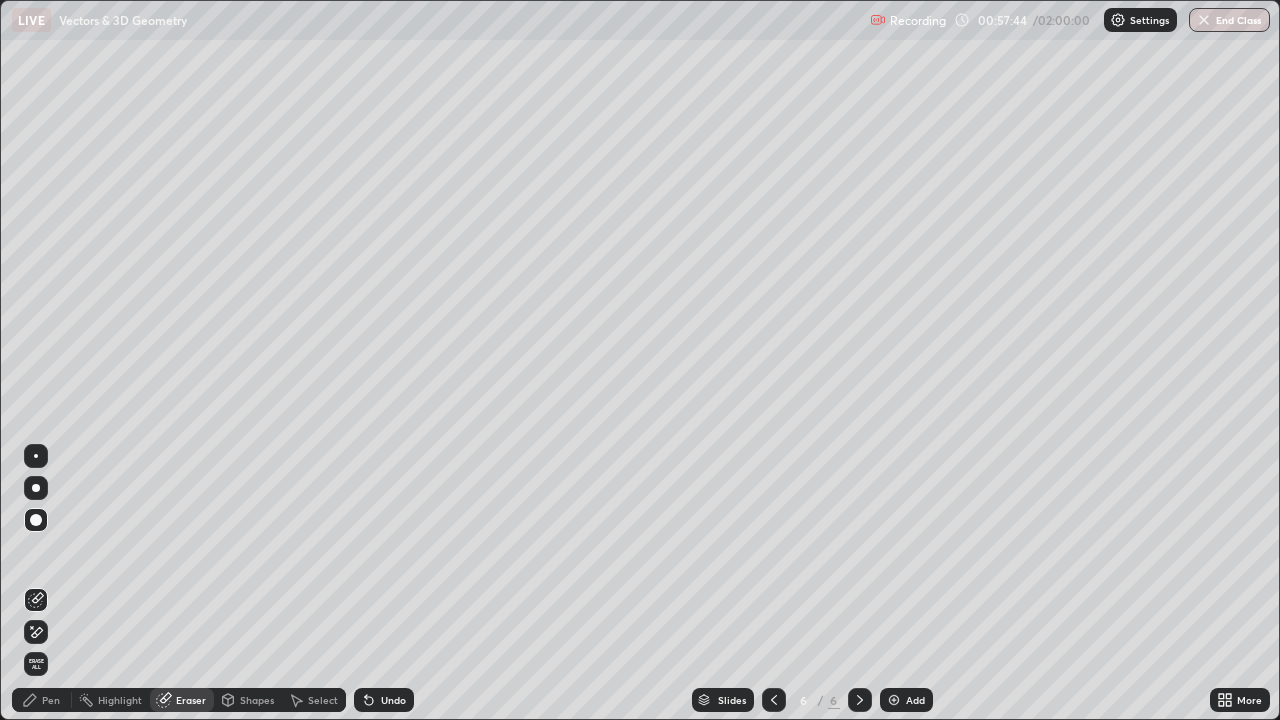 click at bounding box center (36, 456) 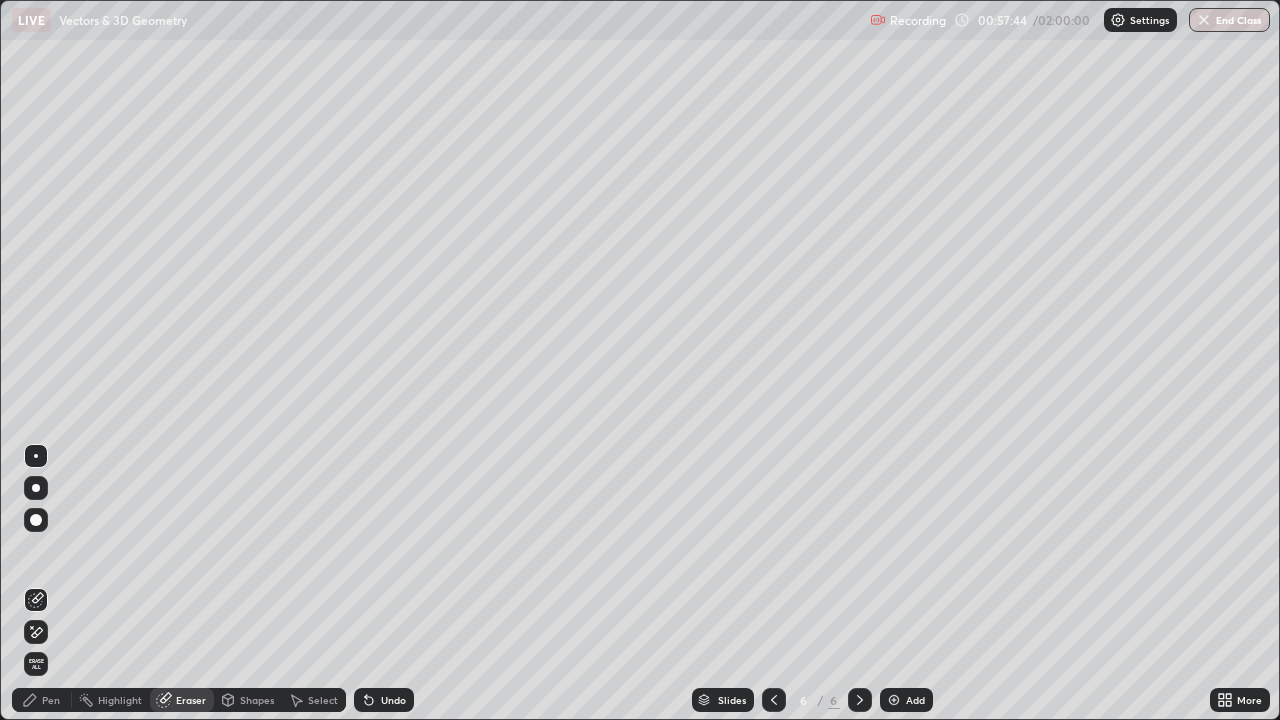 click 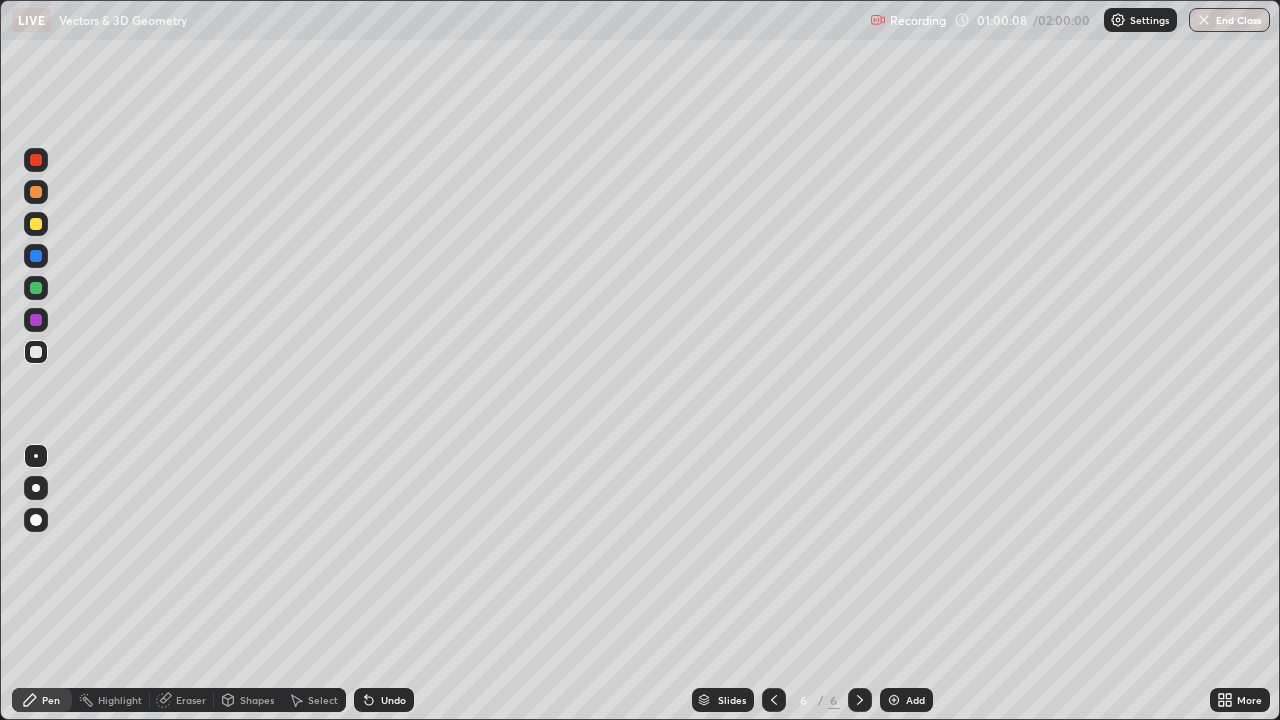 click at bounding box center (36, 352) 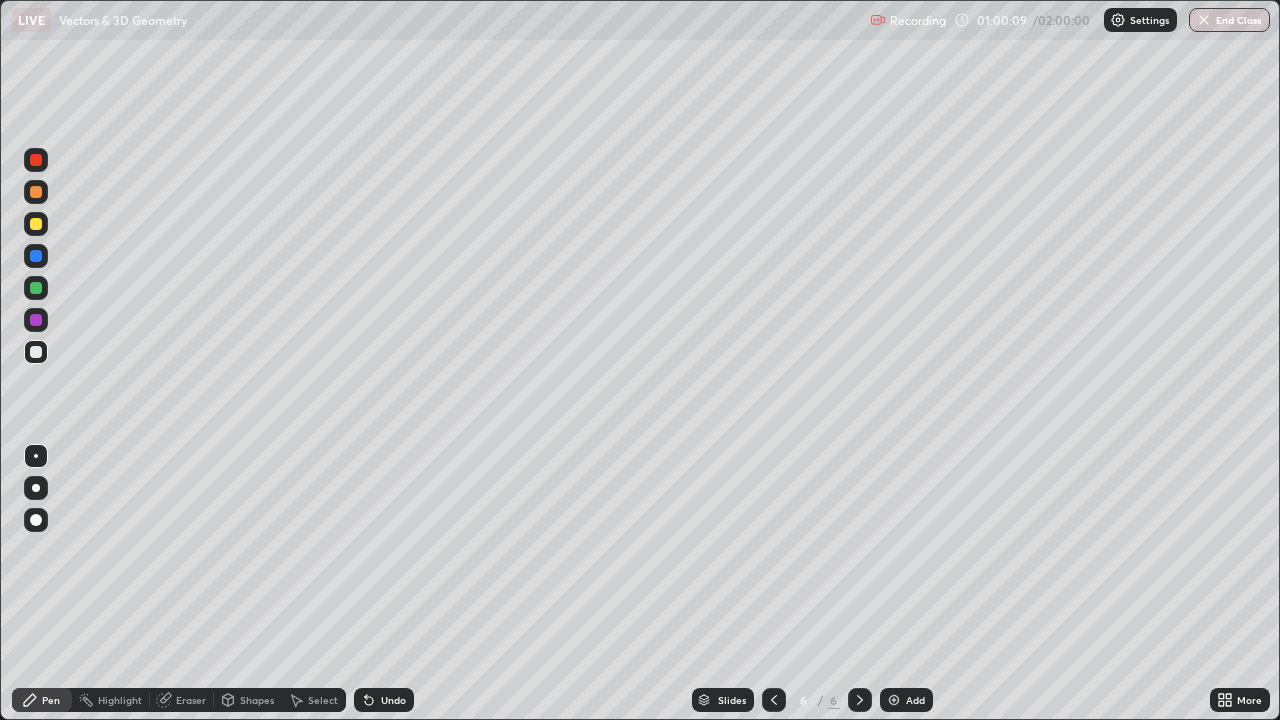 click at bounding box center (36, 224) 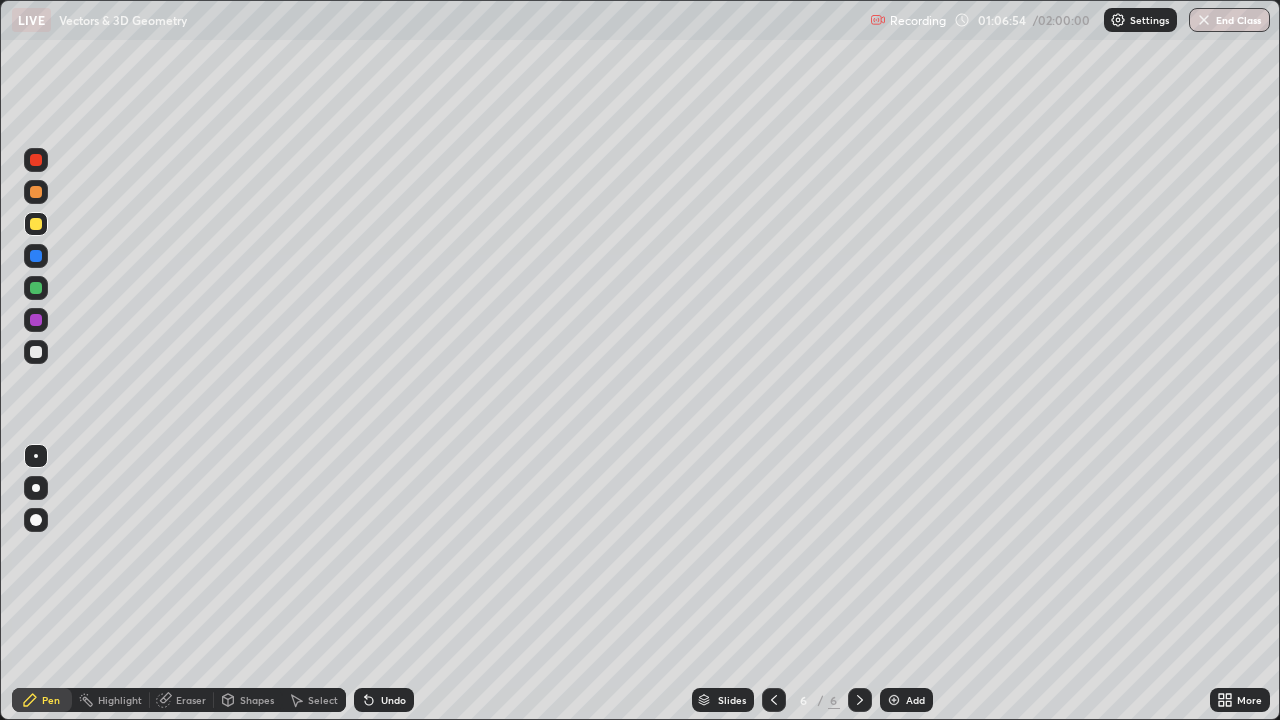click at bounding box center (894, 700) 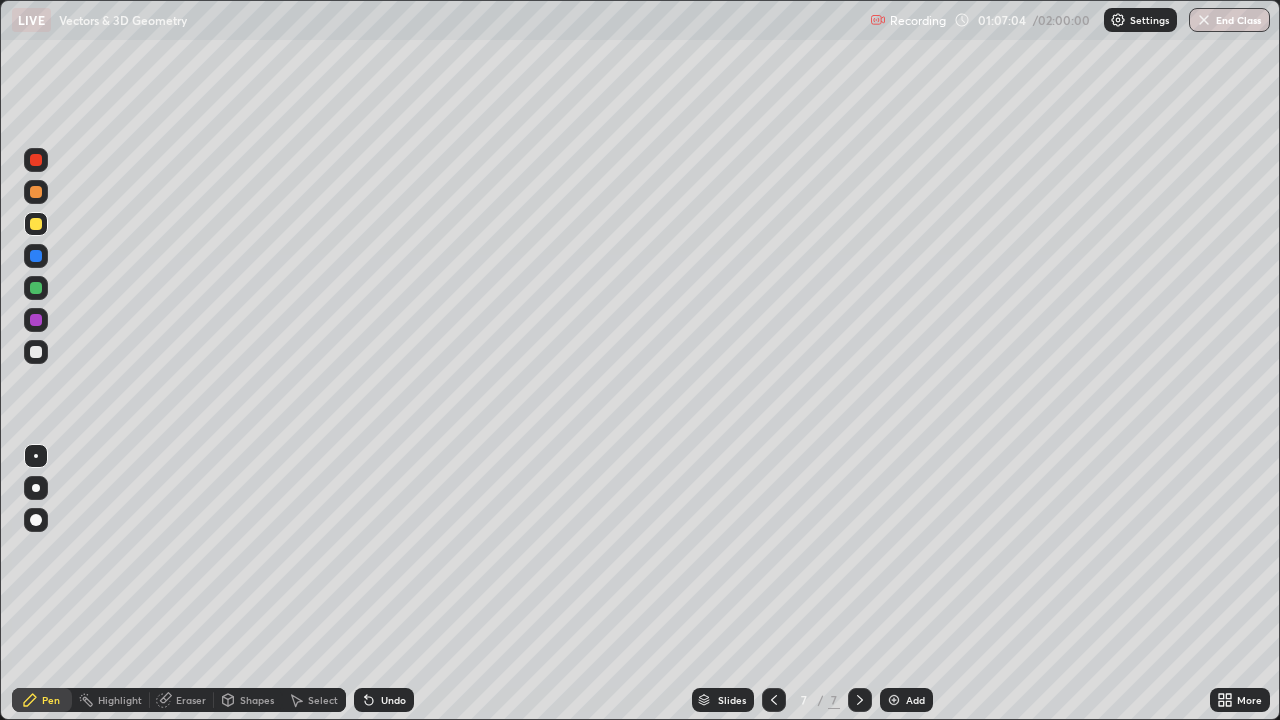 click at bounding box center (36, 352) 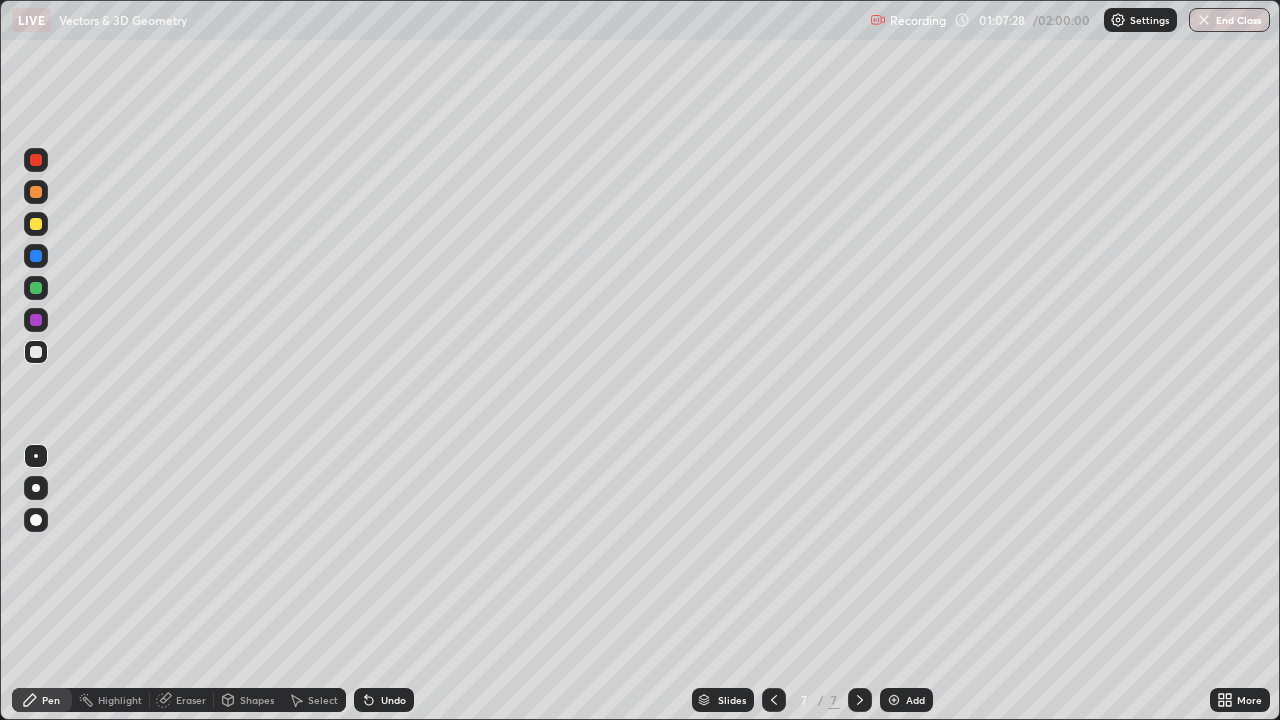 click at bounding box center [36, 192] 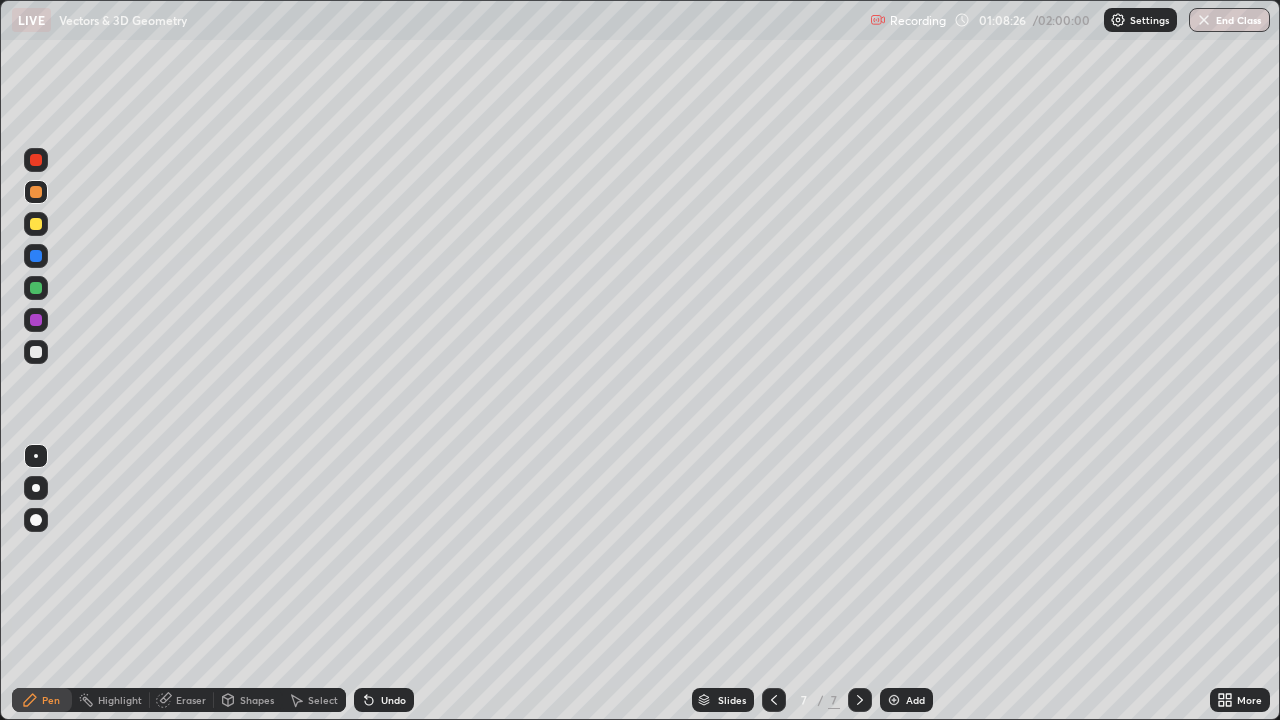 click 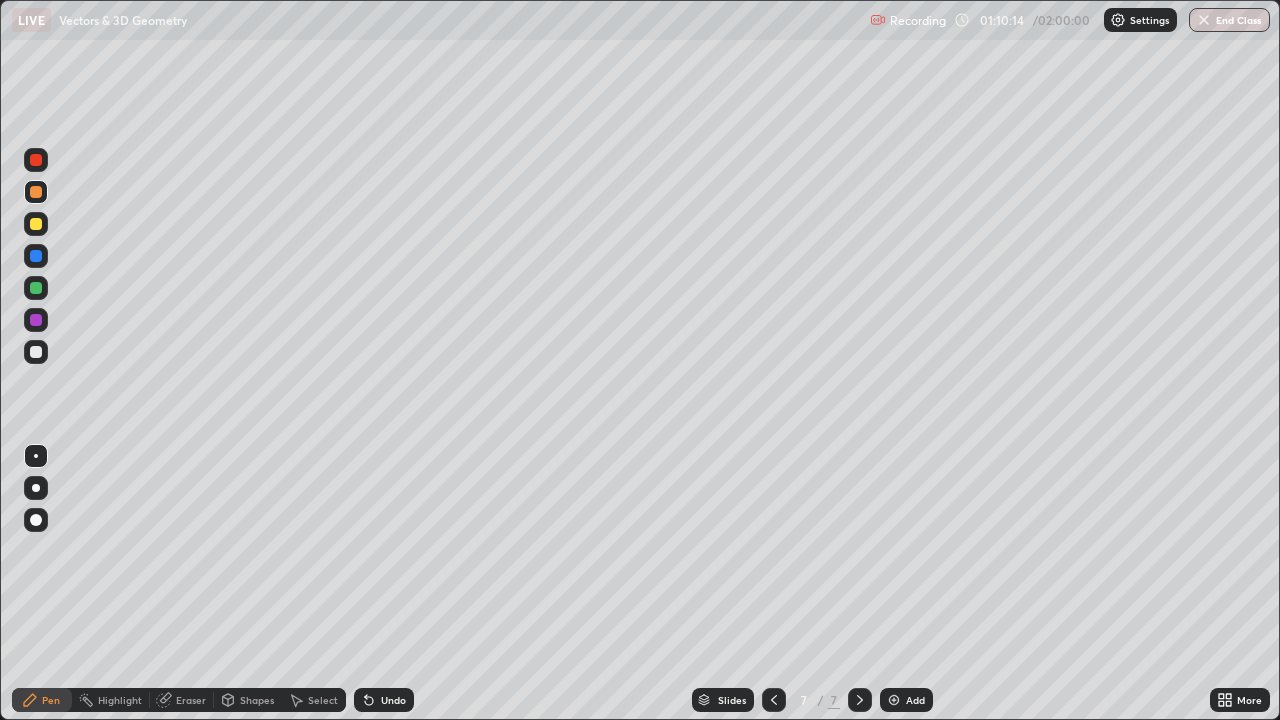 click on "Eraser" at bounding box center (191, 700) 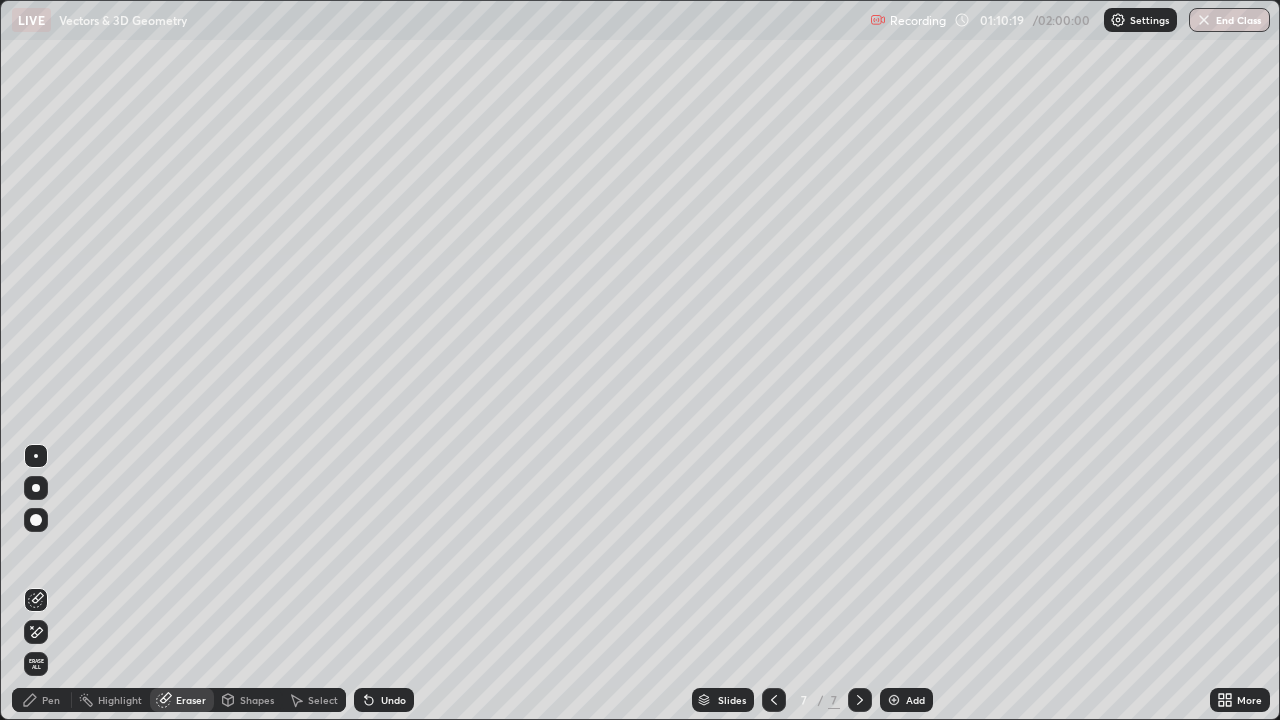 click on "Pen" at bounding box center [51, 700] 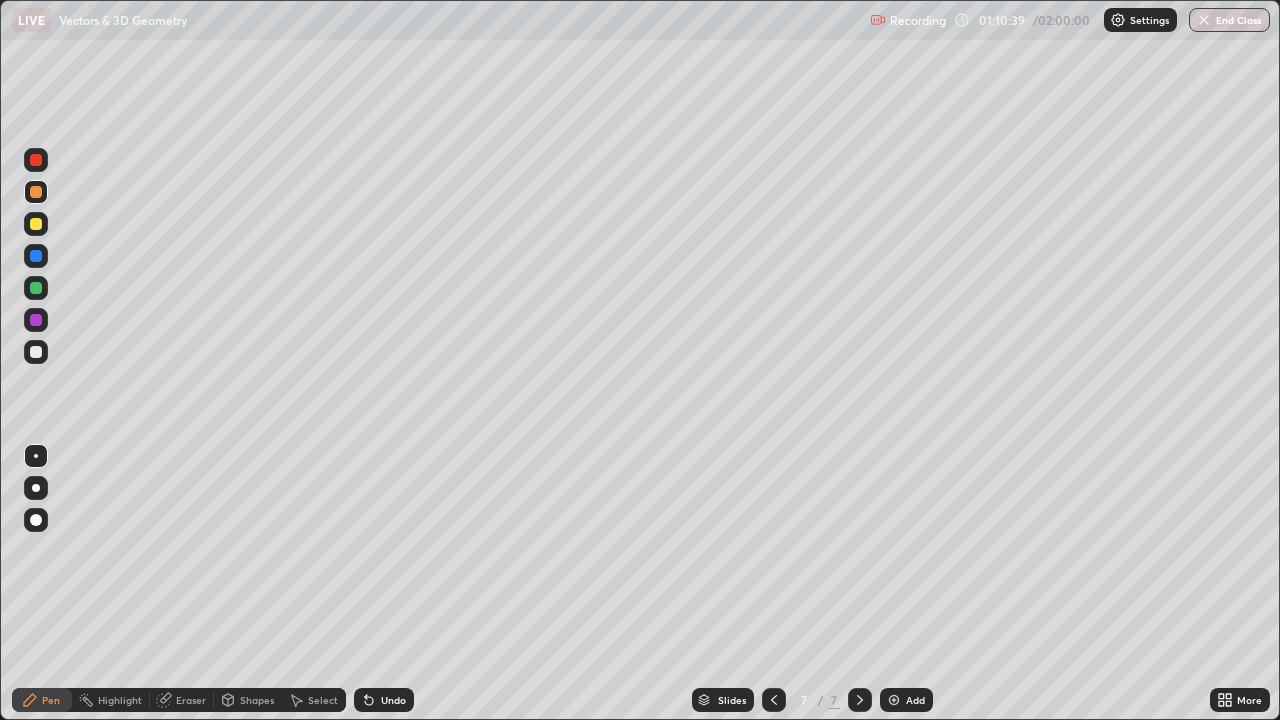 click on "Undo" at bounding box center [393, 700] 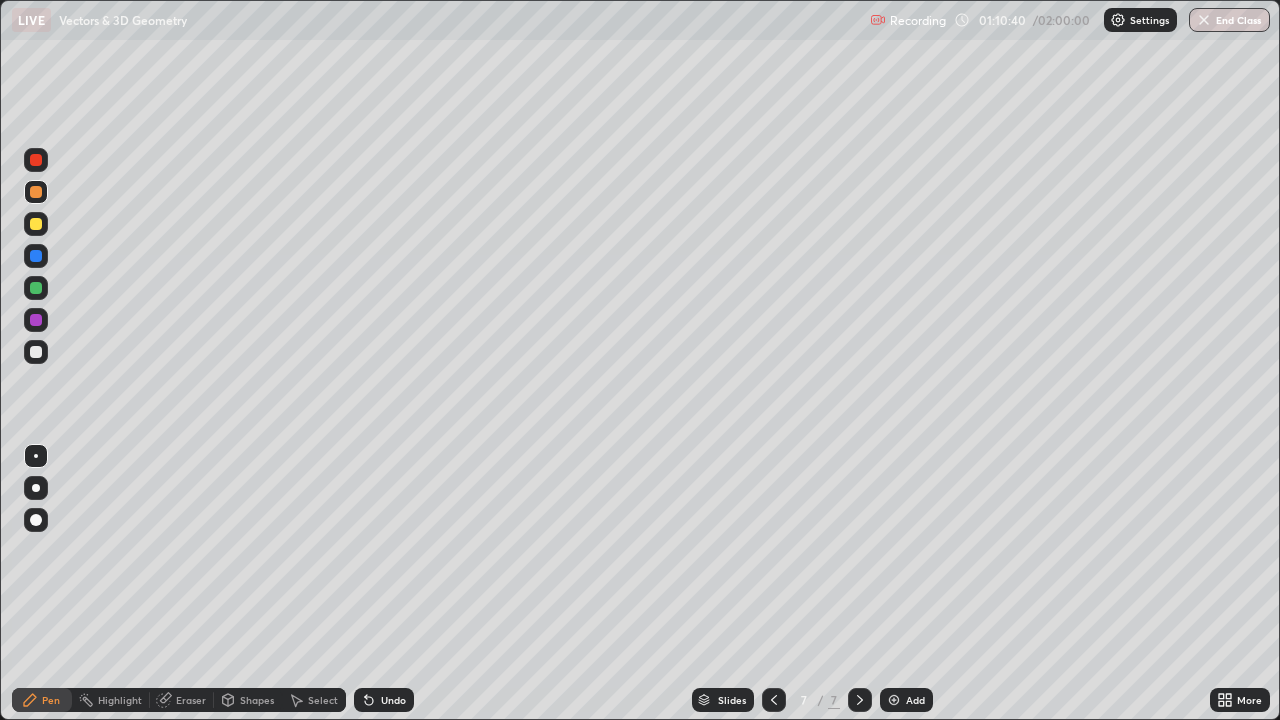 click on "Undo" at bounding box center [393, 700] 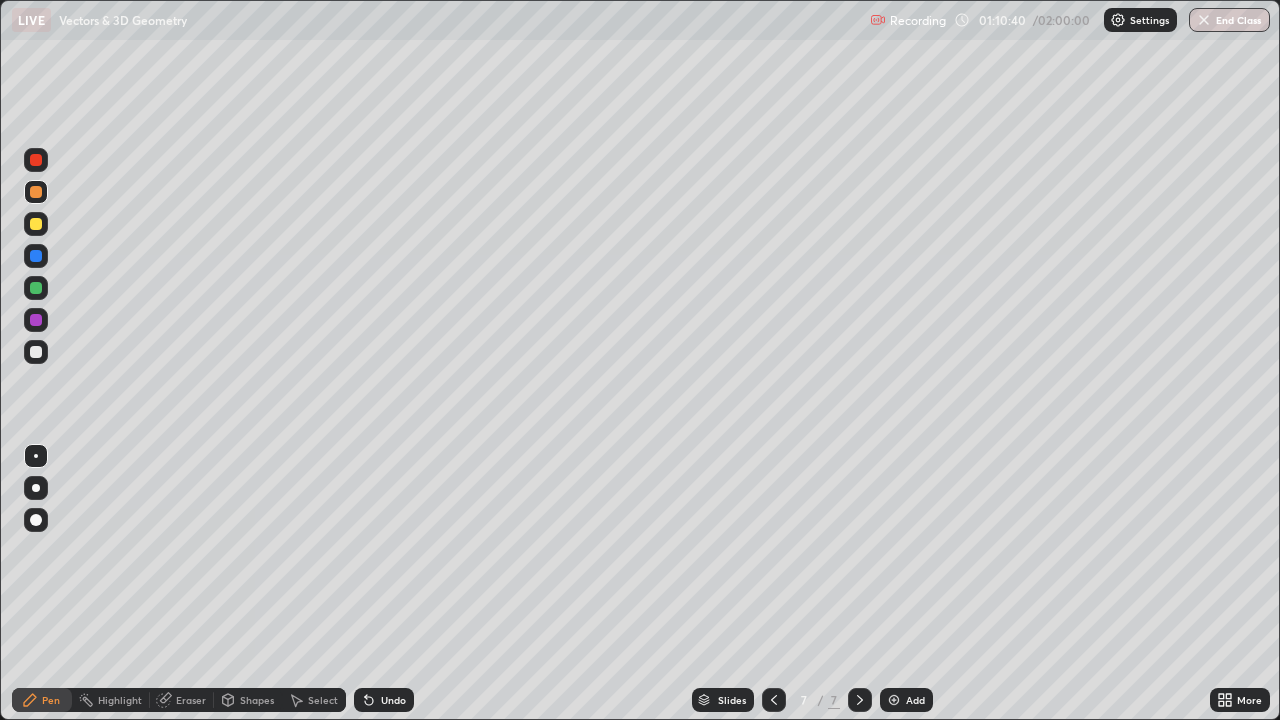click on "Undo" at bounding box center (393, 700) 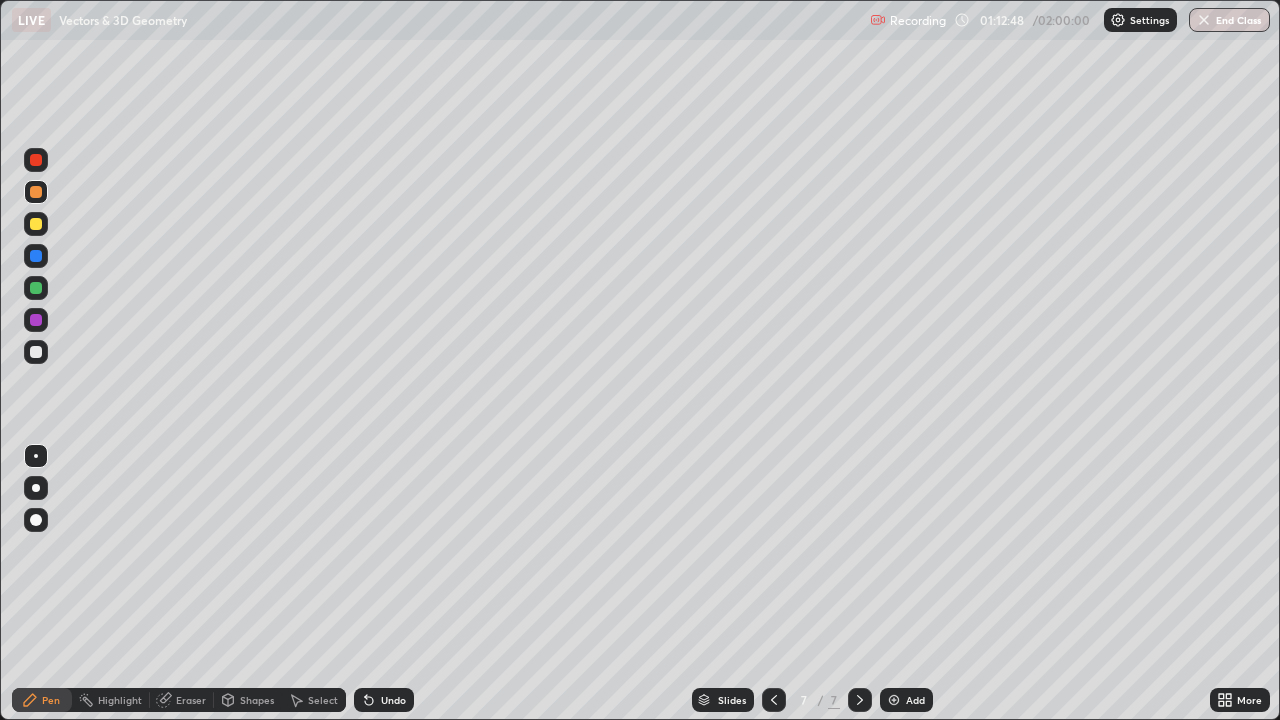 click at bounding box center (36, 352) 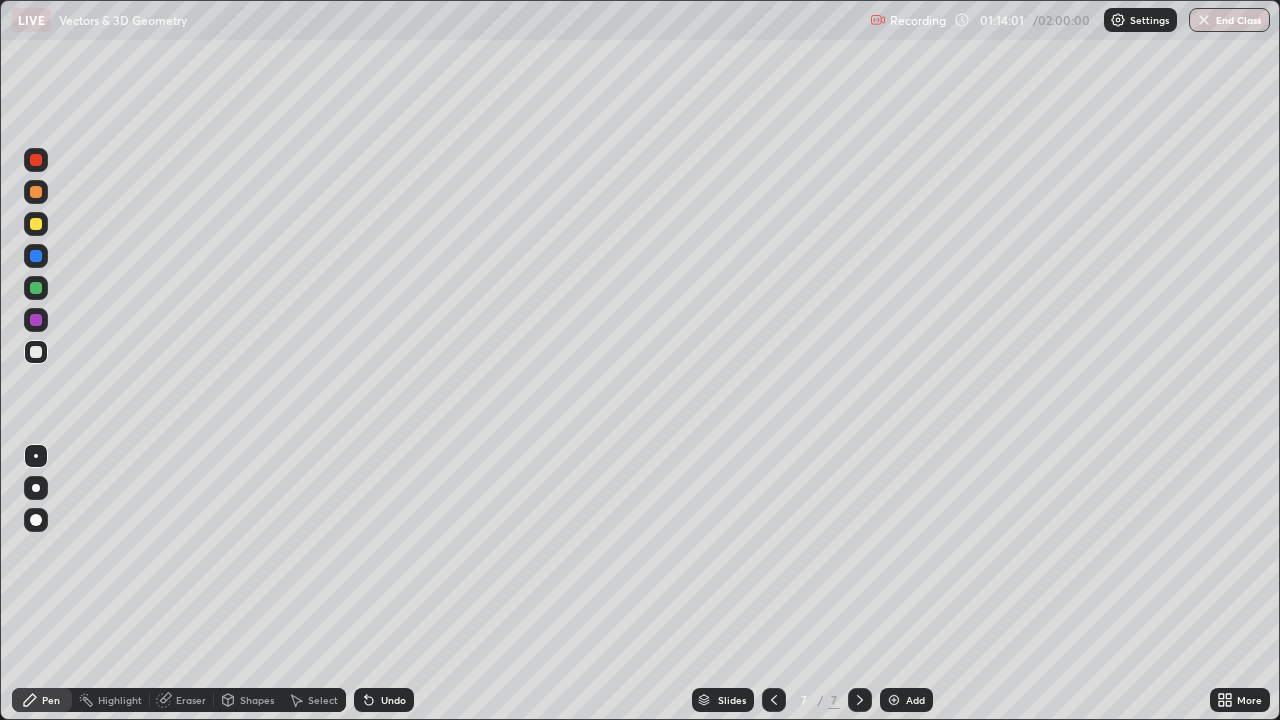 click on "Undo" at bounding box center [384, 700] 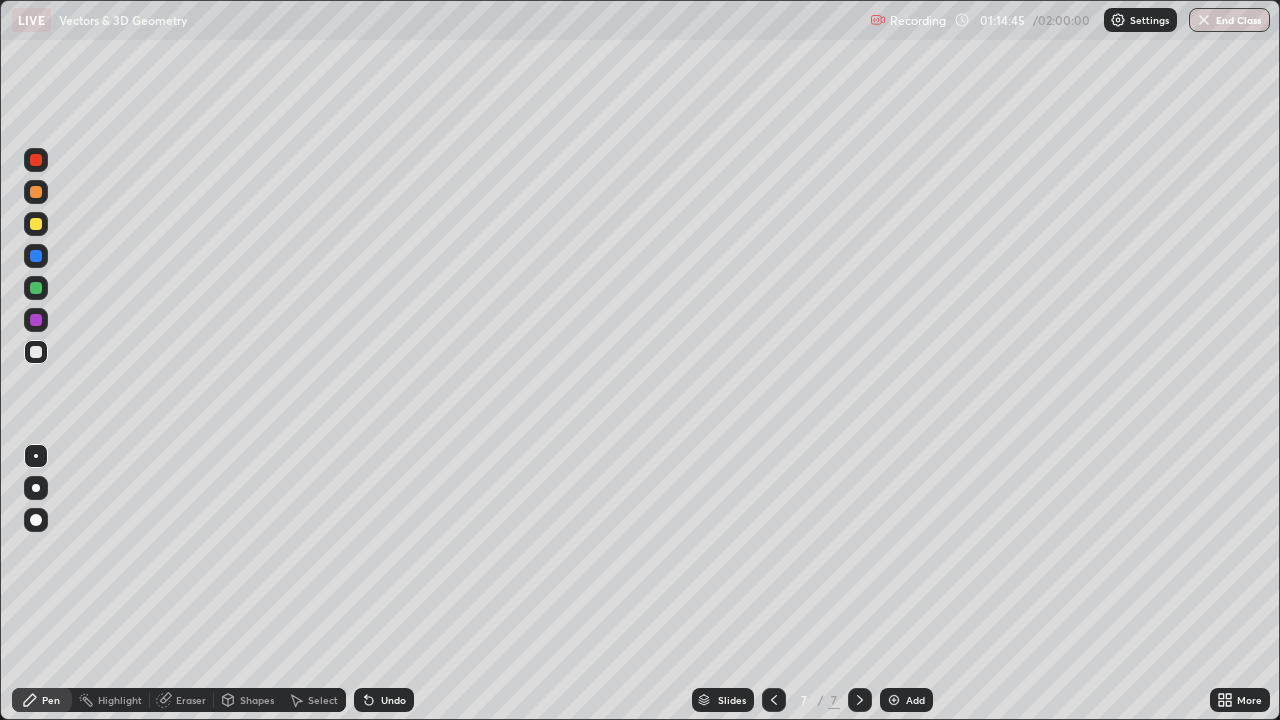 click on "Undo" at bounding box center [384, 700] 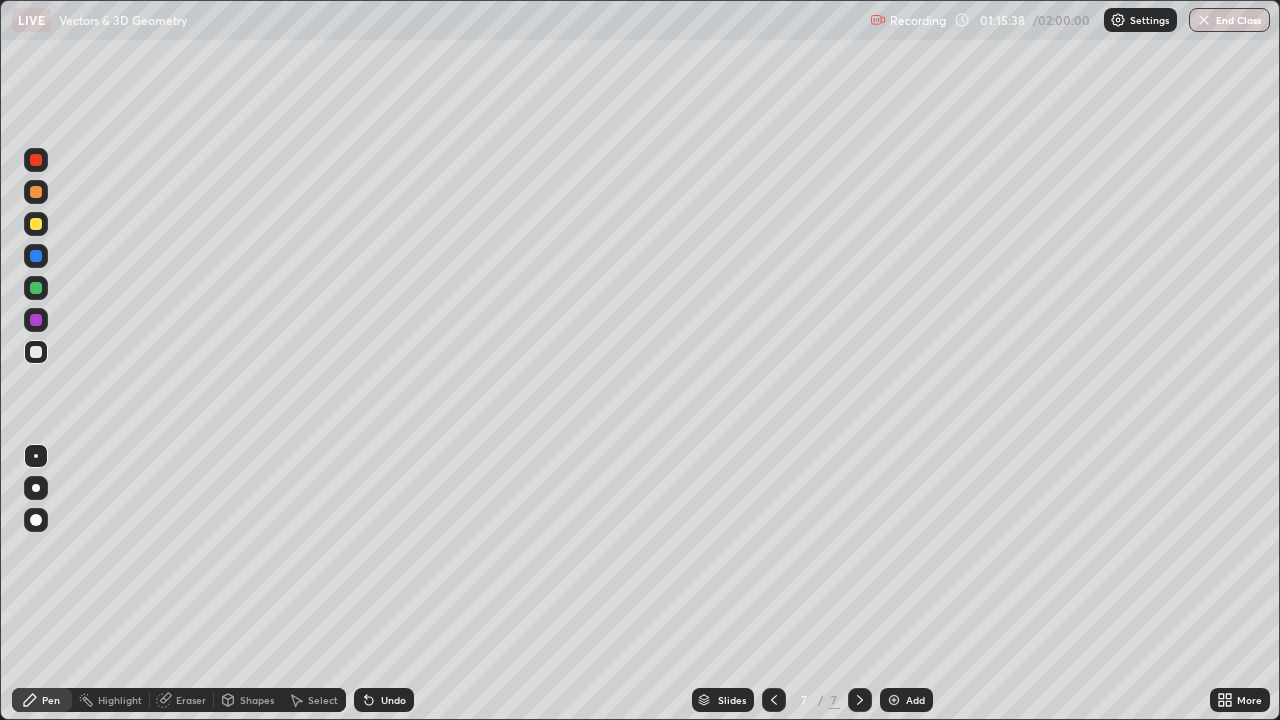 click on "Eraser" at bounding box center [191, 700] 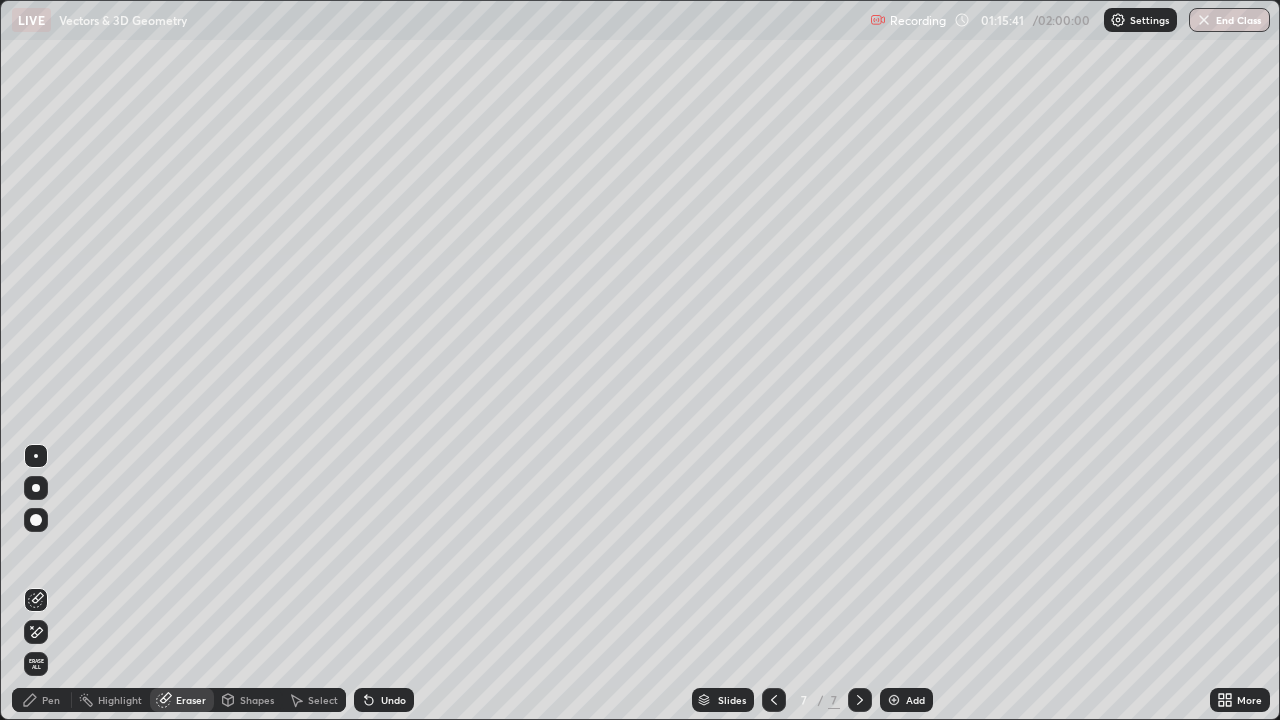 click on "Pen" at bounding box center (51, 700) 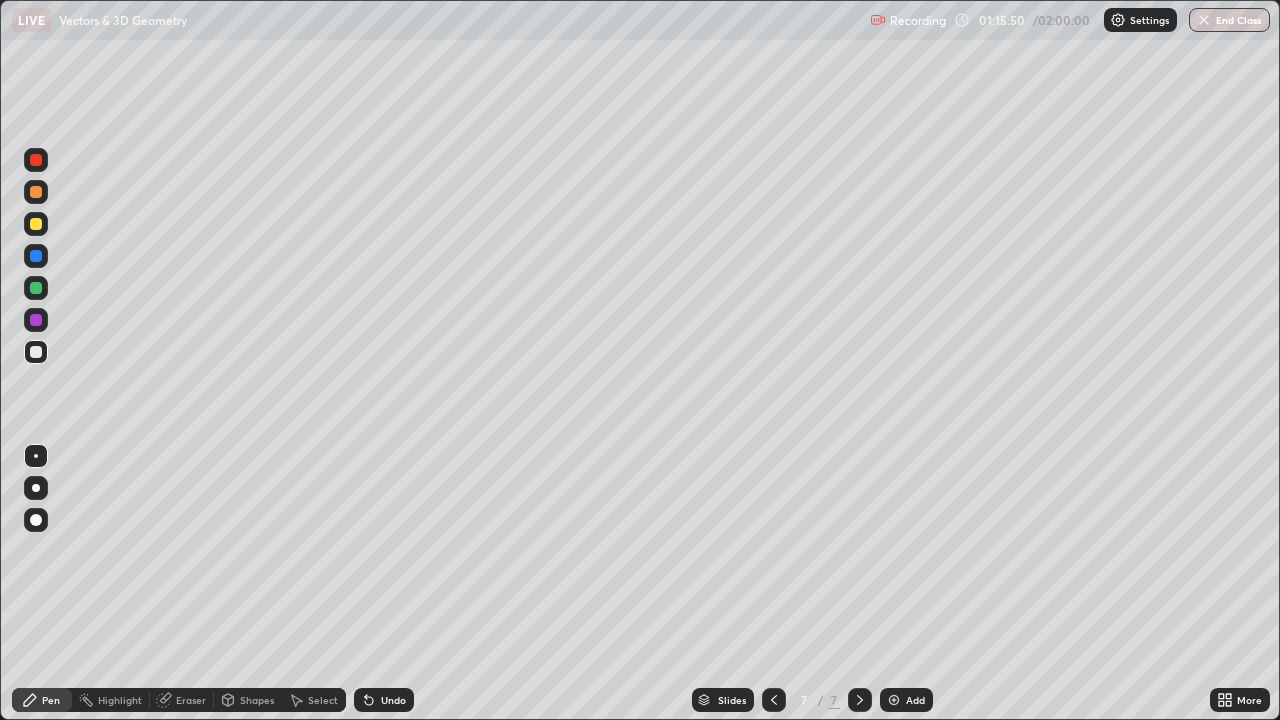 click at bounding box center [36, 288] 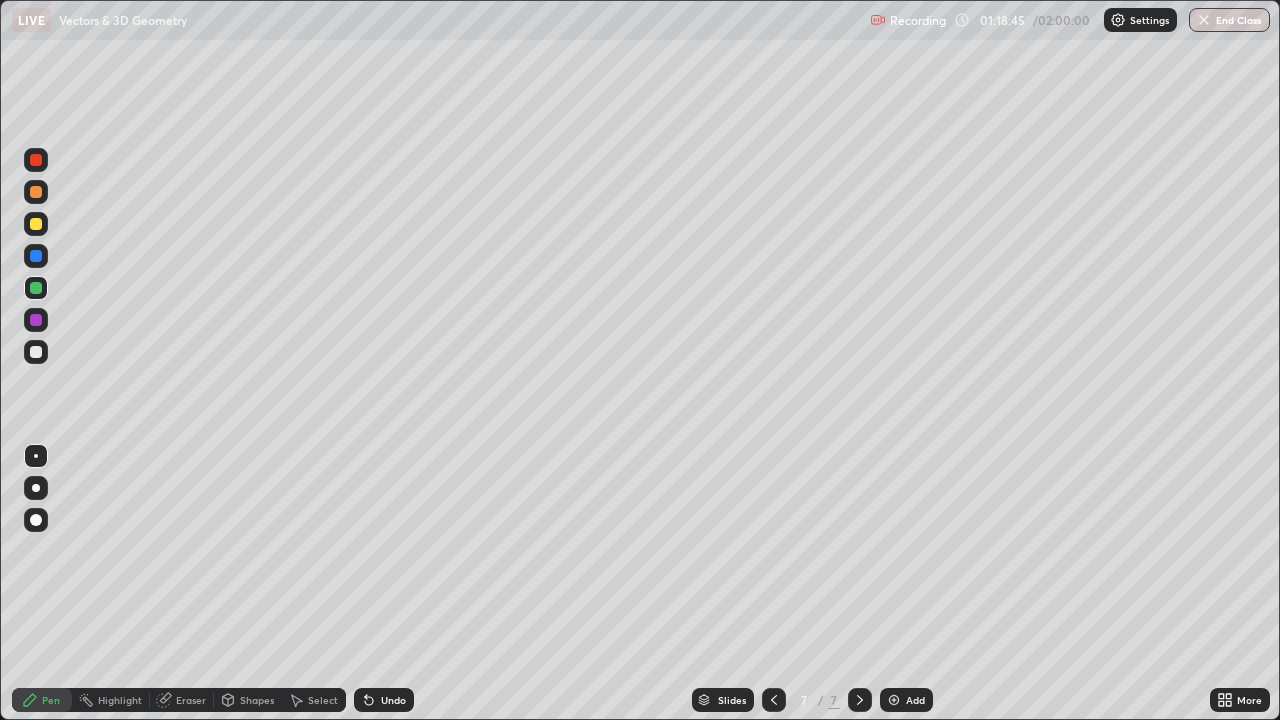 click at bounding box center [894, 700] 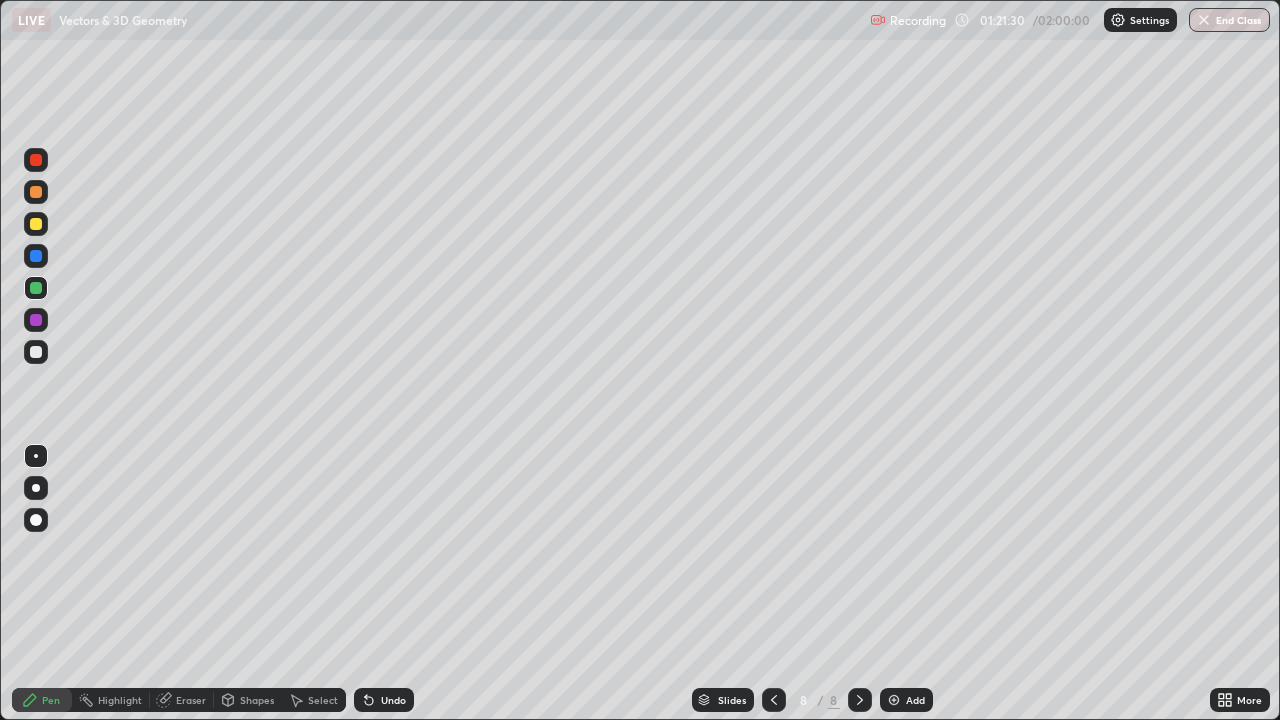 click at bounding box center [36, 352] 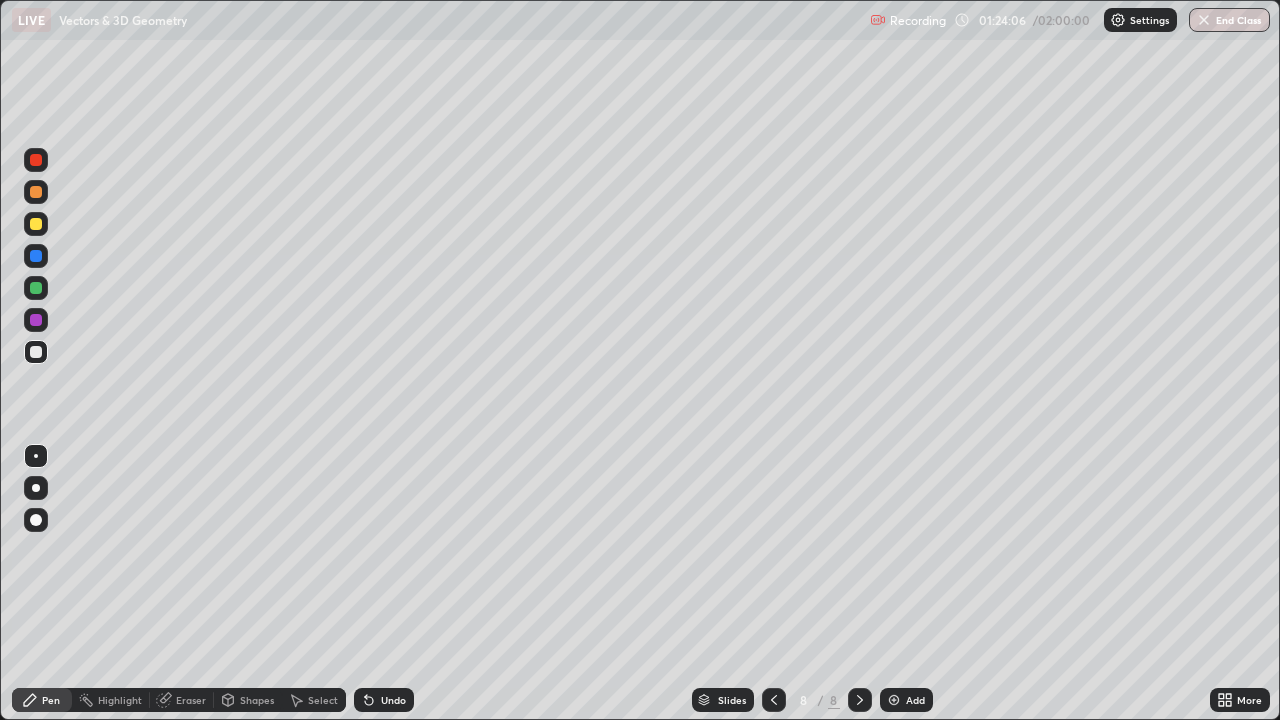 click on "Add" at bounding box center (915, 700) 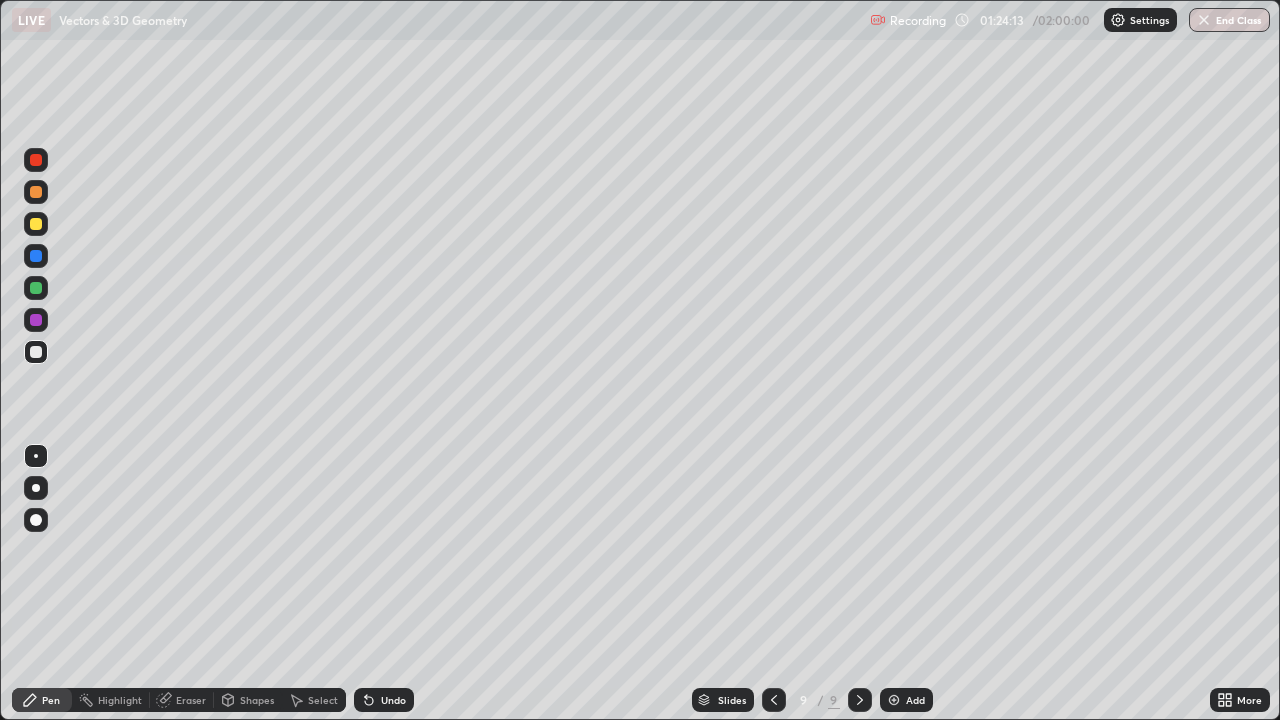 click at bounding box center [36, 224] 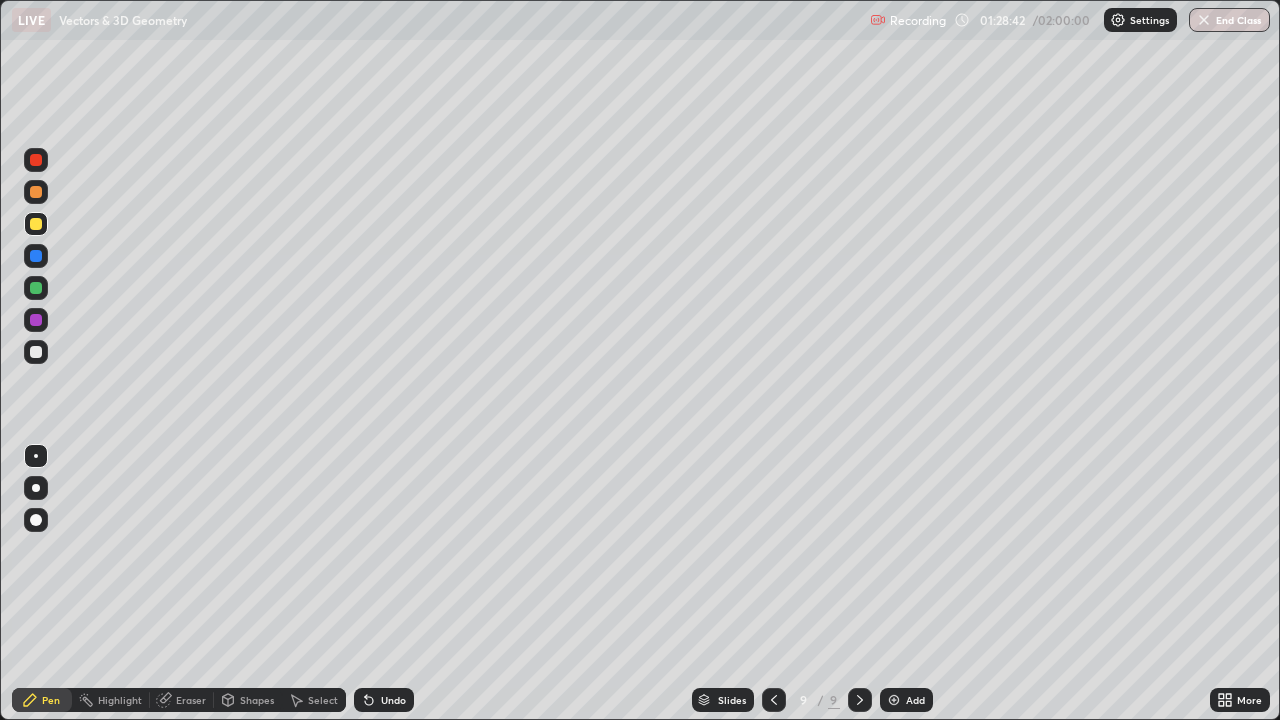 click on "Shapes" at bounding box center [248, 700] 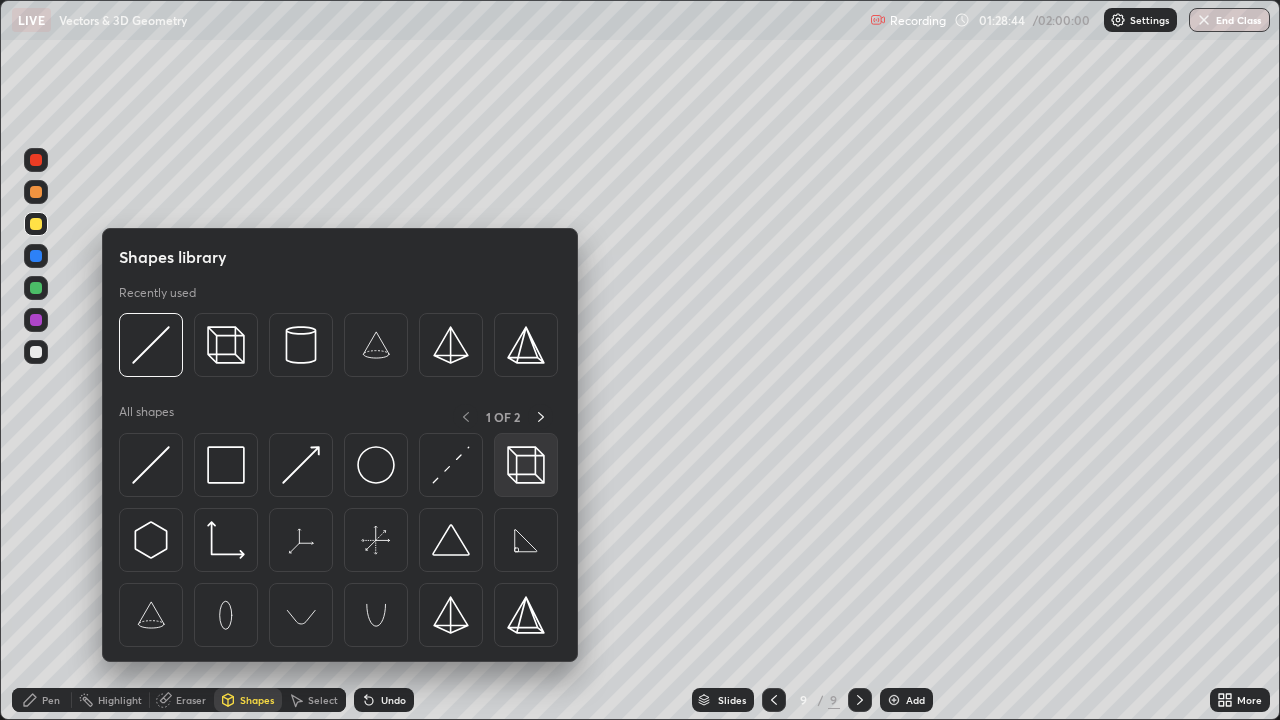 click at bounding box center [526, 465] 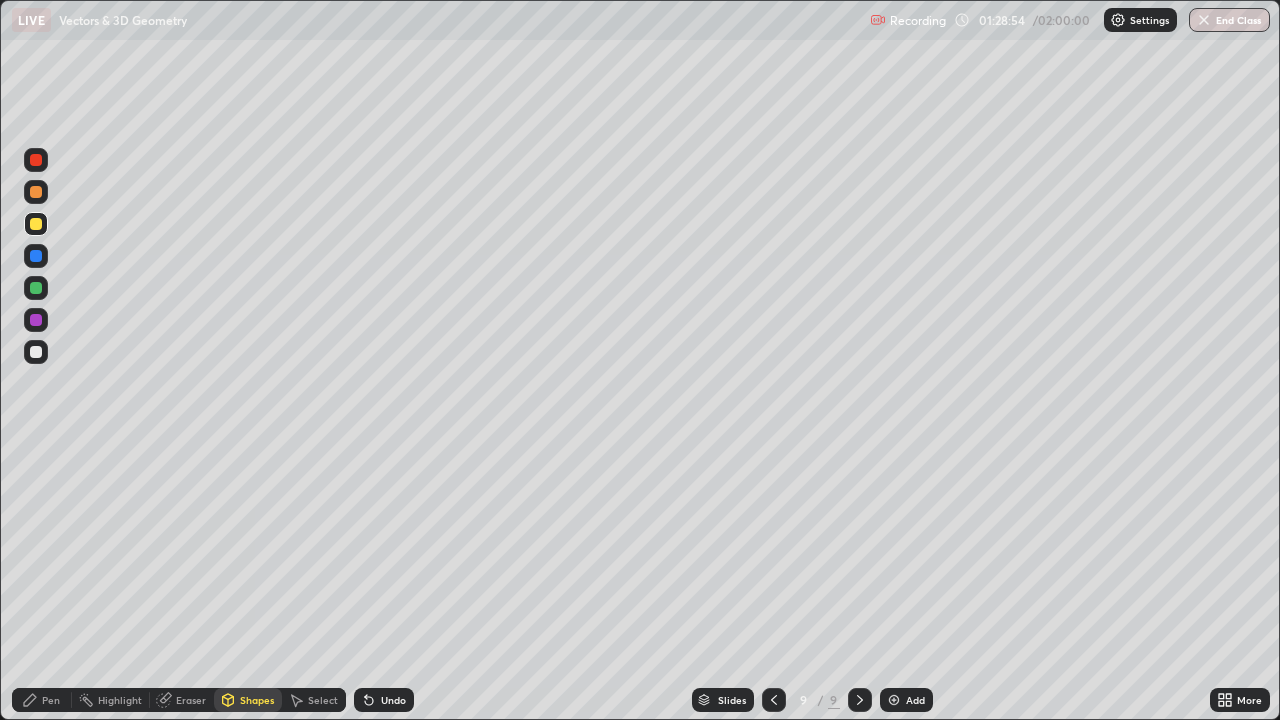 click on "Shapes" at bounding box center [257, 700] 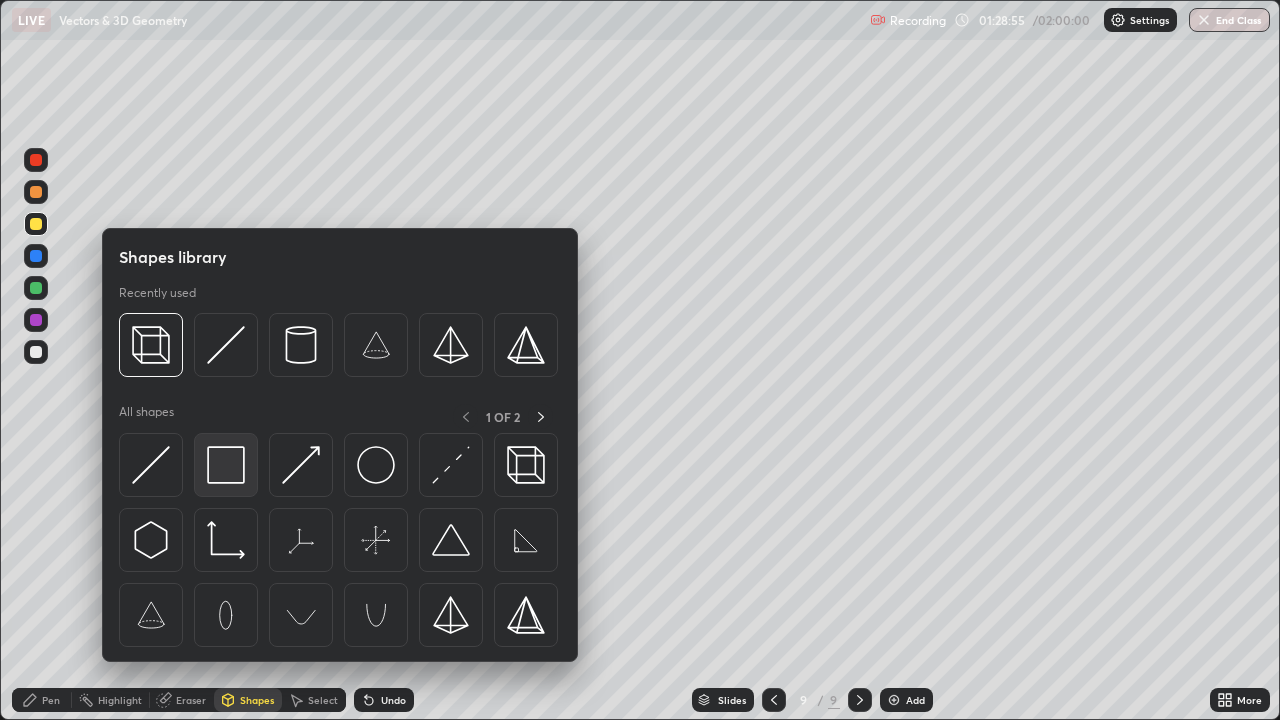 click at bounding box center [226, 465] 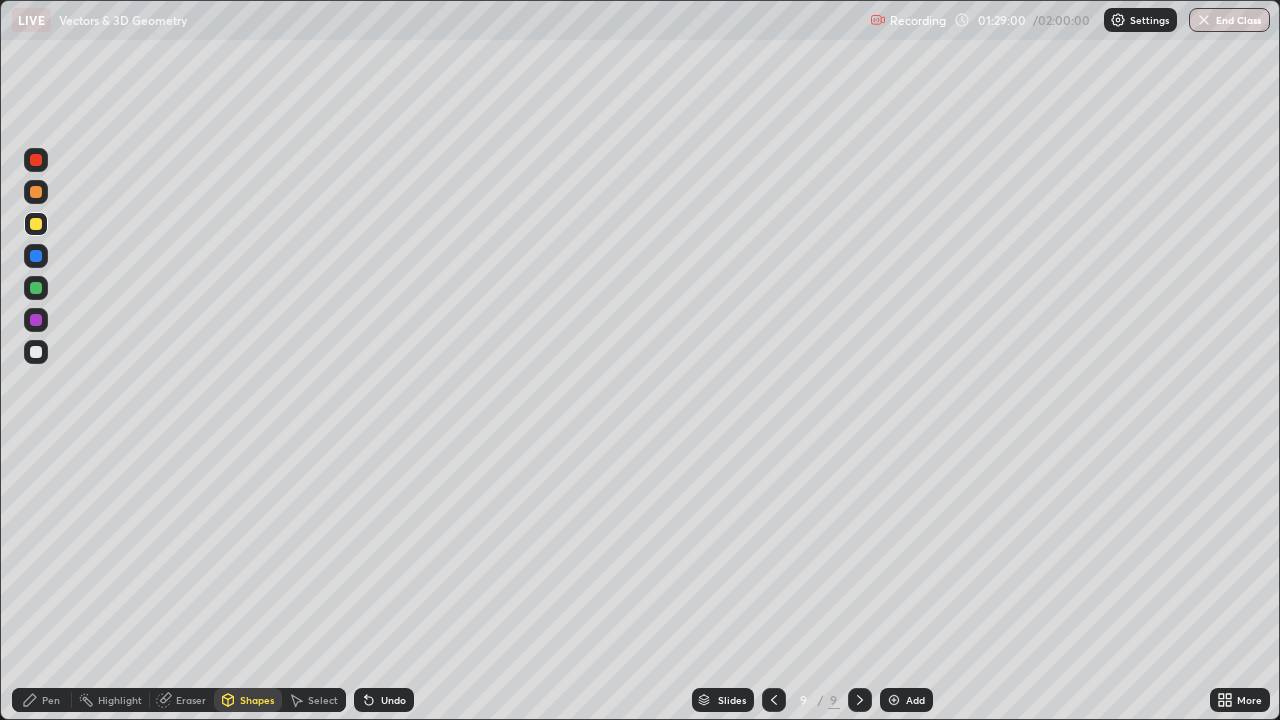 click on "Undo" at bounding box center [393, 700] 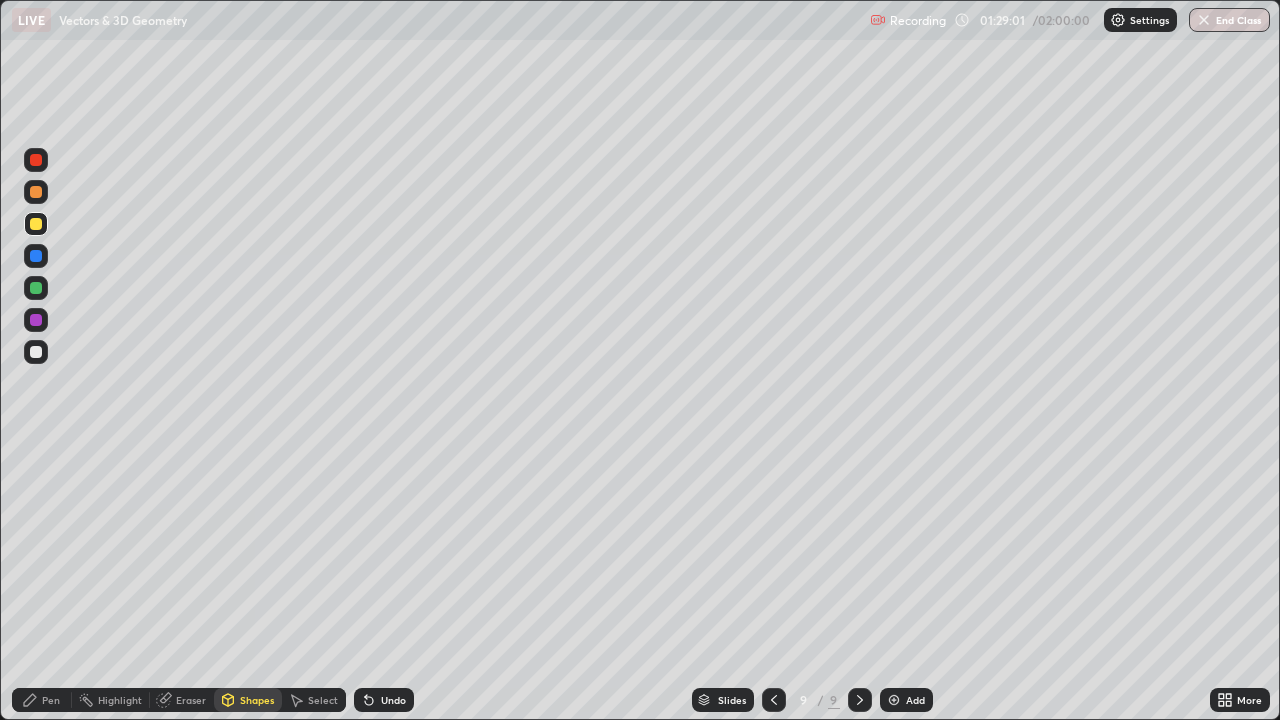 click on "Pen" at bounding box center (51, 700) 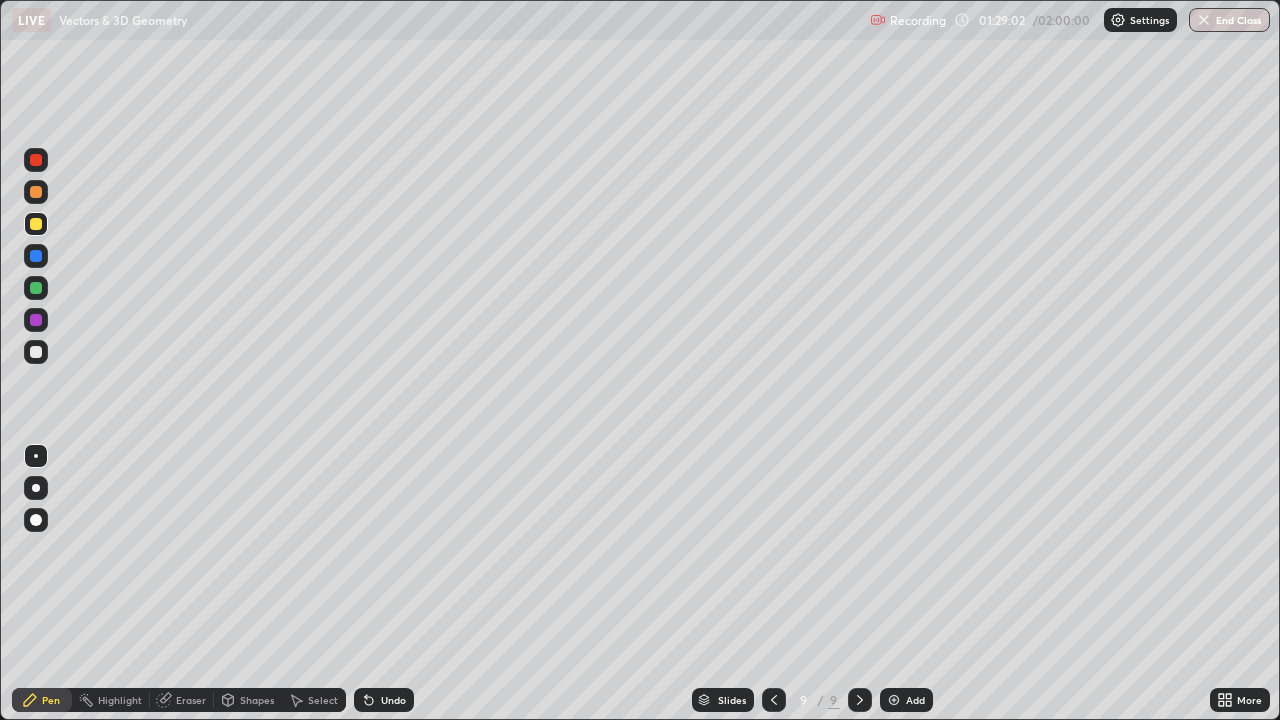 click at bounding box center [36, 320] 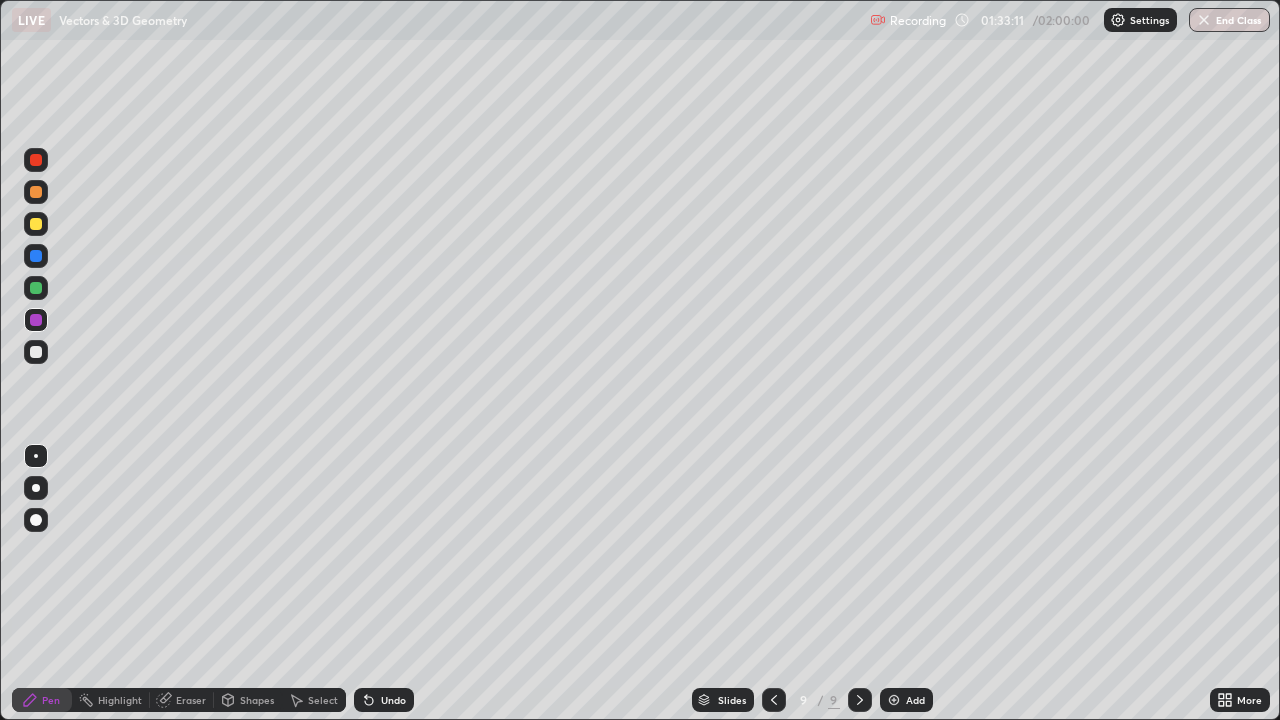 click at bounding box center (36, 288) 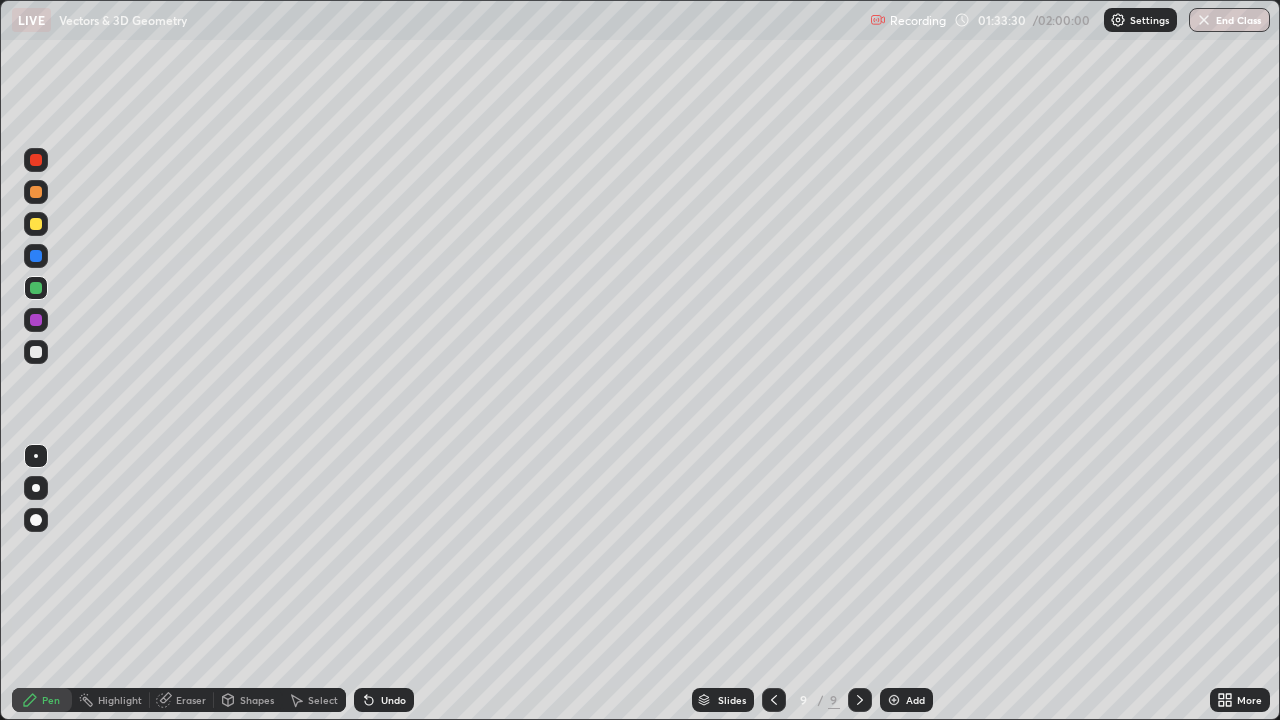 click at bounding box center (36, 352) 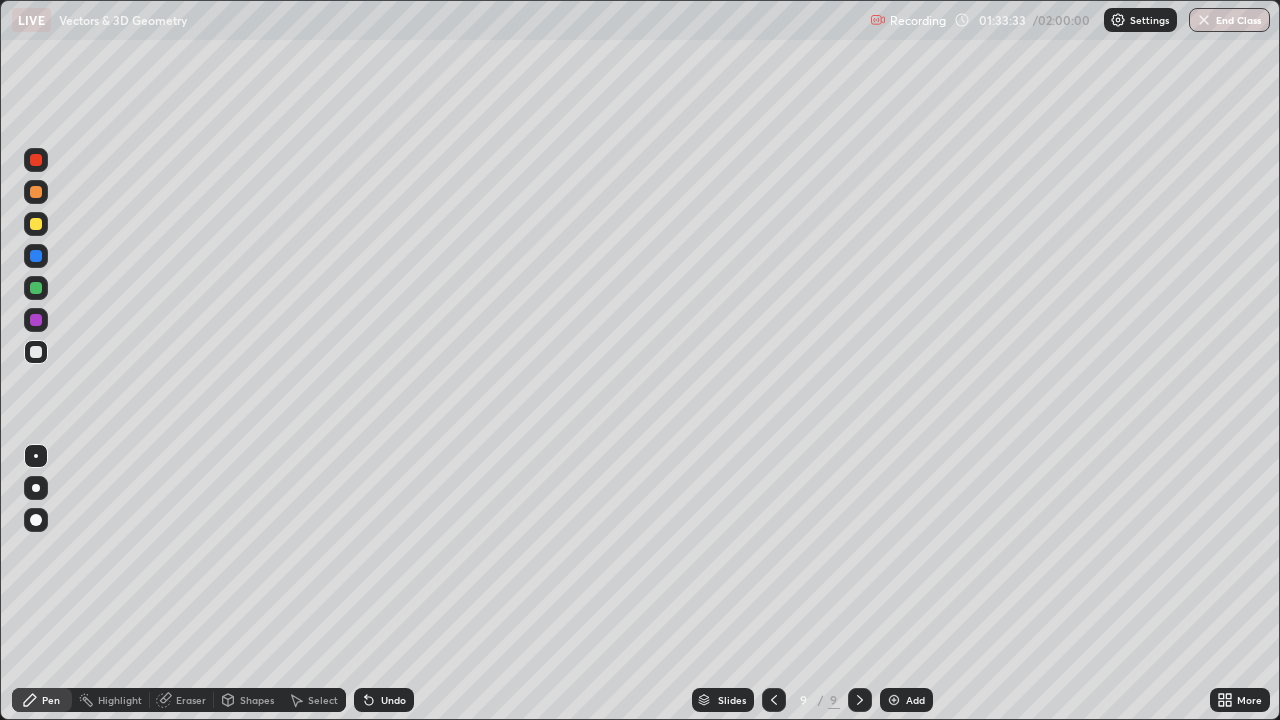 click at bounding box center (36, 160) 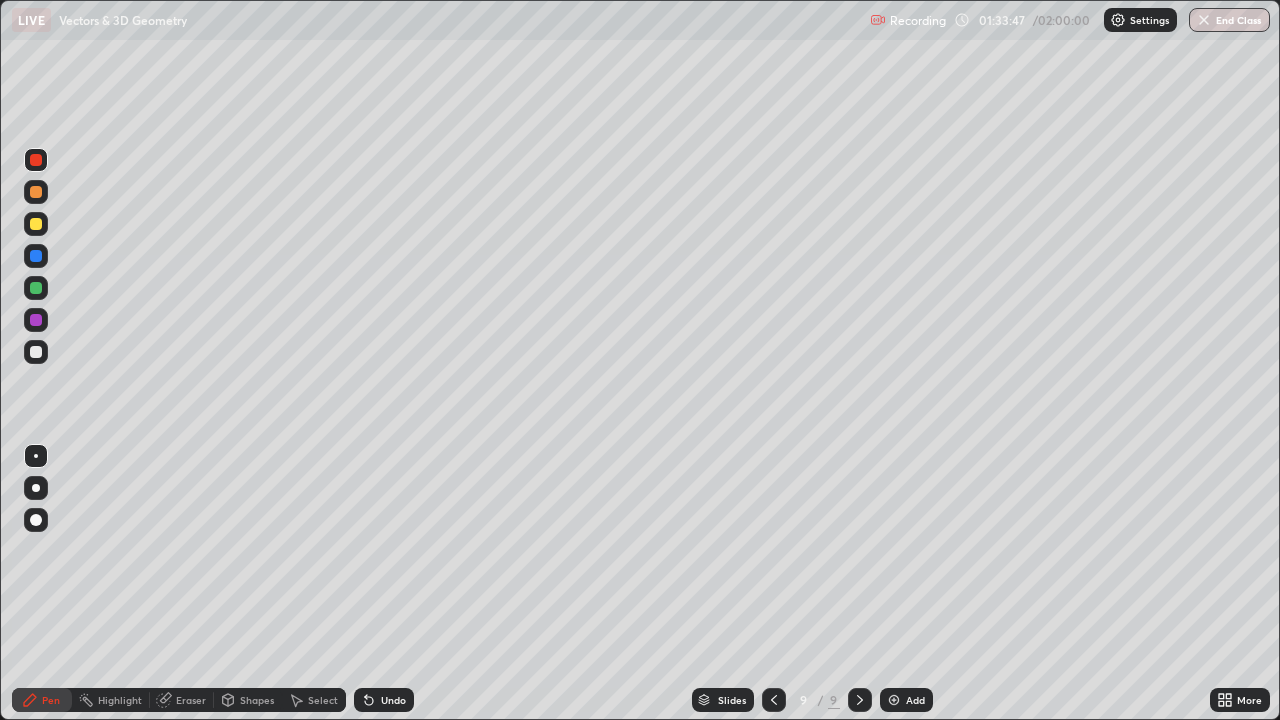 click at bounding box center (36, 256) 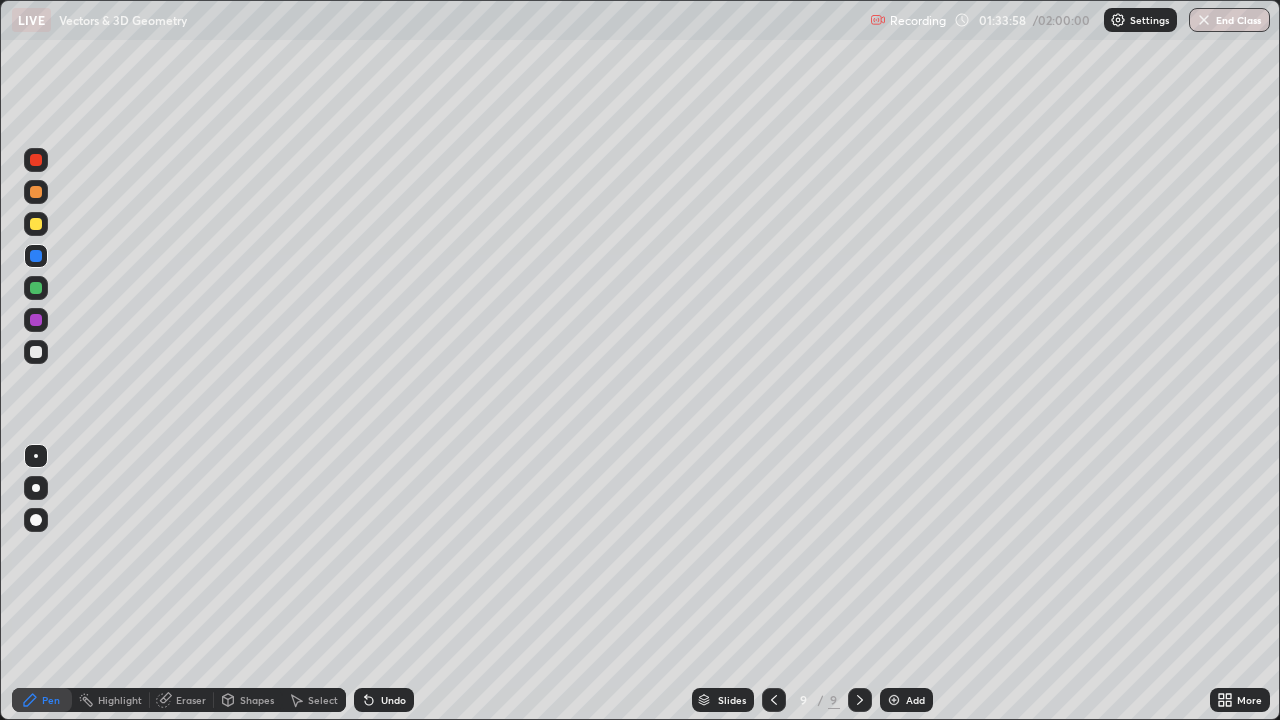 click on "Undo" at bounding box center [384, 700] 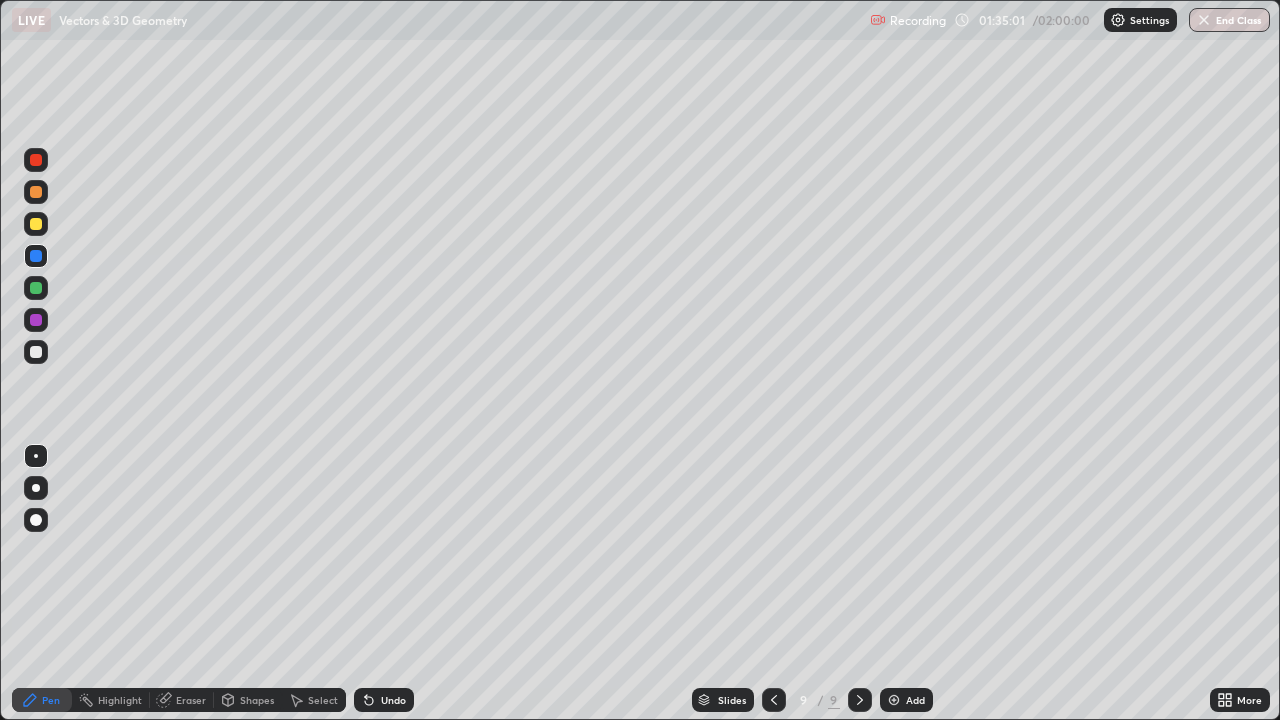 click at bounding box center (36, 352) 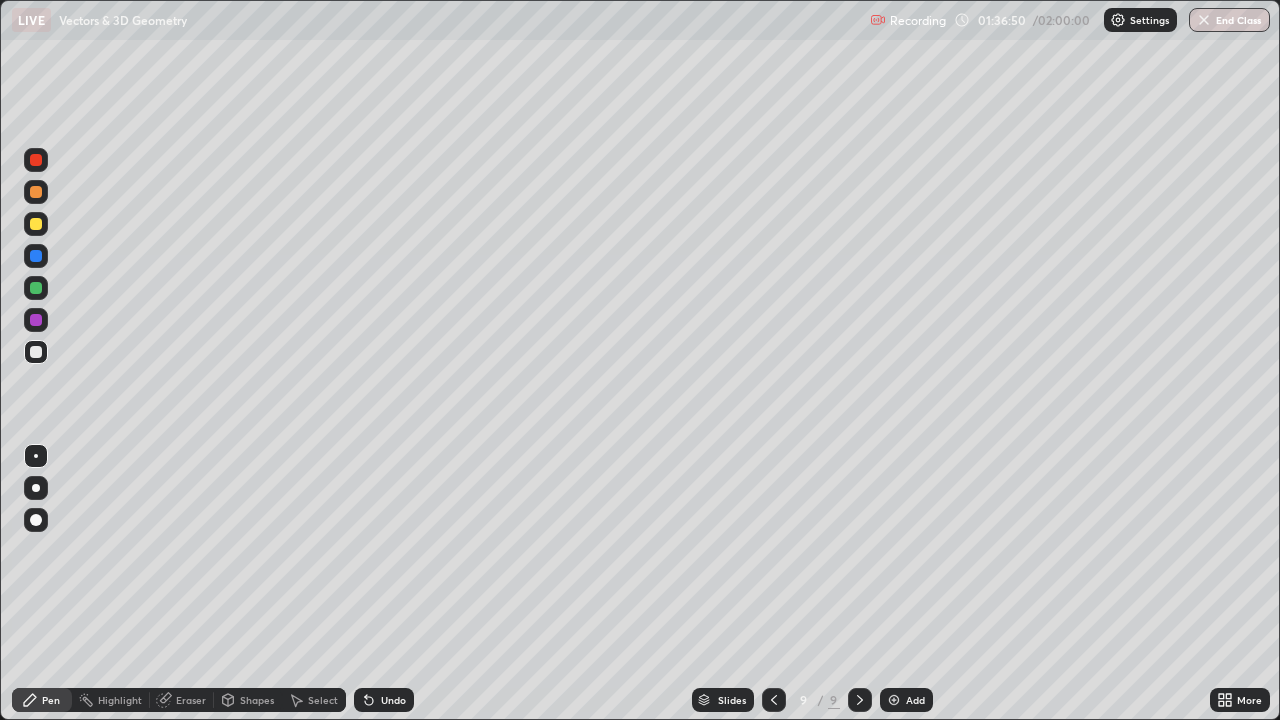 click on "Add" at bounding box center (906, 700) 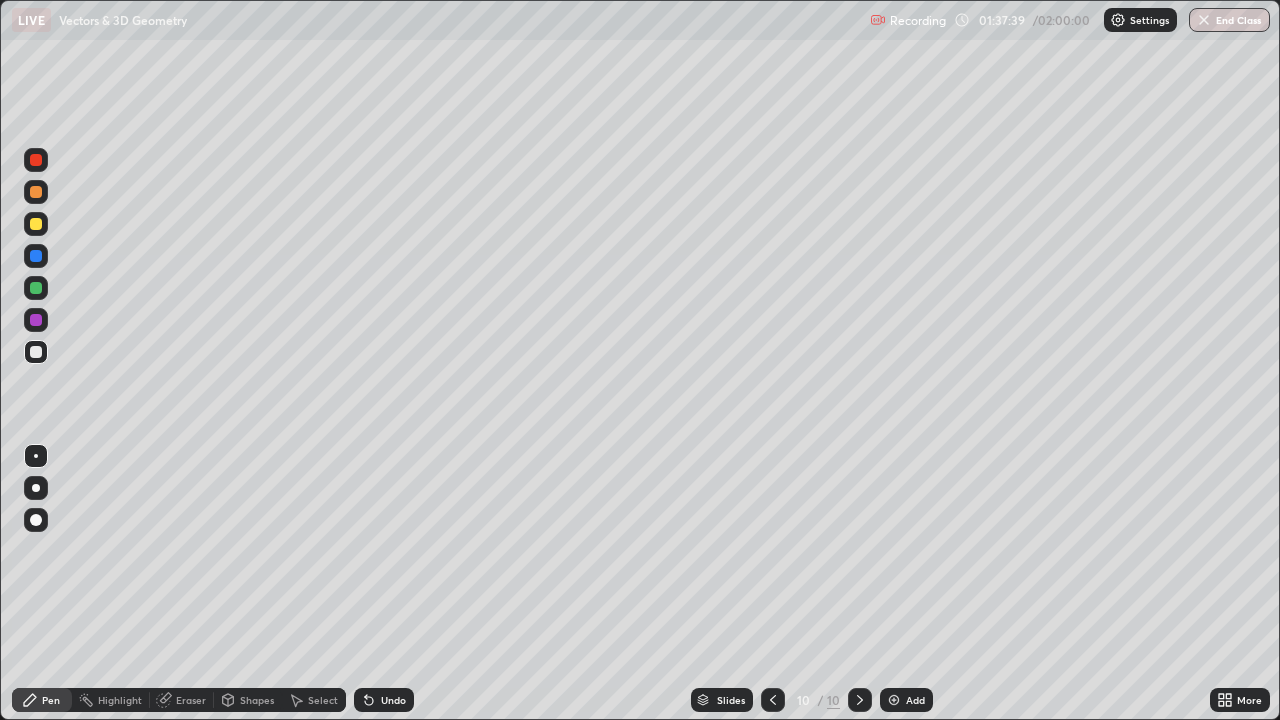 click on "Eraser" at bounding box center (182, 700) 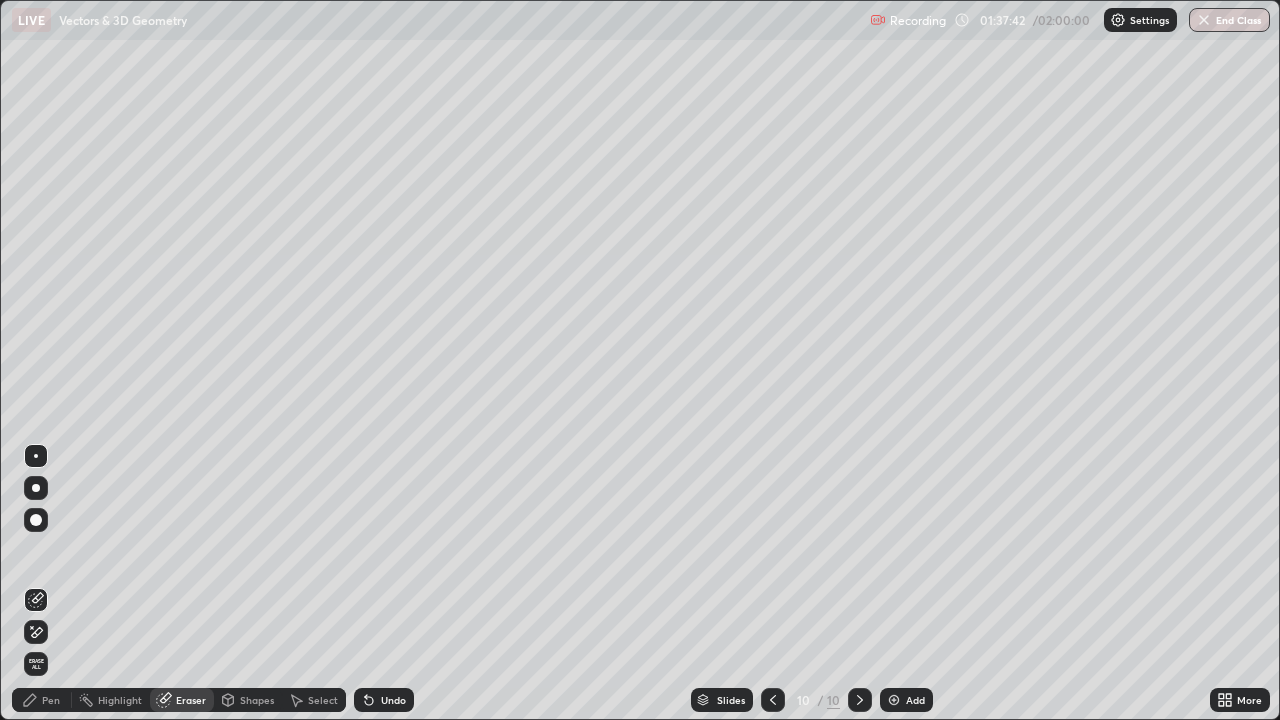 click on "Pen" at bounding box center (42, 700) 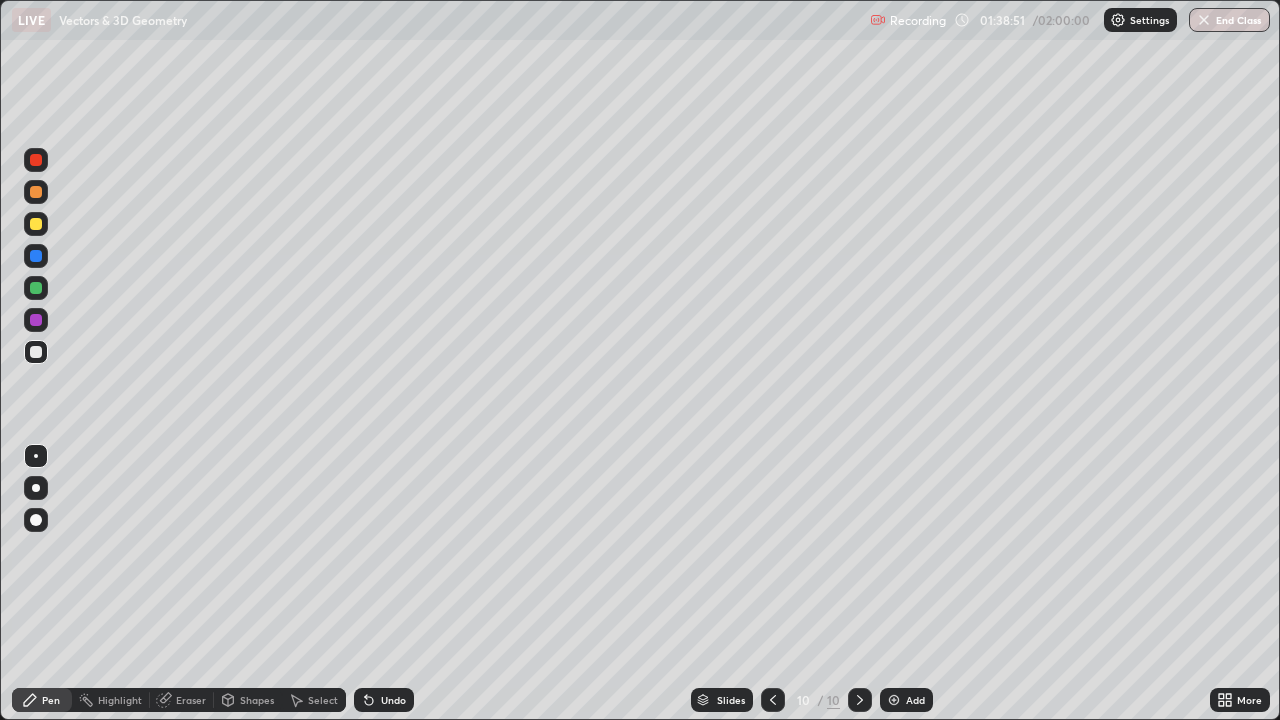 click on "Shapes" at bounding box center [248, 700] 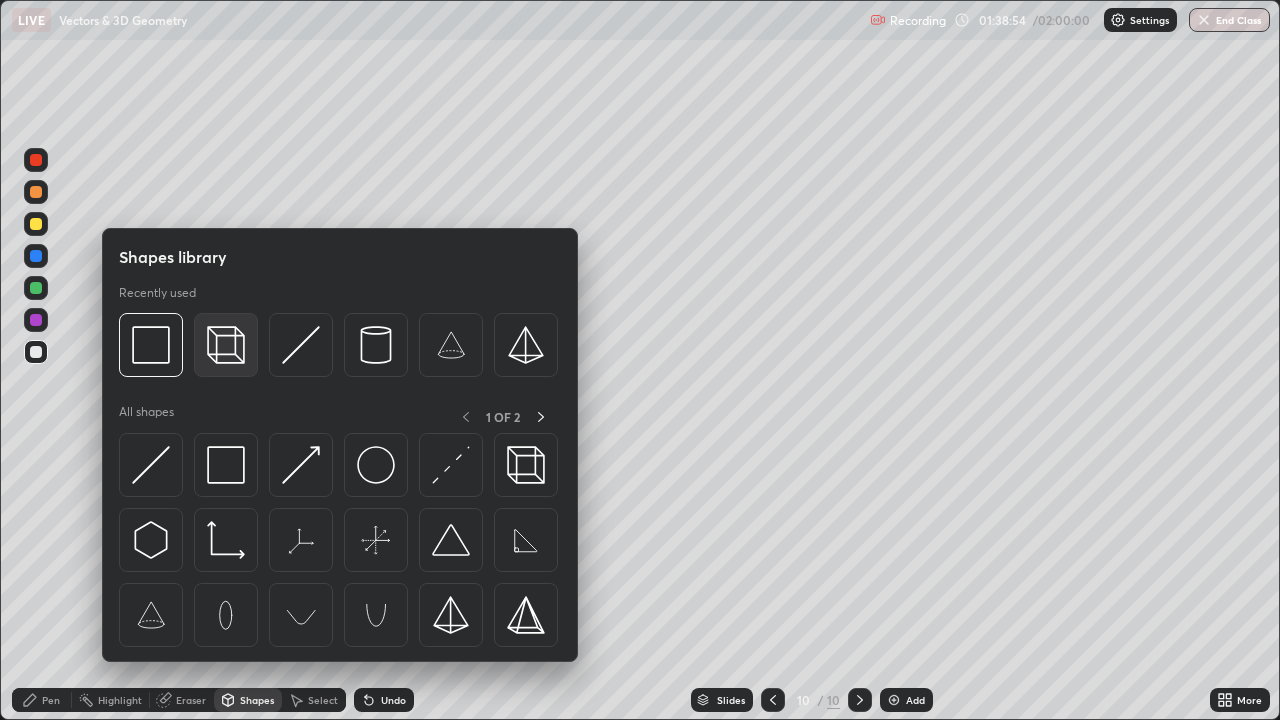 click at bounding box center (226, 345) 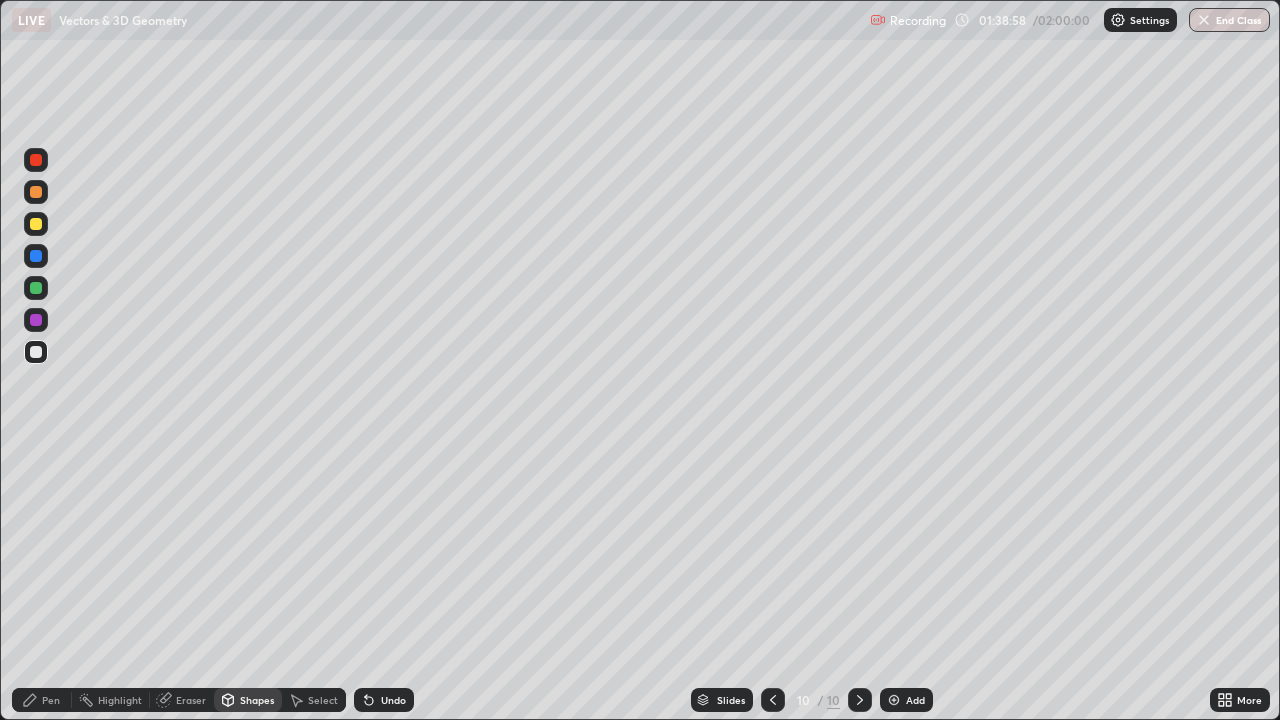 click on "Undo" at bounding box center [393, 700] 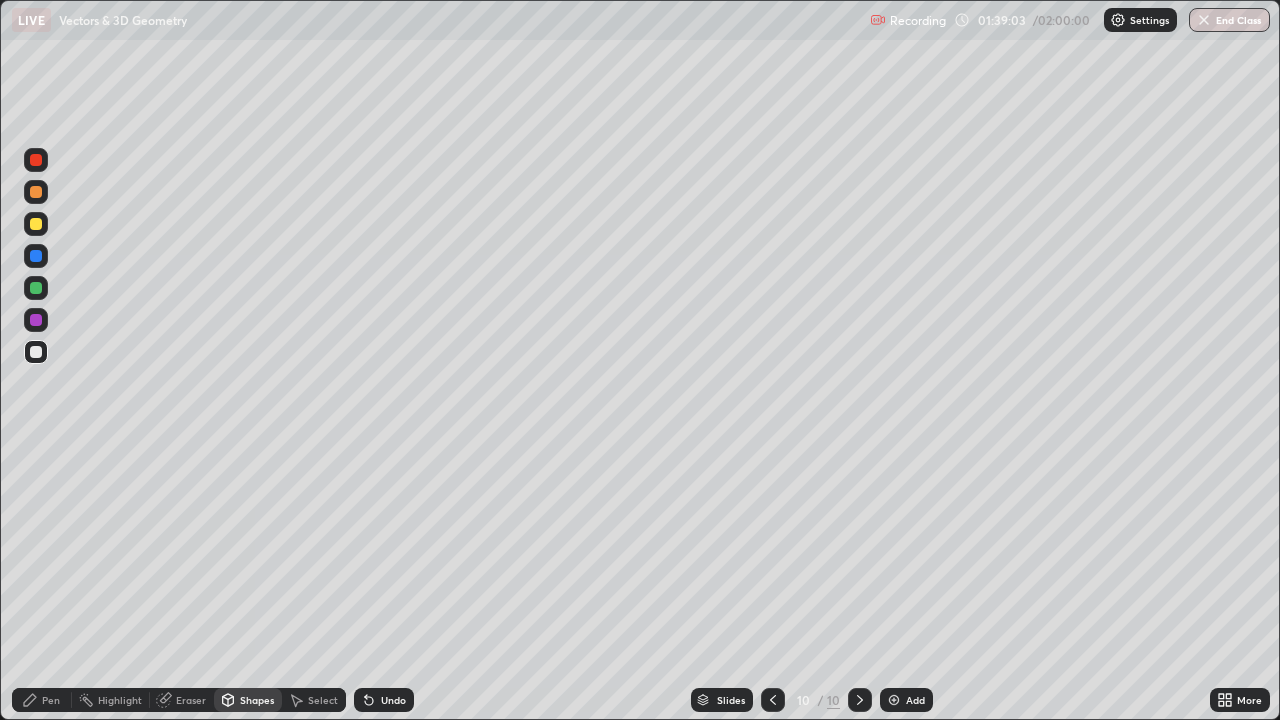 click on "Pen" at bounding box center (42, 700) 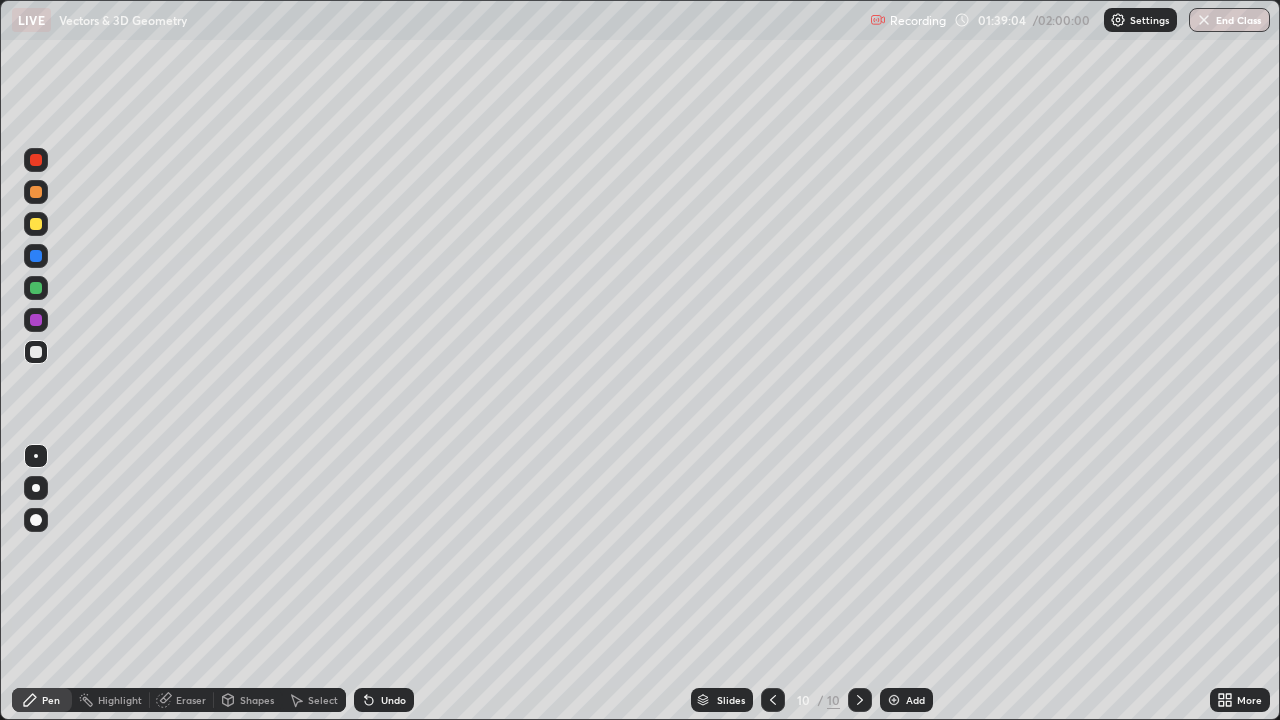 click at bounding box center [36, 288] 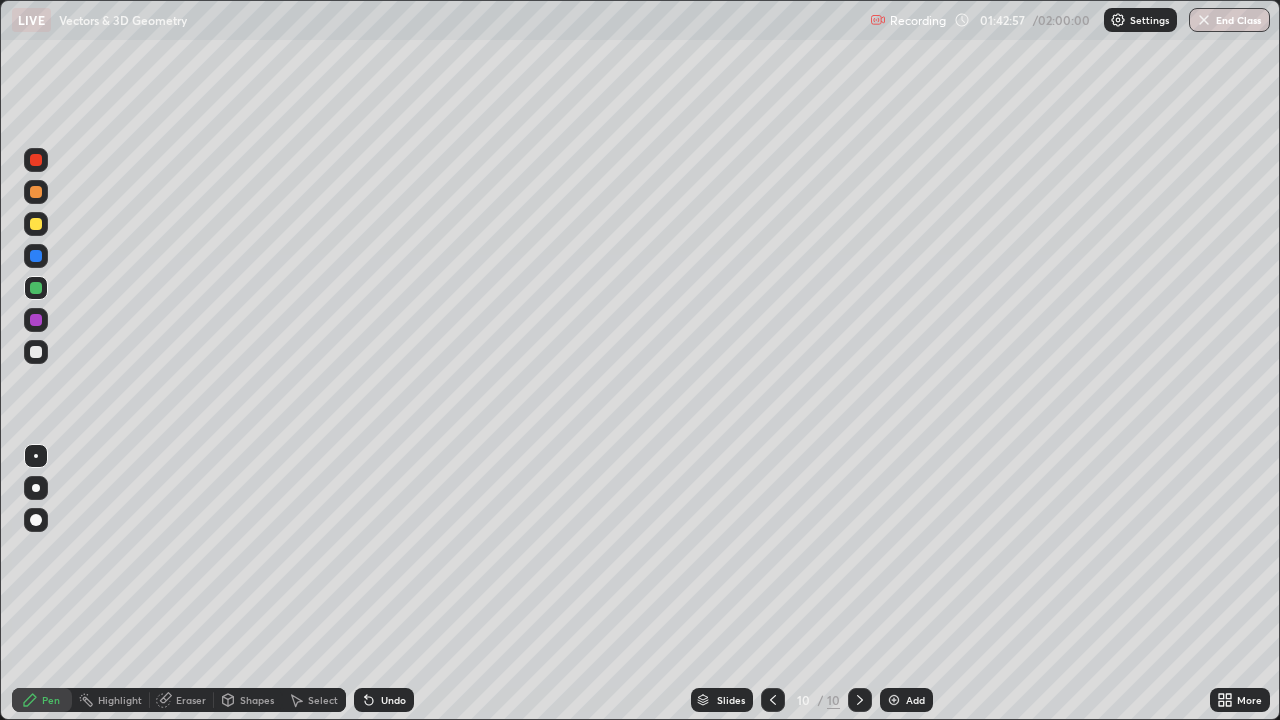 click 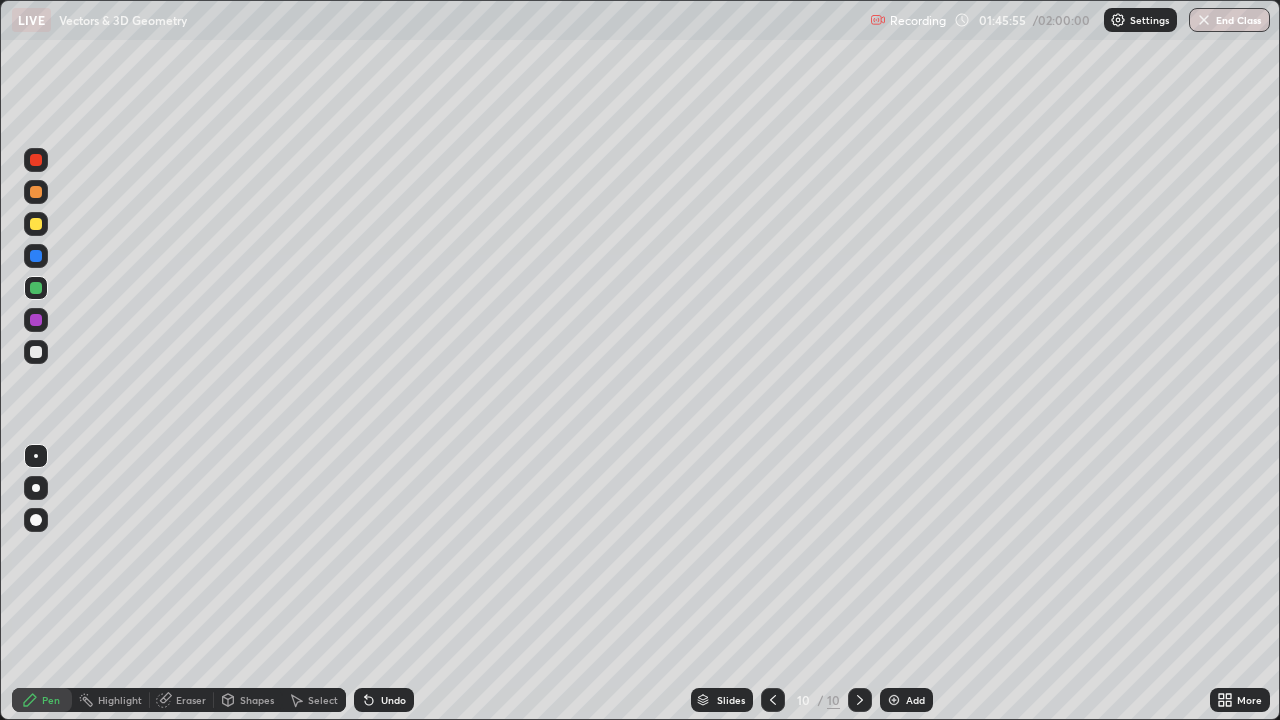 click on "Add" at bounding box center (906, 700) 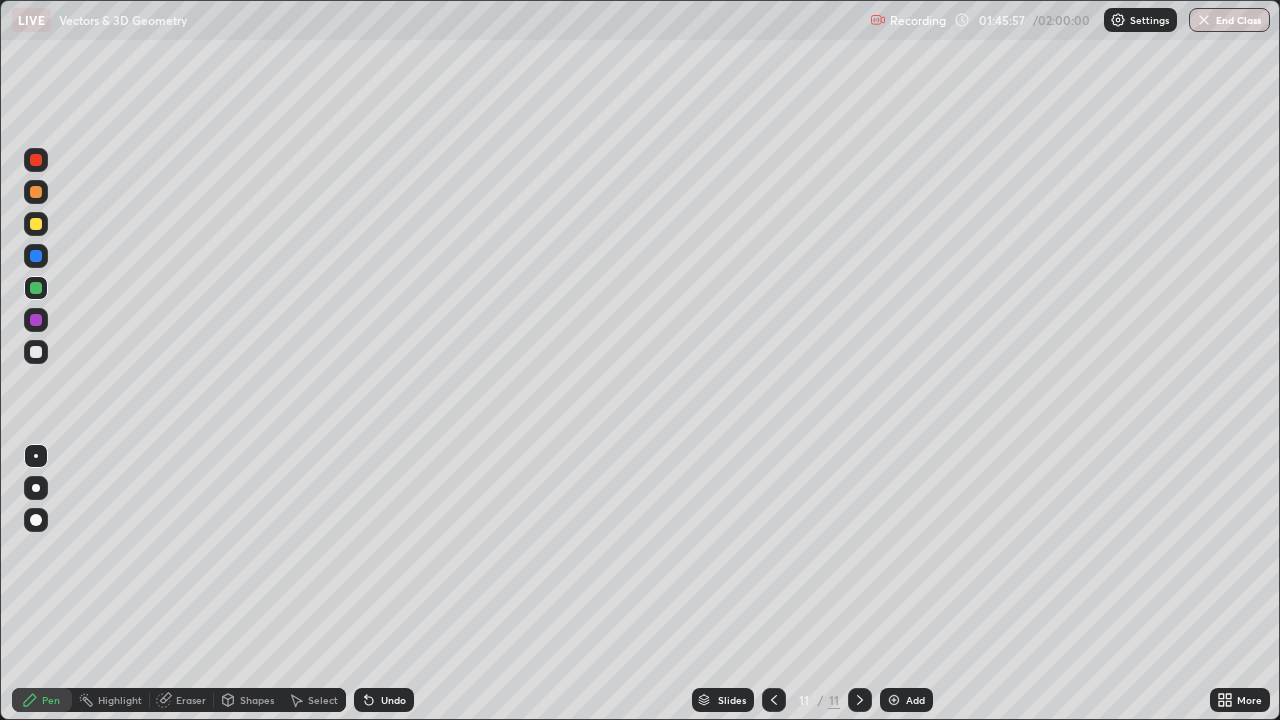 click at bounding box center (36, 352) 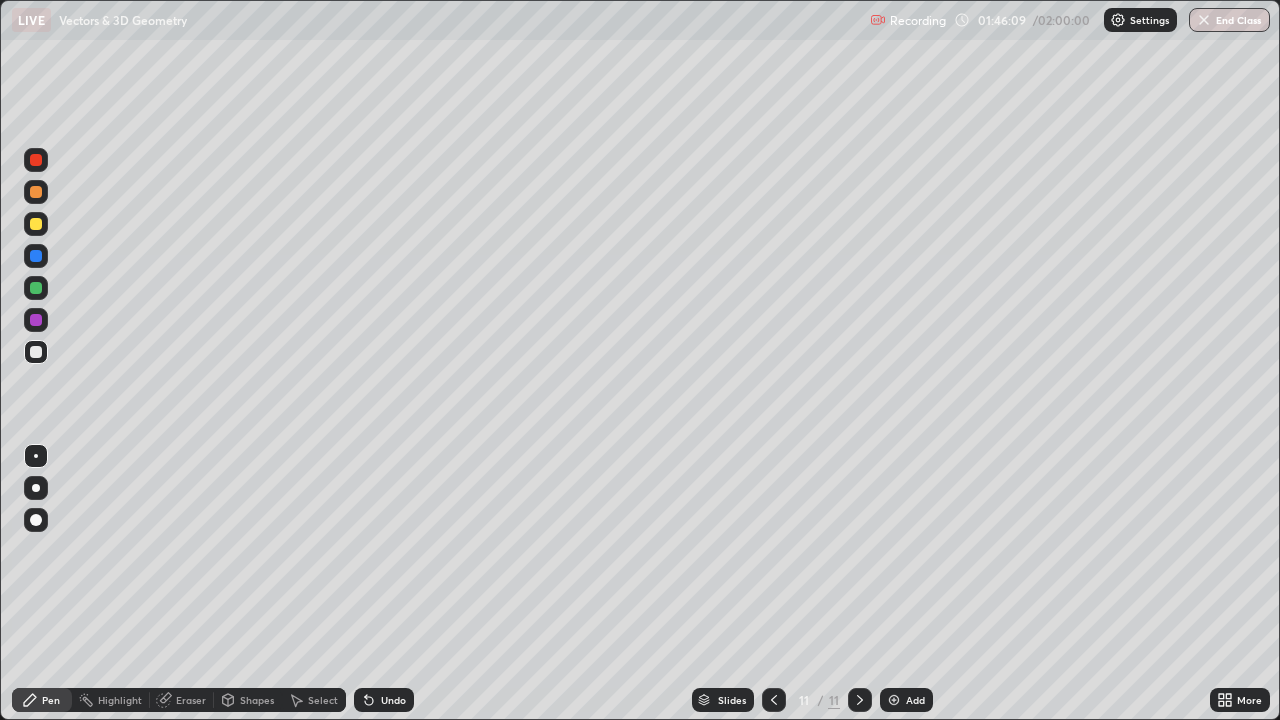 click at bounding box center [36, 224] 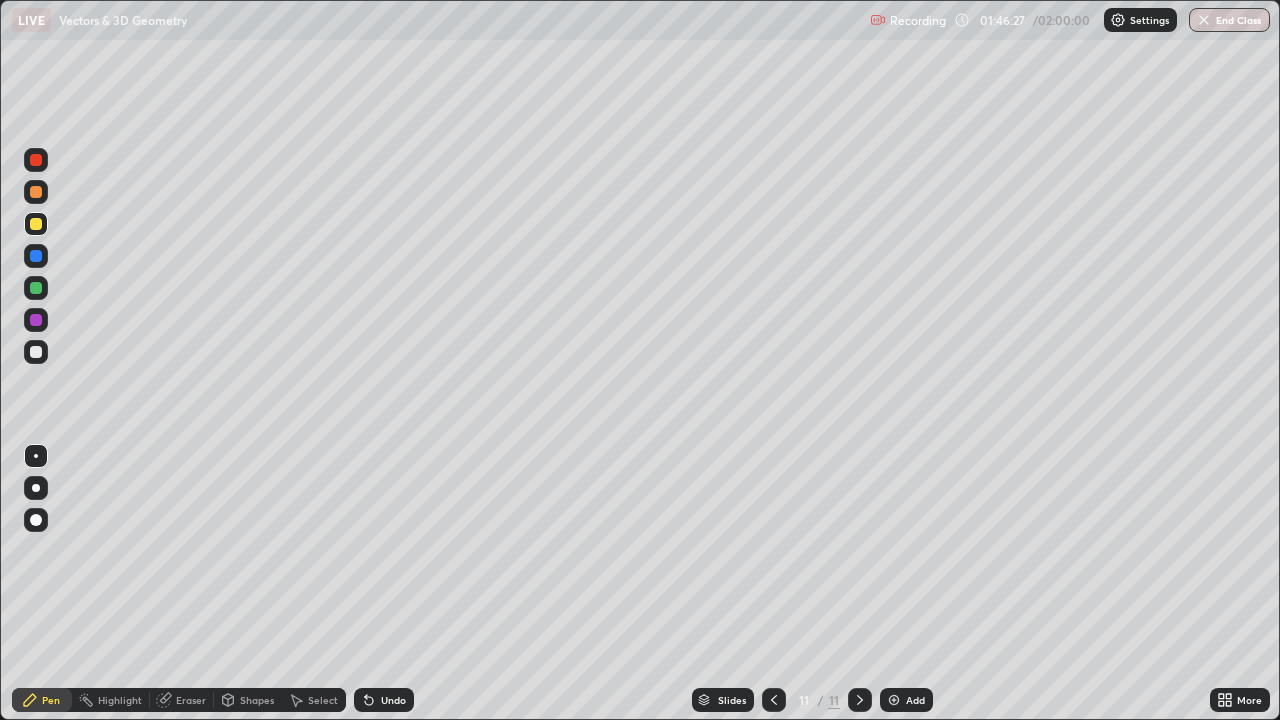 click at bounding box center (36, 288) 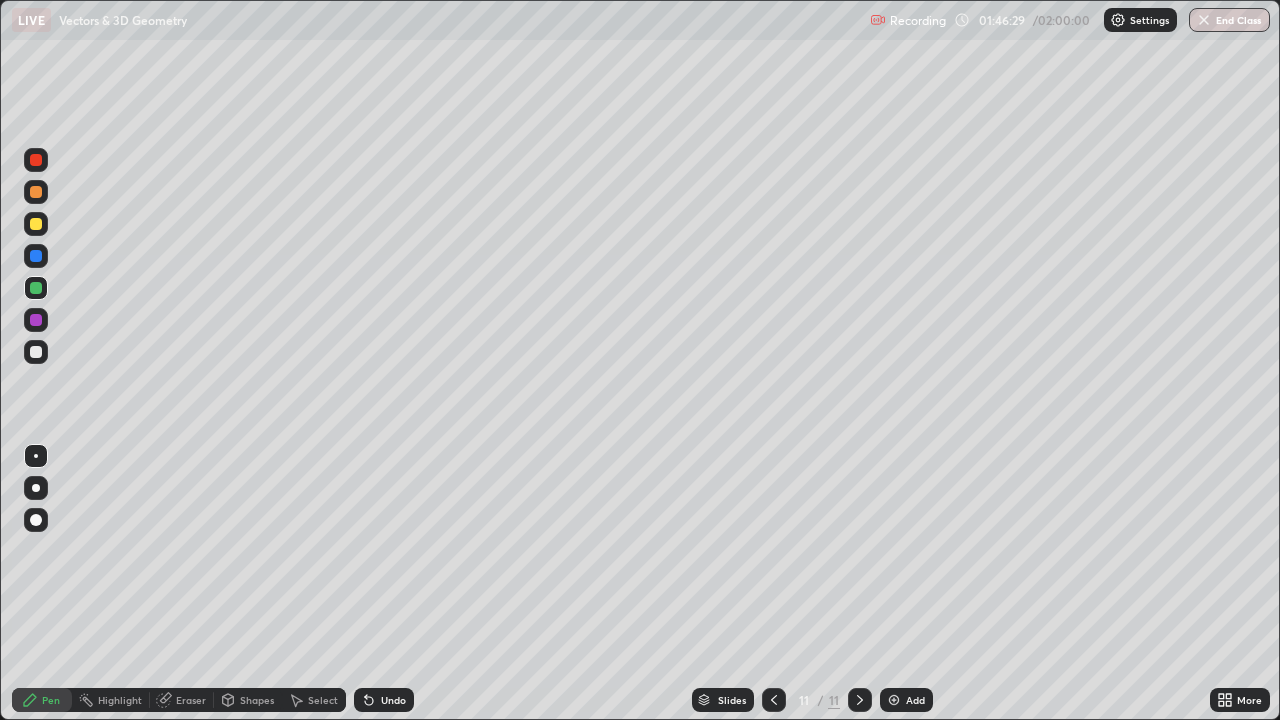 click on "Eraser" at bounding box center [182, 700] 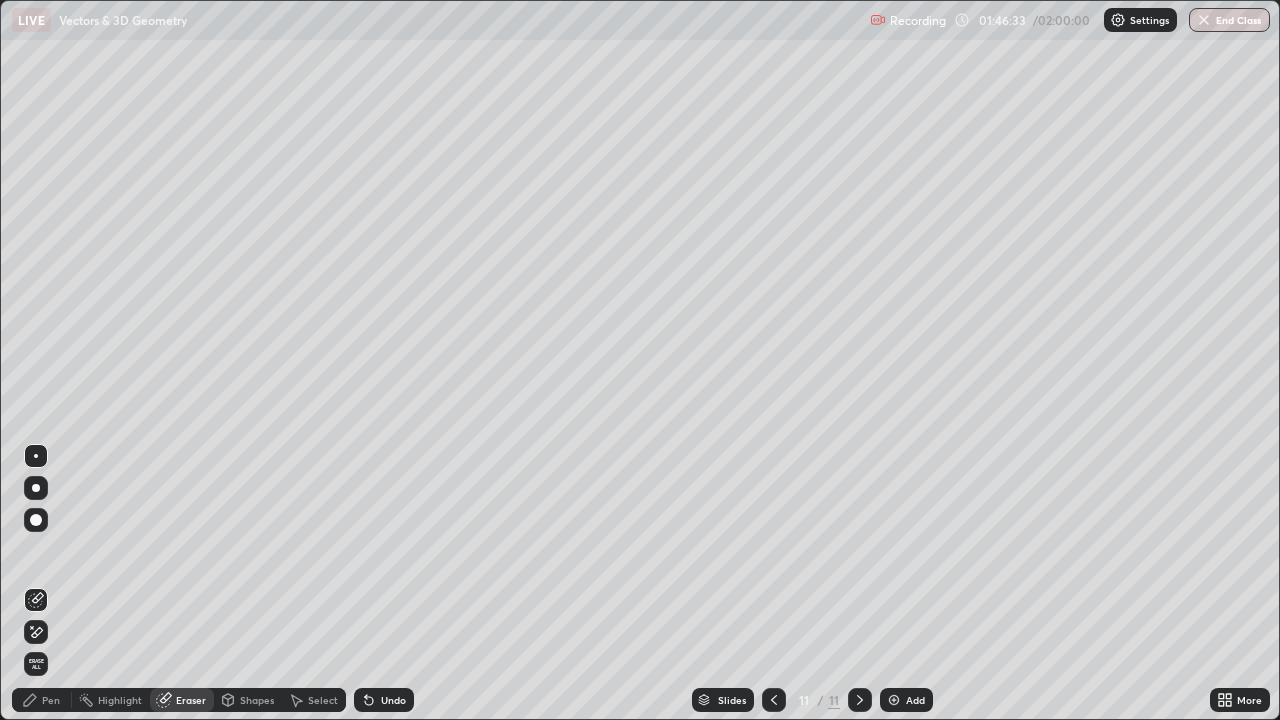 click on "Pen" at bounding box center (51, 700) 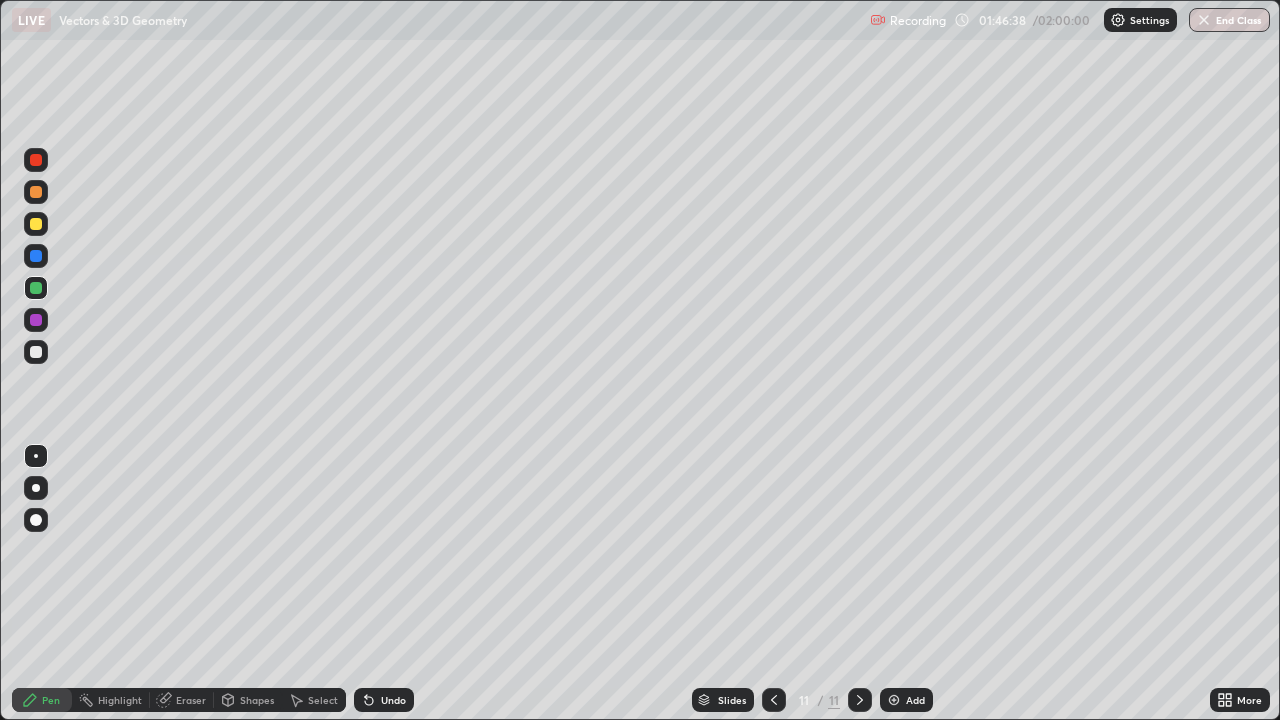 click at bounding box center [36, 224] 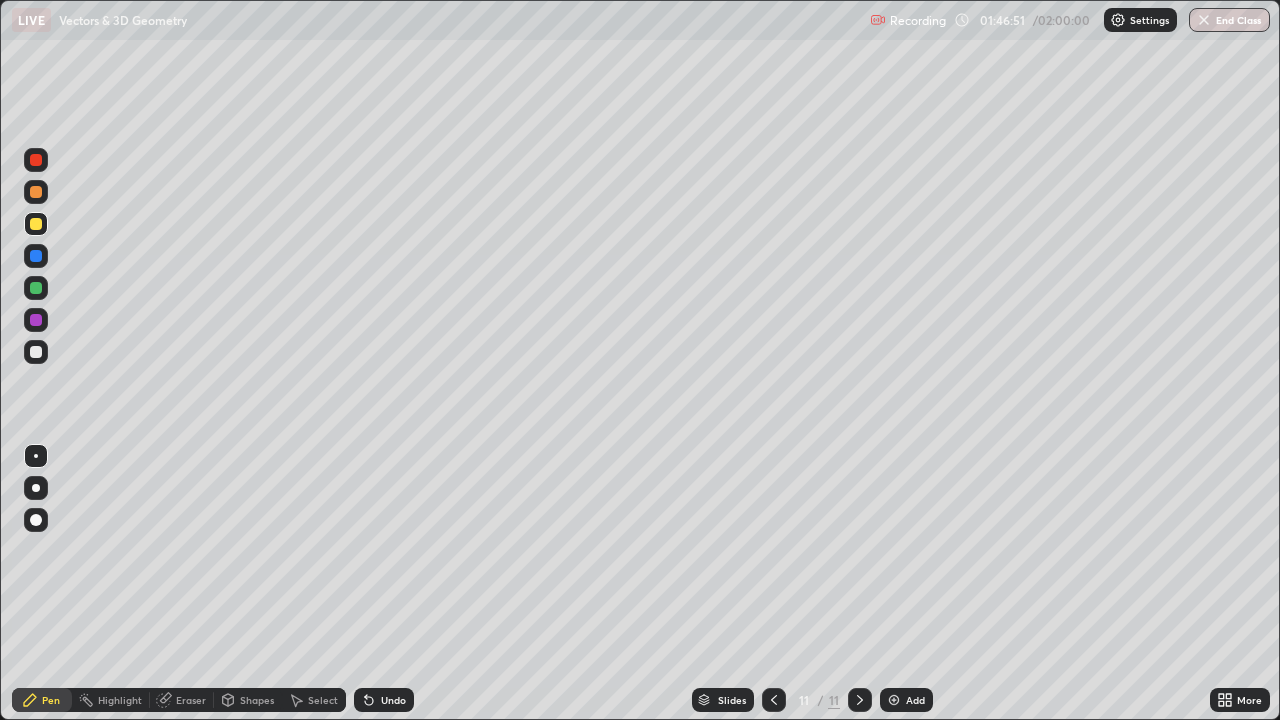 click at bounding box center [36, 352] 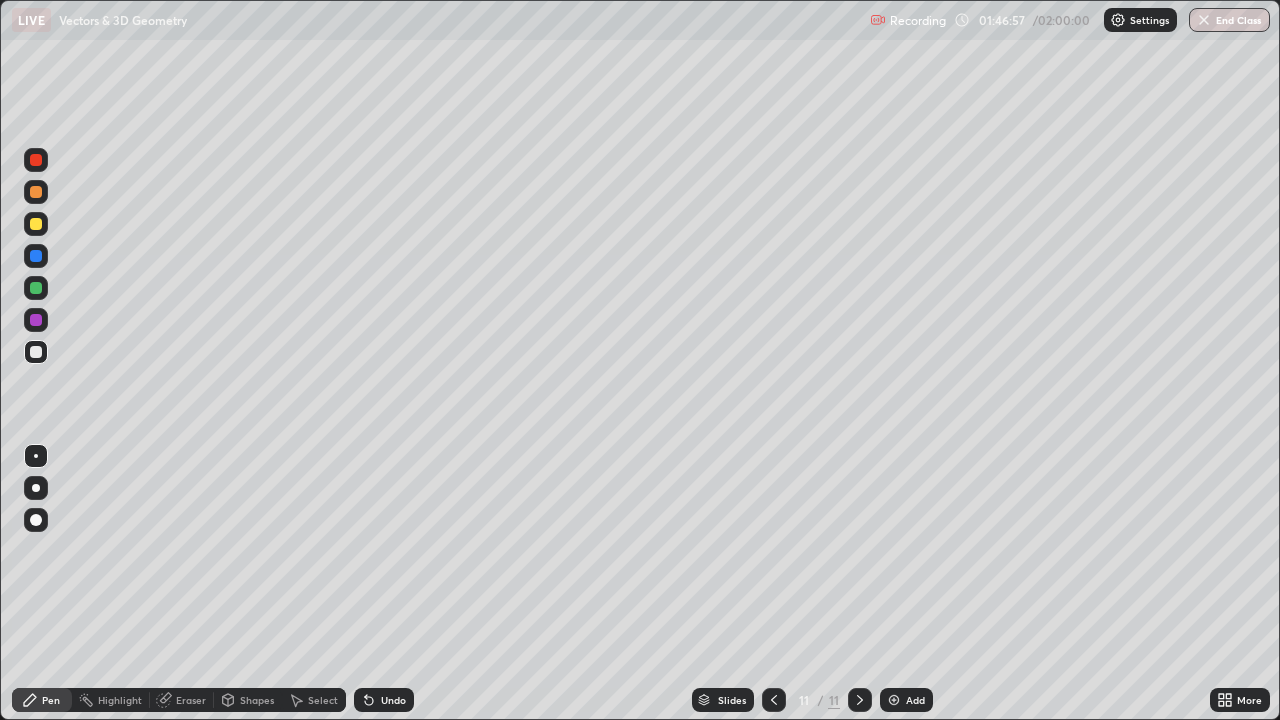 click on "Eraser" at bounding box center (182, 700) 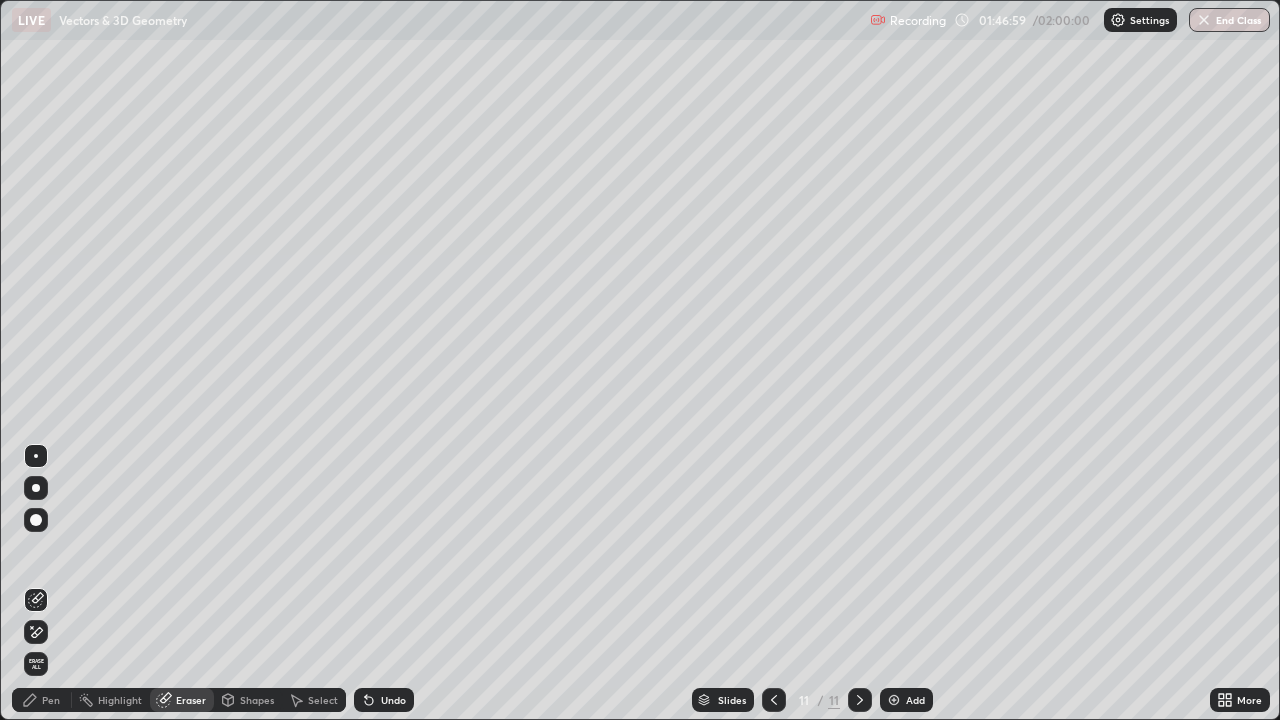 click on "Pen" at bounding box center [51, 700] 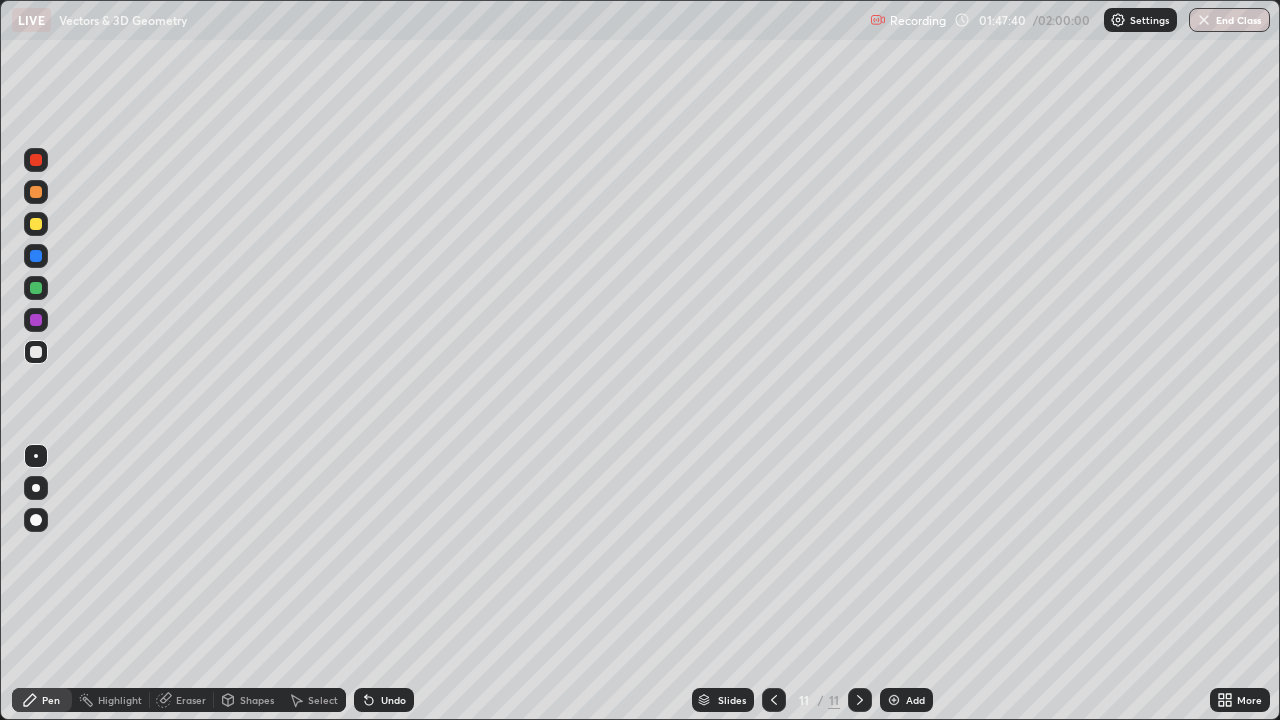 click on "Undo" at bounding box center [384, 700] 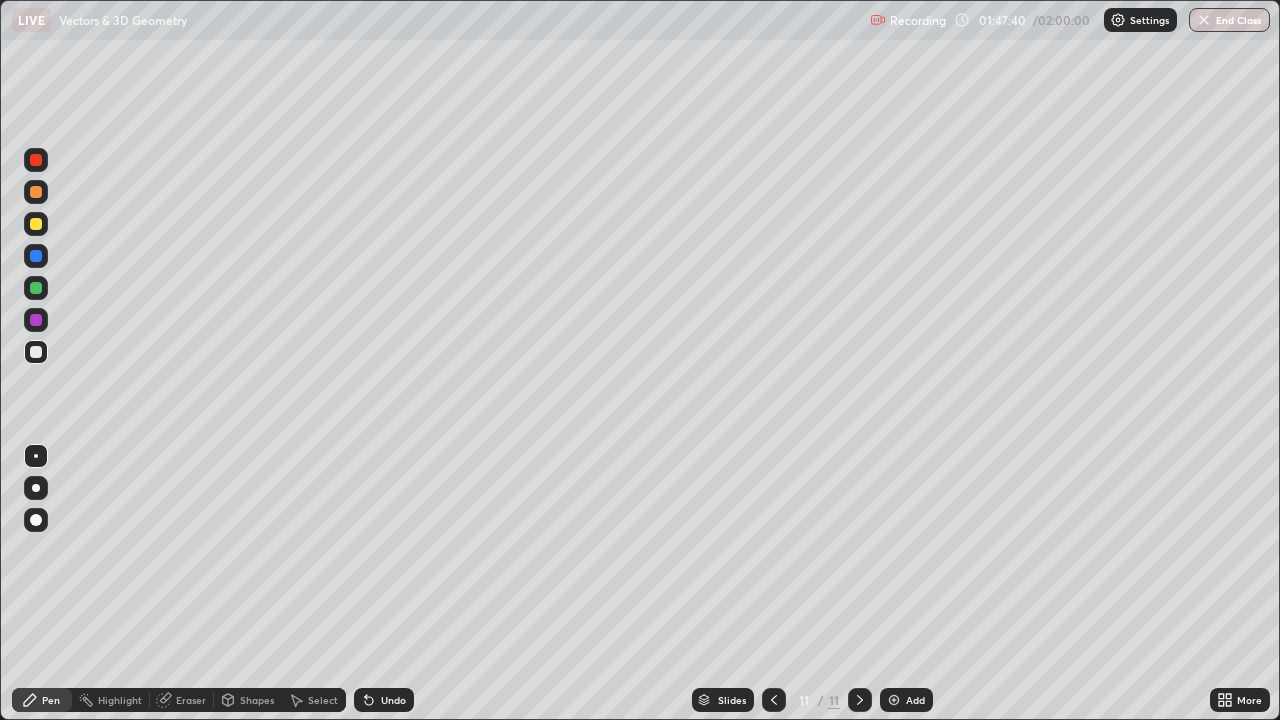 click on "Undo" at bounding box center (393, 700) 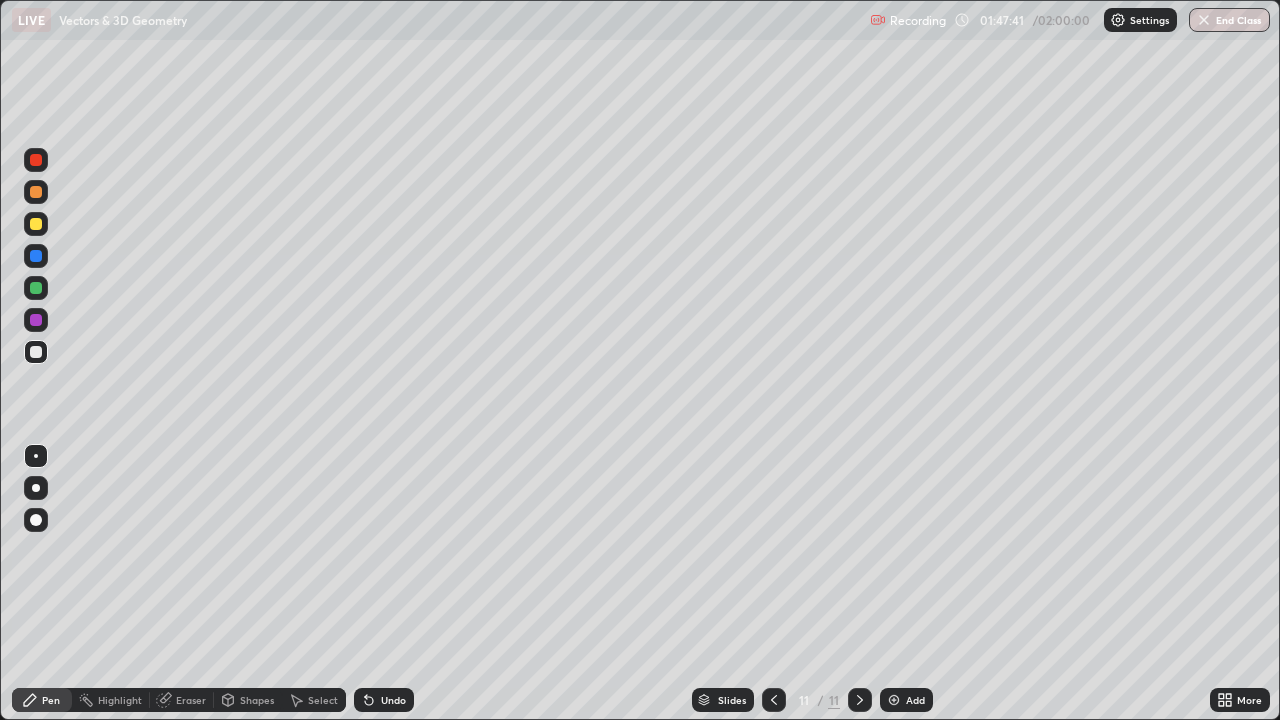 click on "Undo" at bounding box center (393, 700) 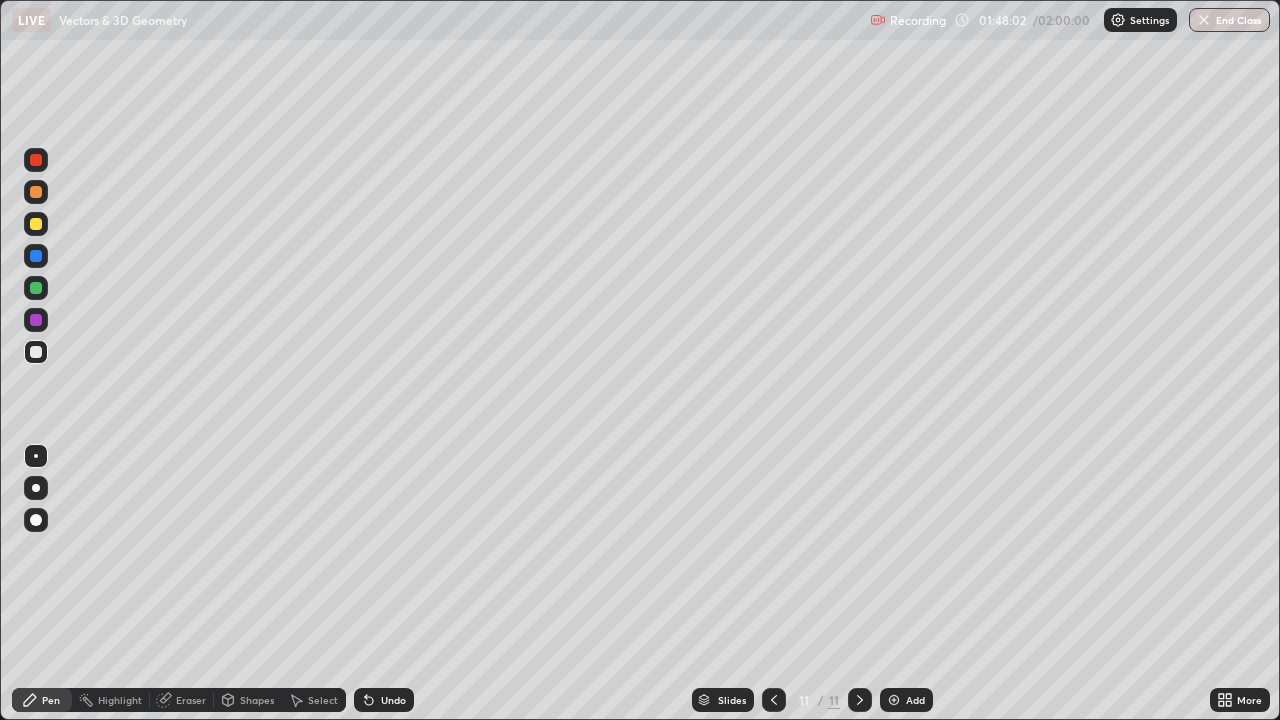 click on "Undo" at bounding box center [393, 700] 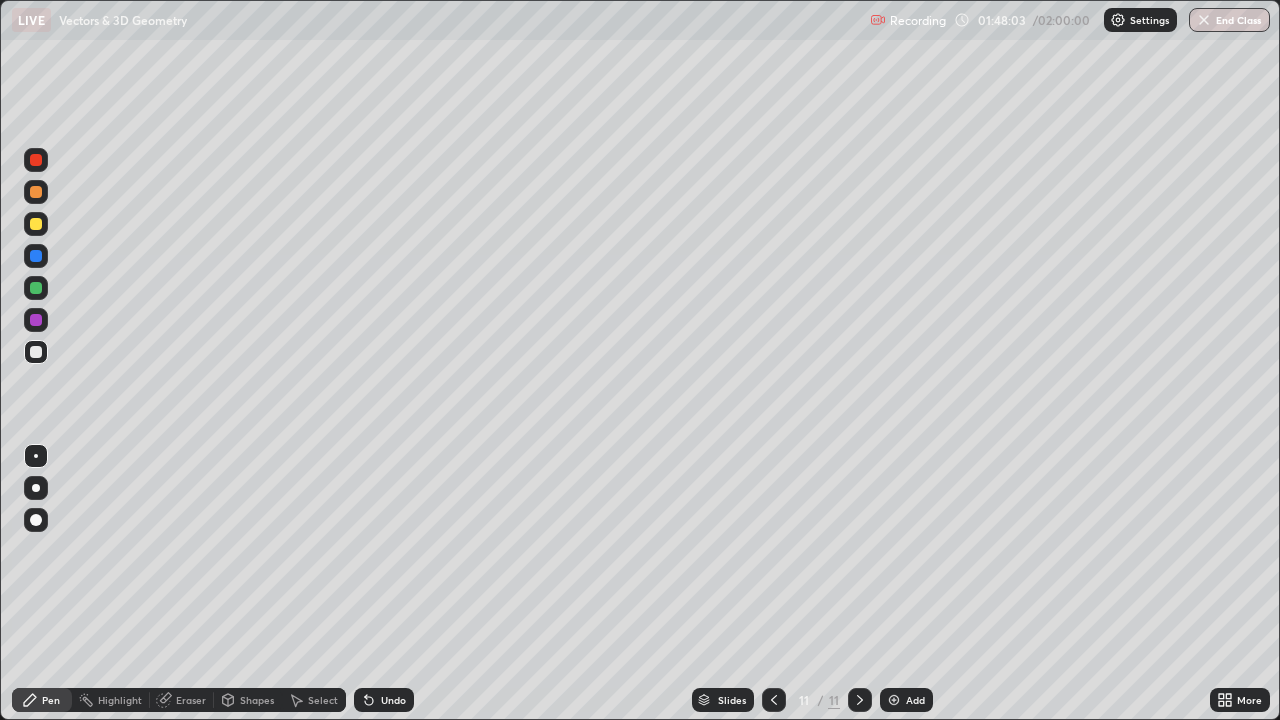 click on "Undo" at bounding box center (393, 700) 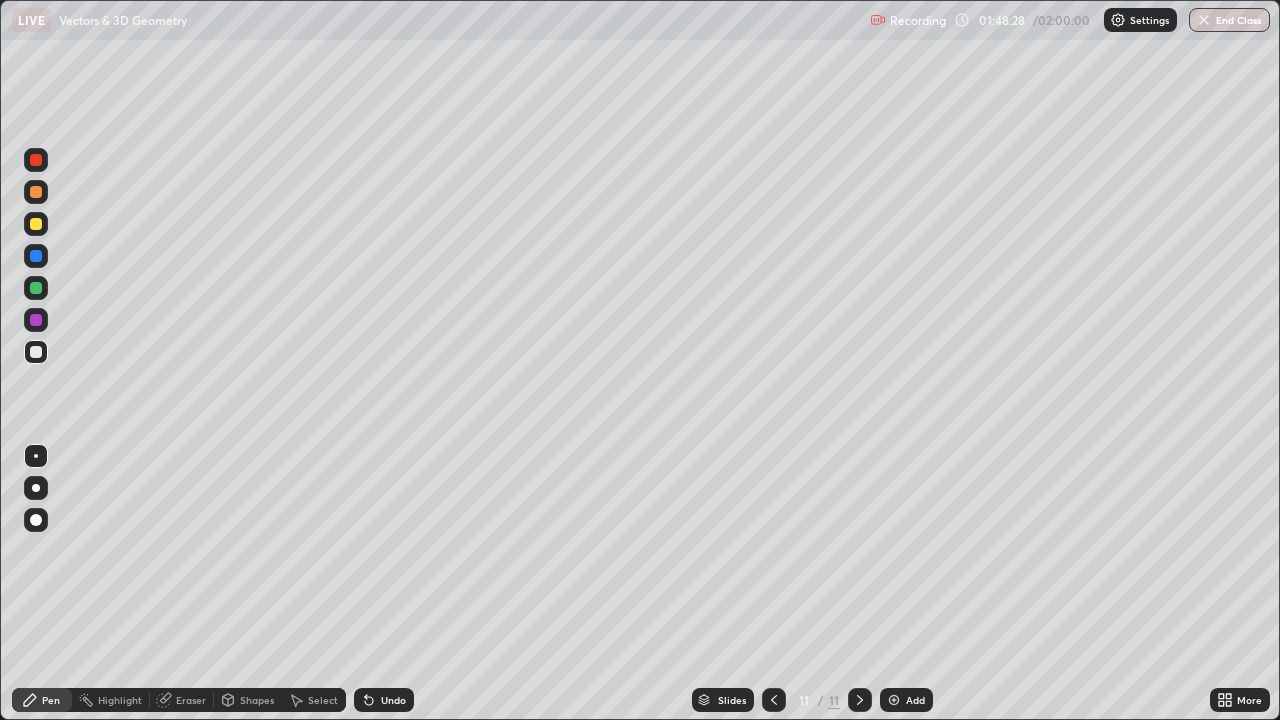 click on "Undo" at bounding box center (393, 700) 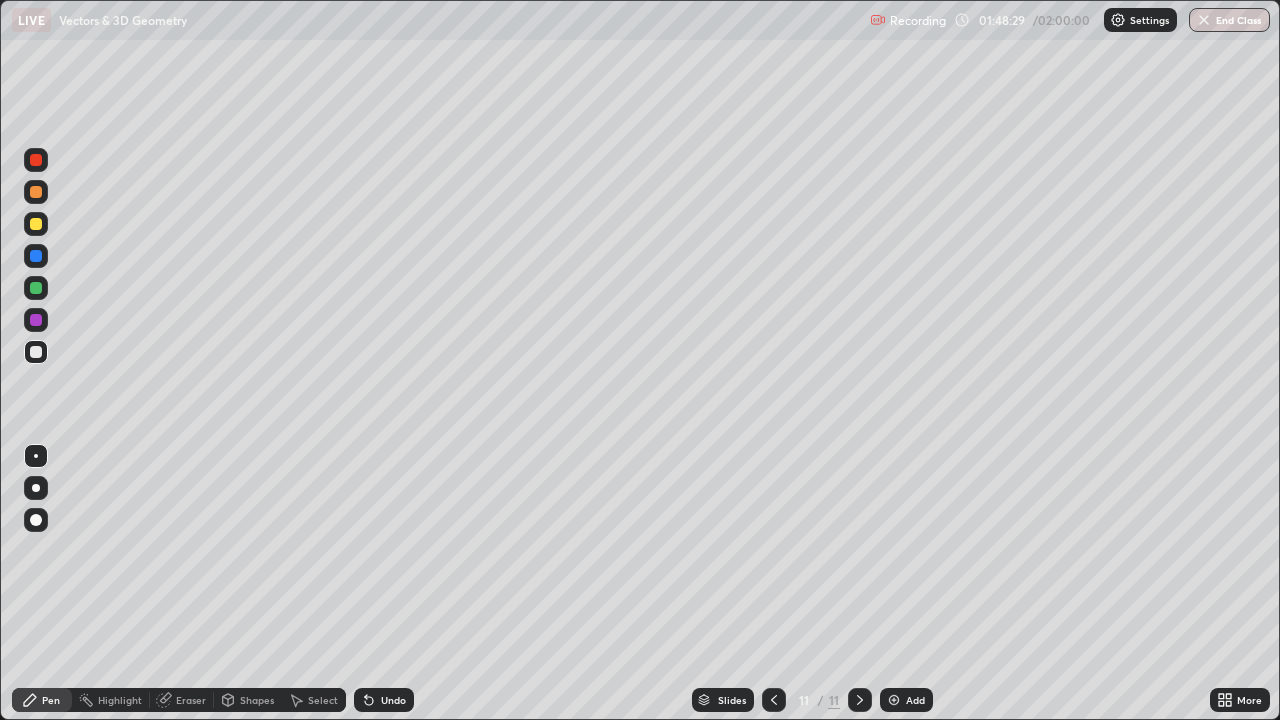 click on "Undo" at bounding box center [393, 700] 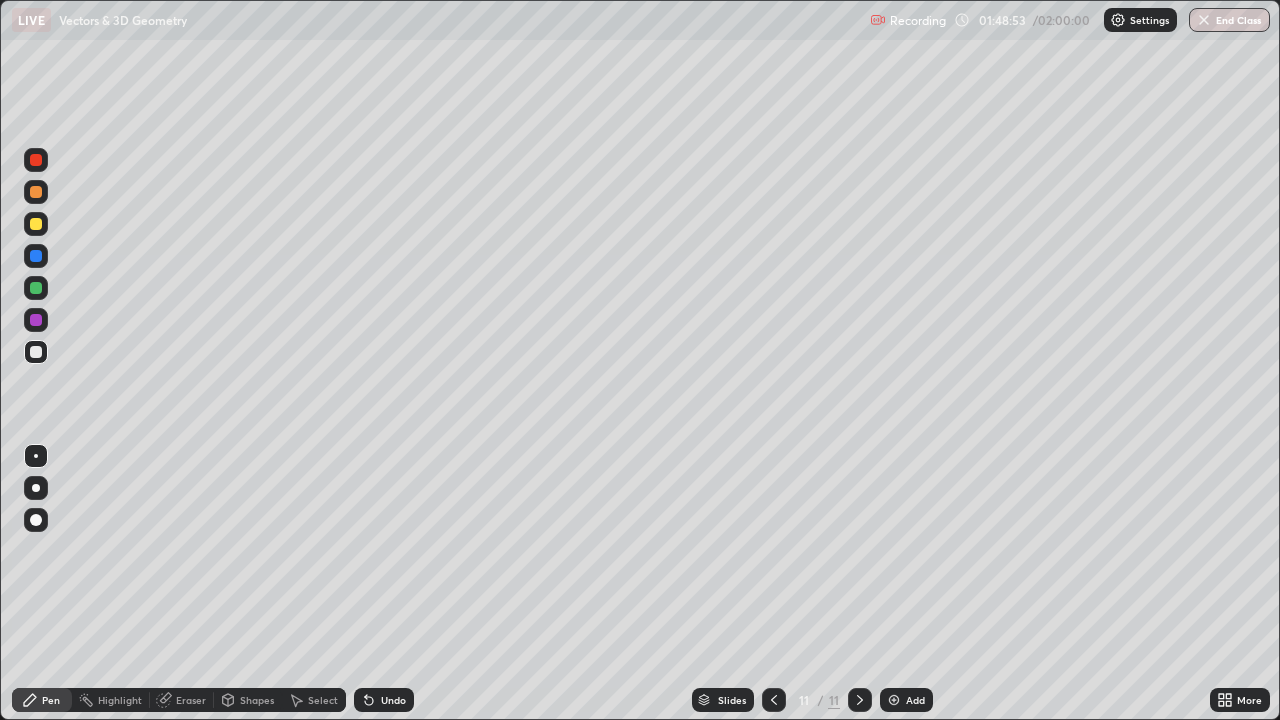 click on "Undo" at bounding box center (384, 700) 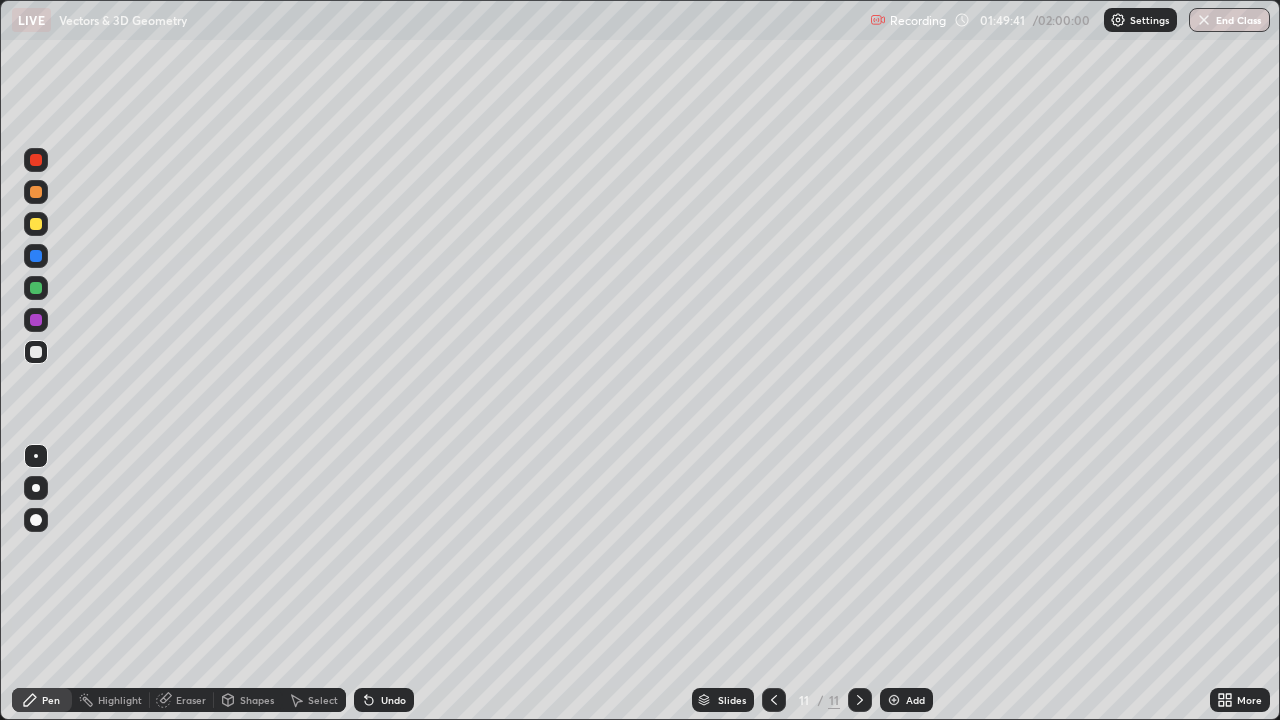 click on "Undo" at bounding box center [384, 700] 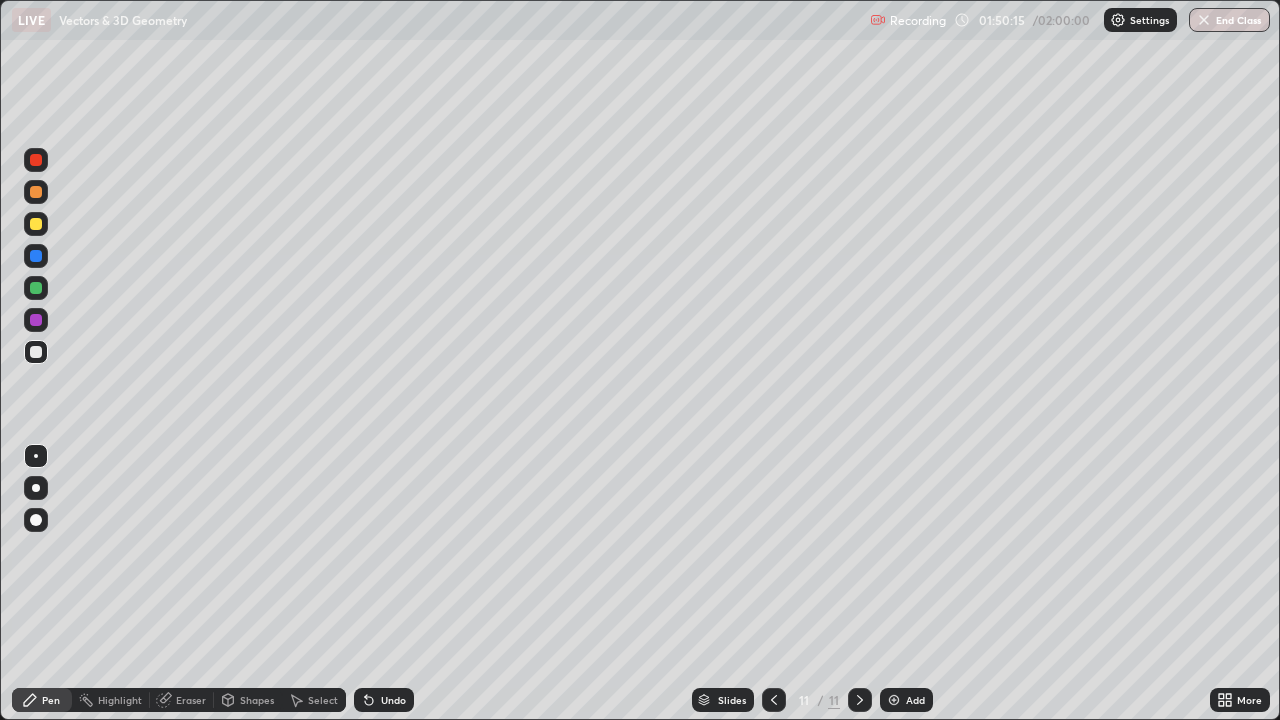 click on "Undo" at bounding box center [384, 700] 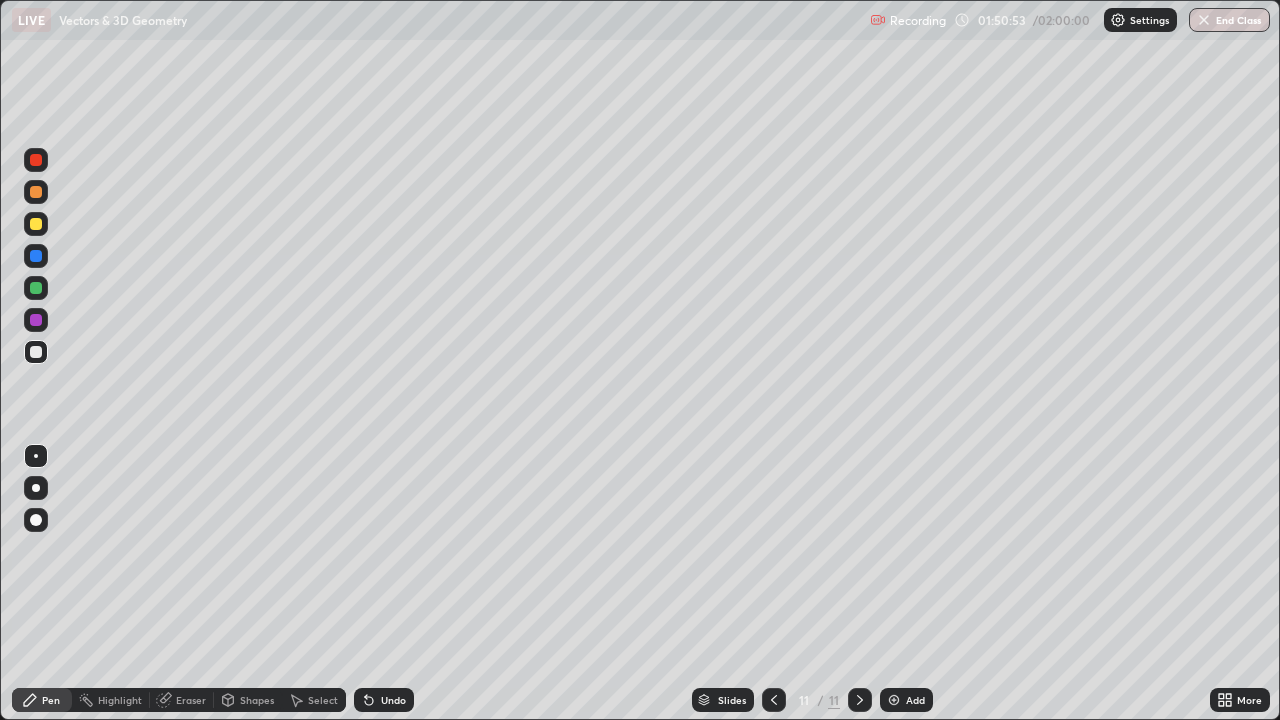 click on "Undo" at bounding box center [393, 700] 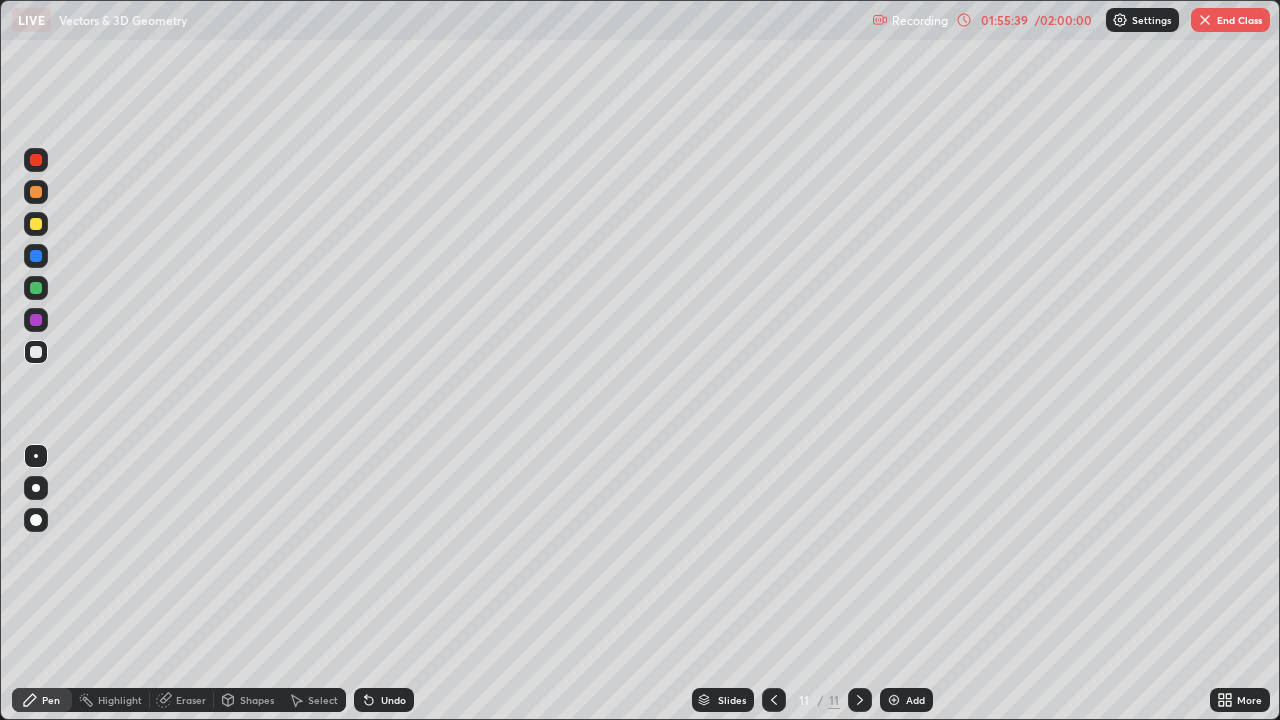 click on "Add" at bounding box center (906, 700) 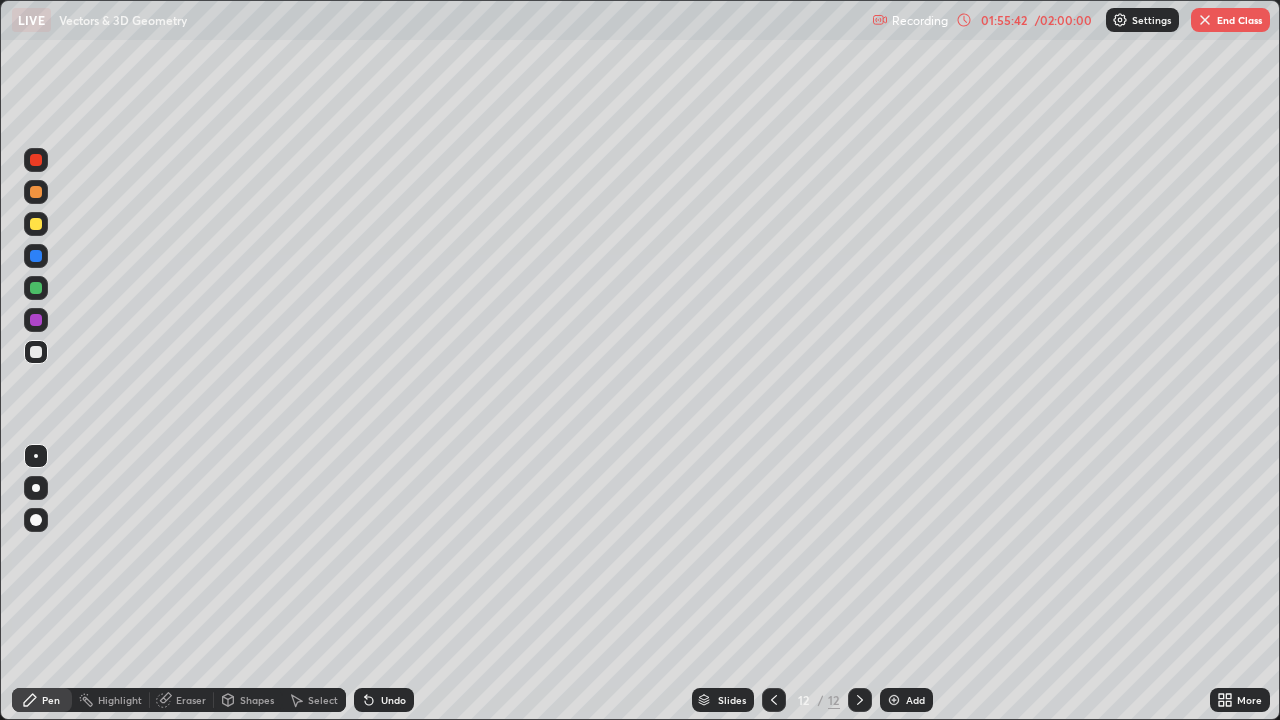 click at bounding box center (36, 224) 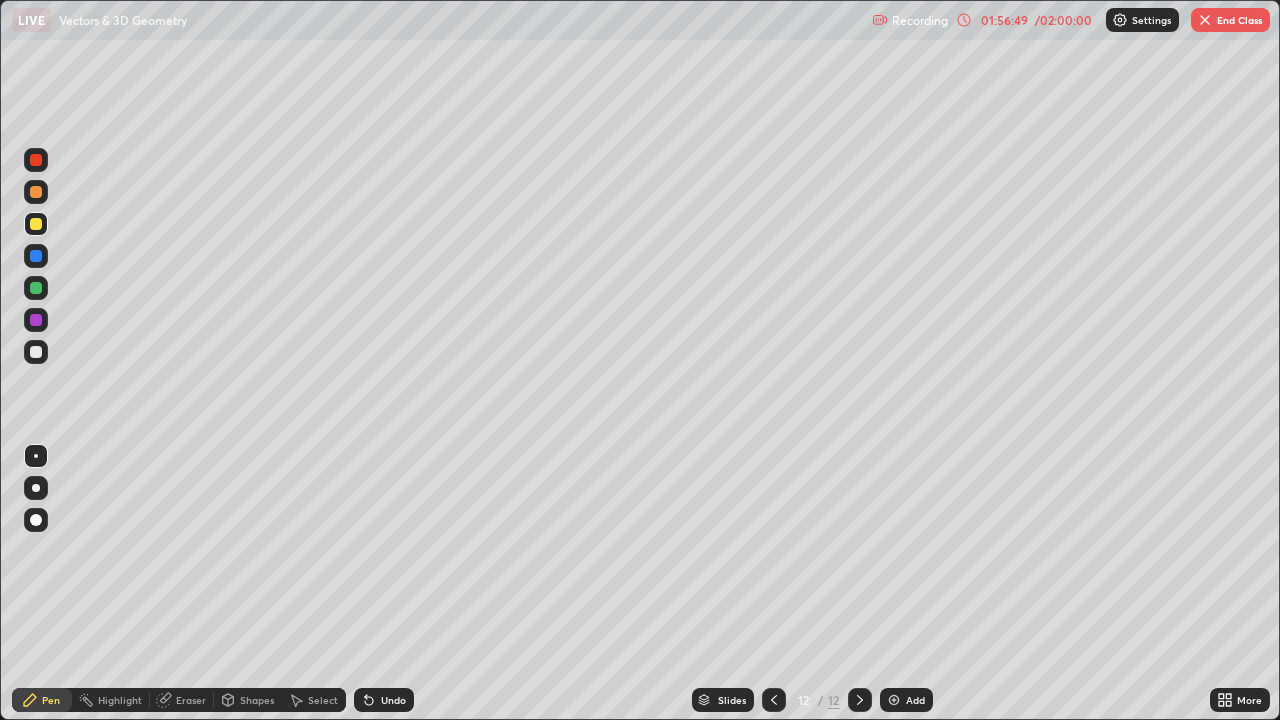 click at bounding box center [36, 352] 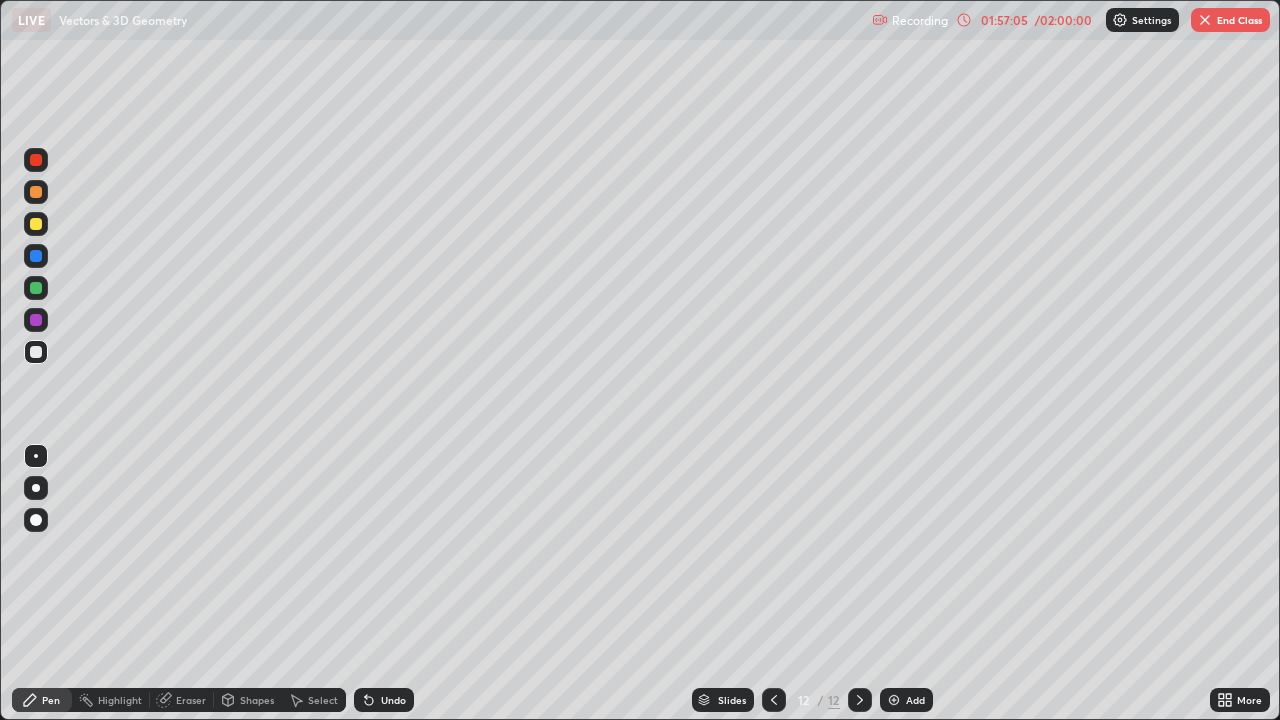 click on "Eraser" at bounding box center (191, 700) 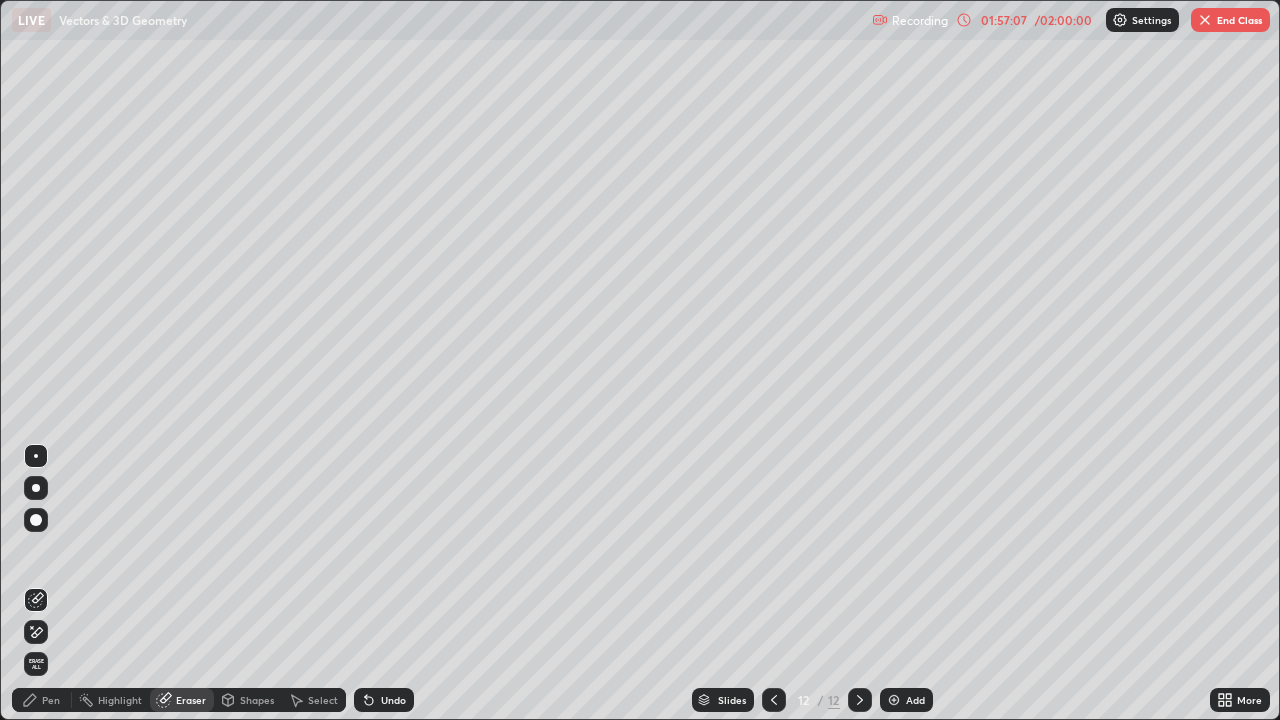 click on "Pen" at bounding box center [51, 700] 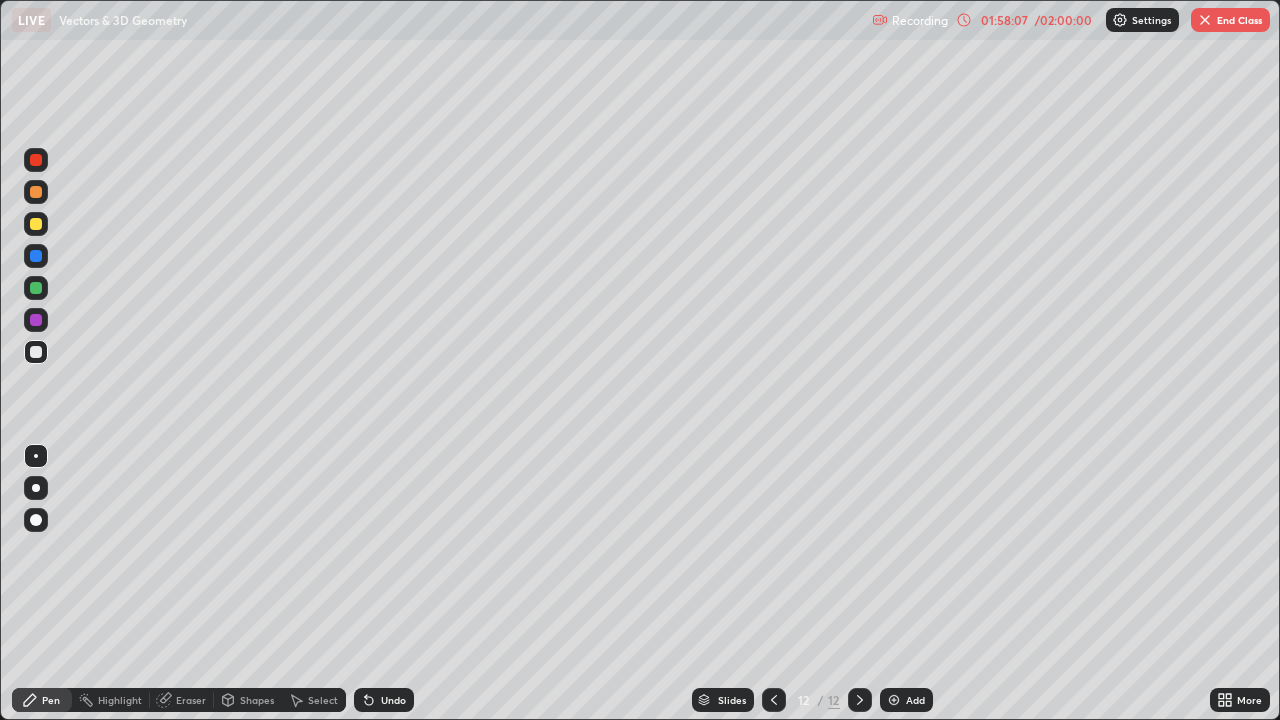 click on "Undo" at bounding box center (393, 700) 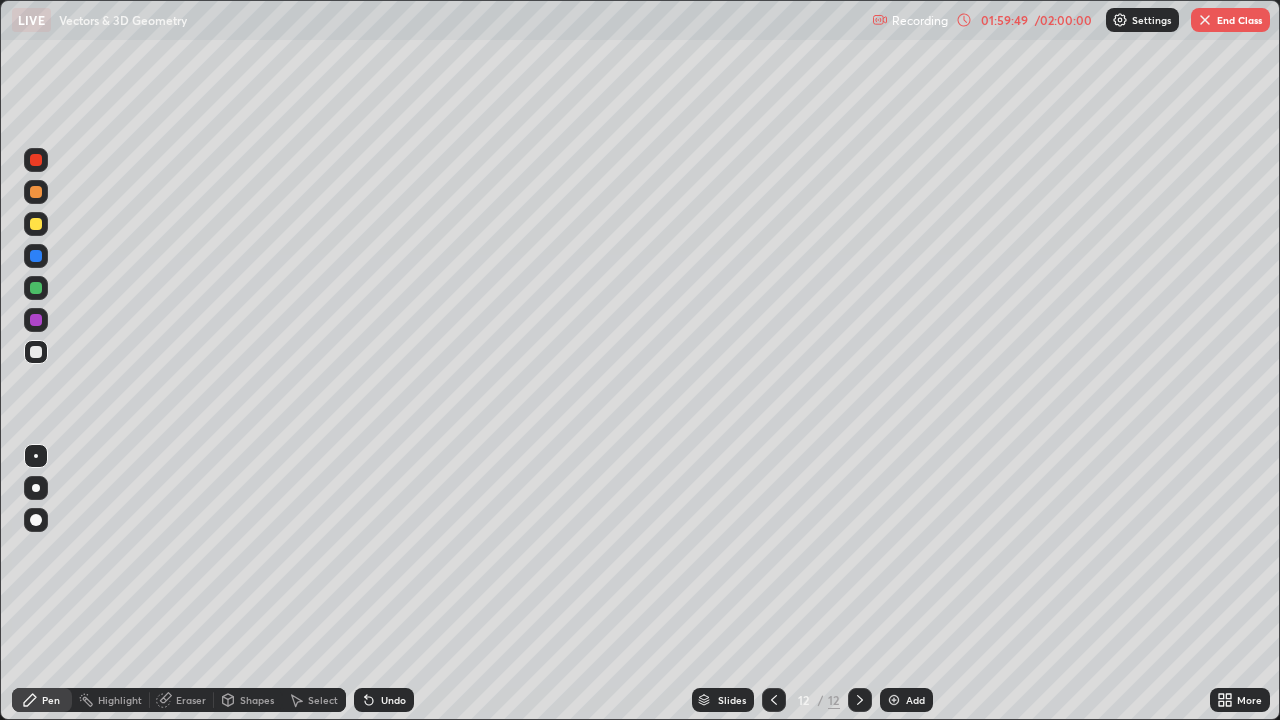 click on "Eraser" at bounding box center (191, 700) 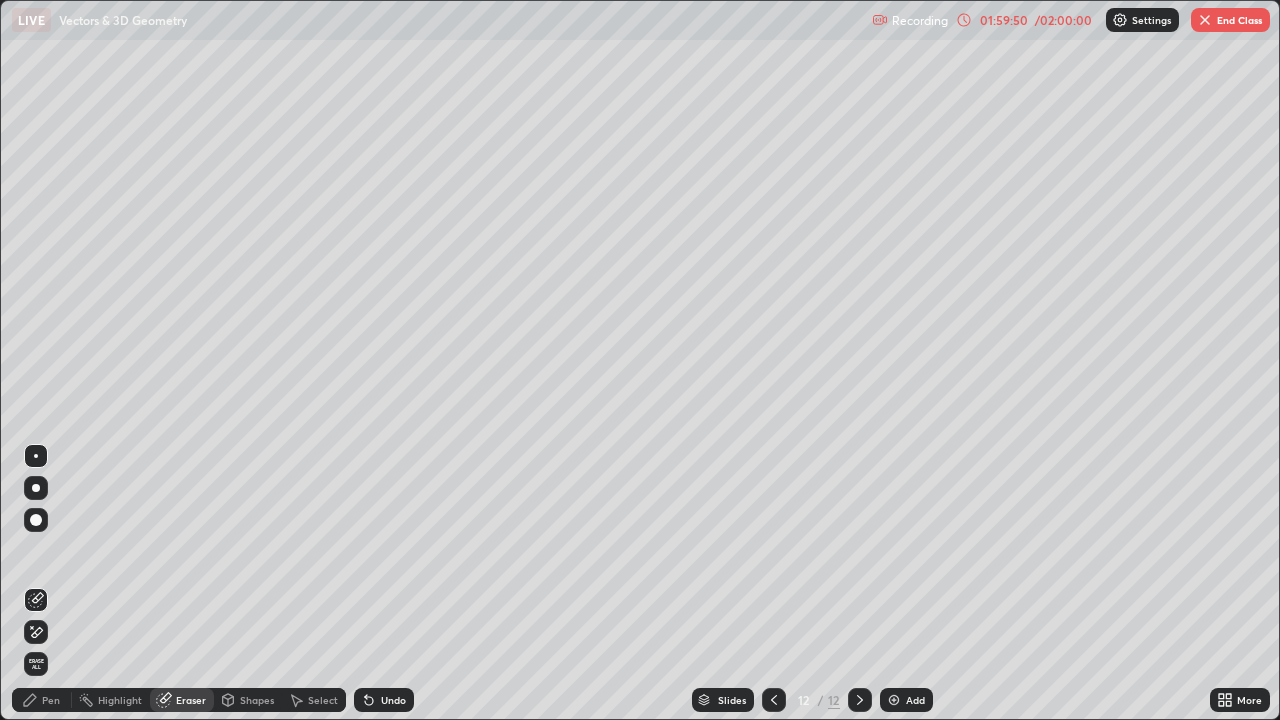click at bounding box center (36, 520) 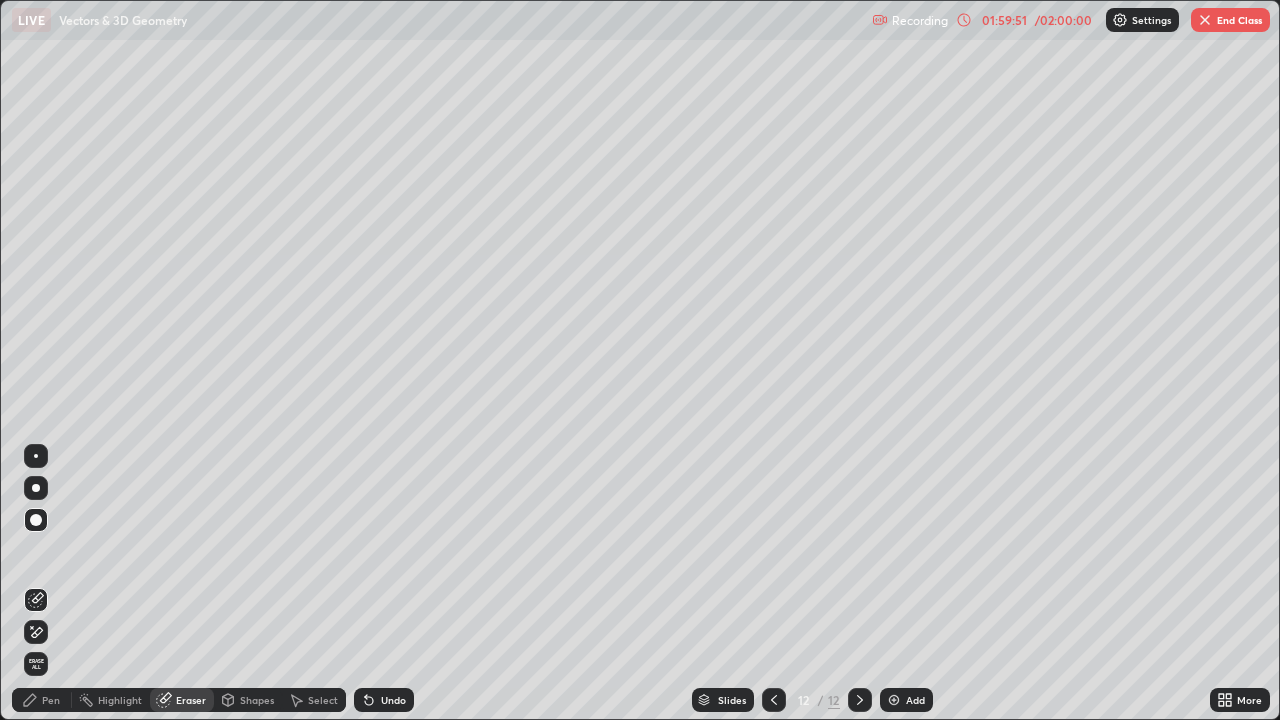 click at bounding box center (36, 456) 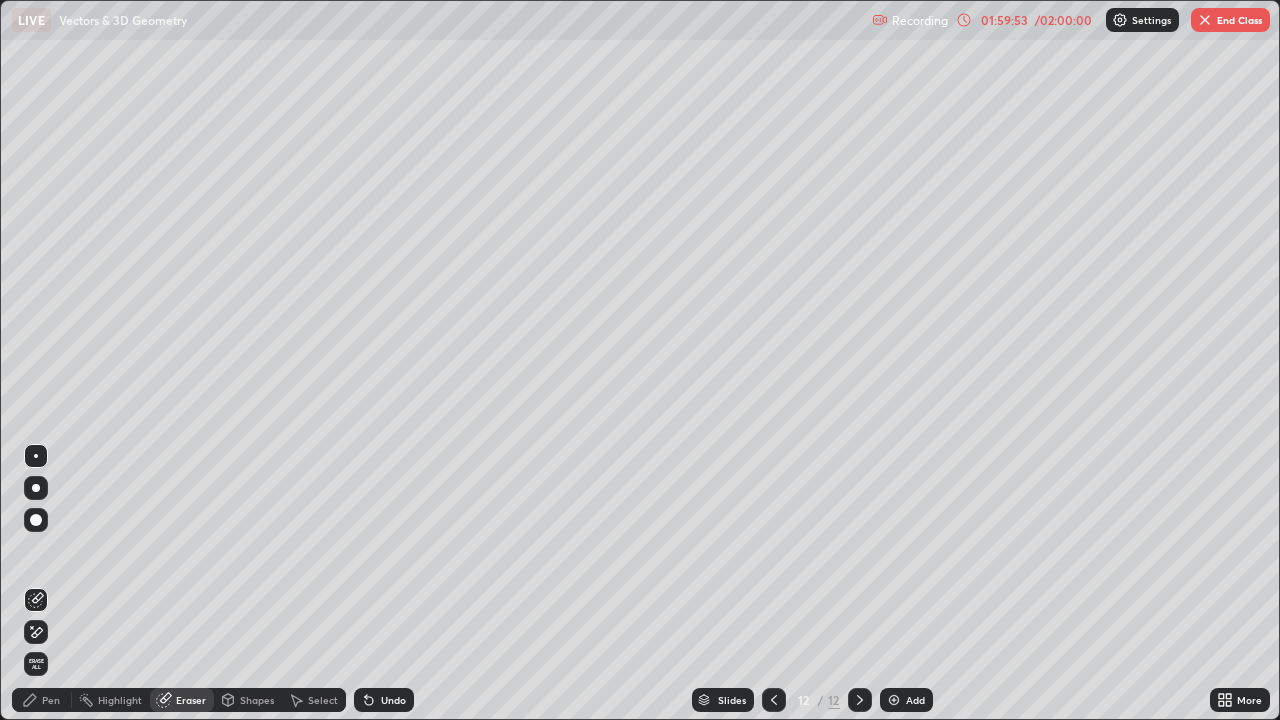 click on "Pen" at bounding box center [51, 700] 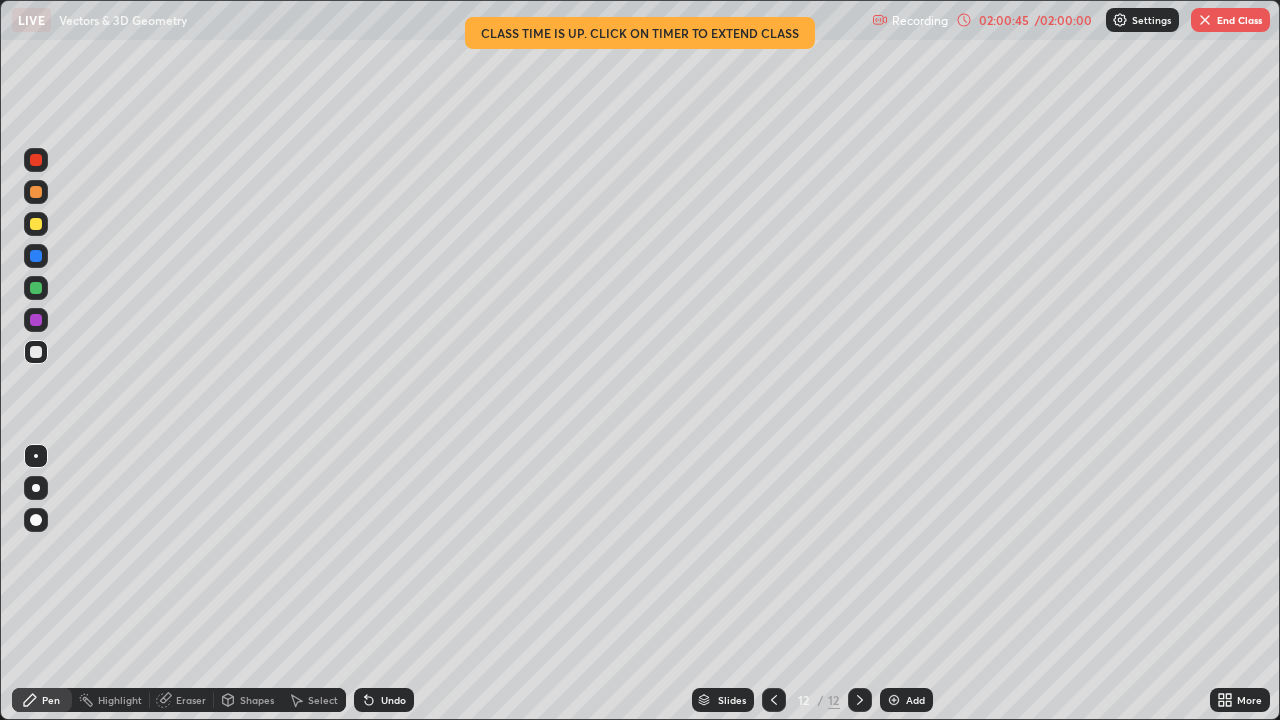click on "Undo" at bounding box center (393, 700) 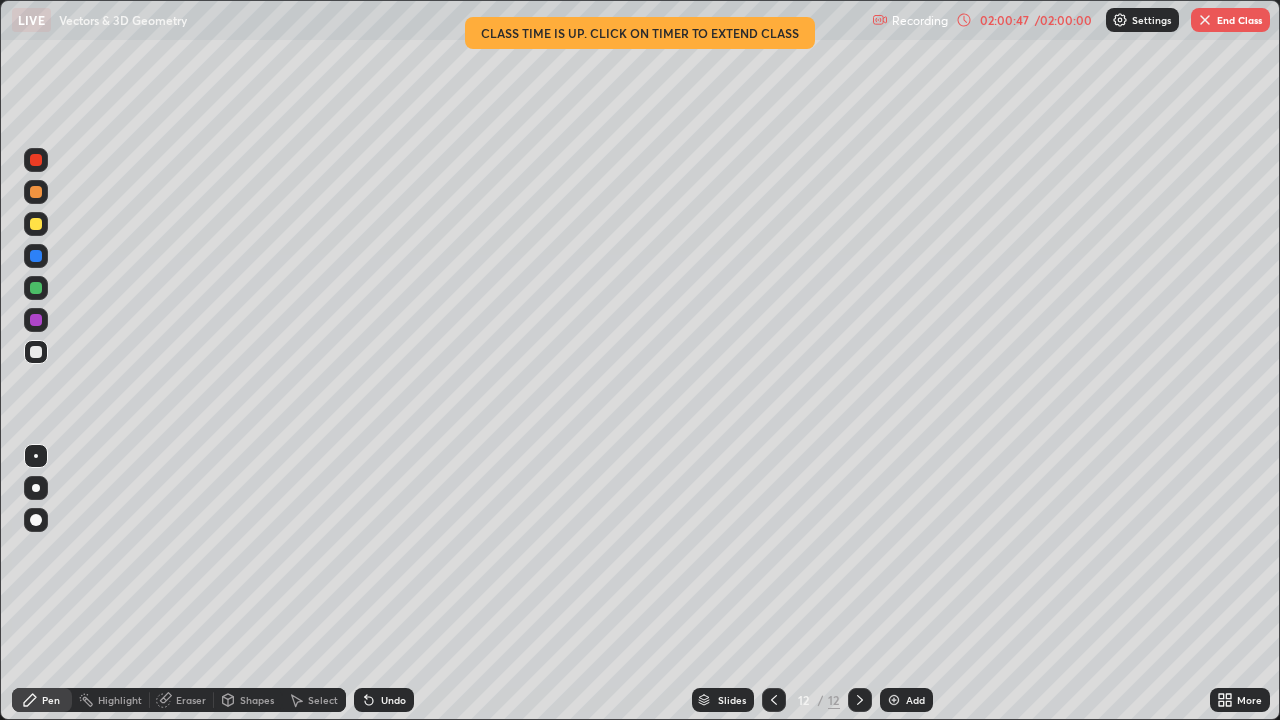 click on "Undo" at bounding box center [393, 700] 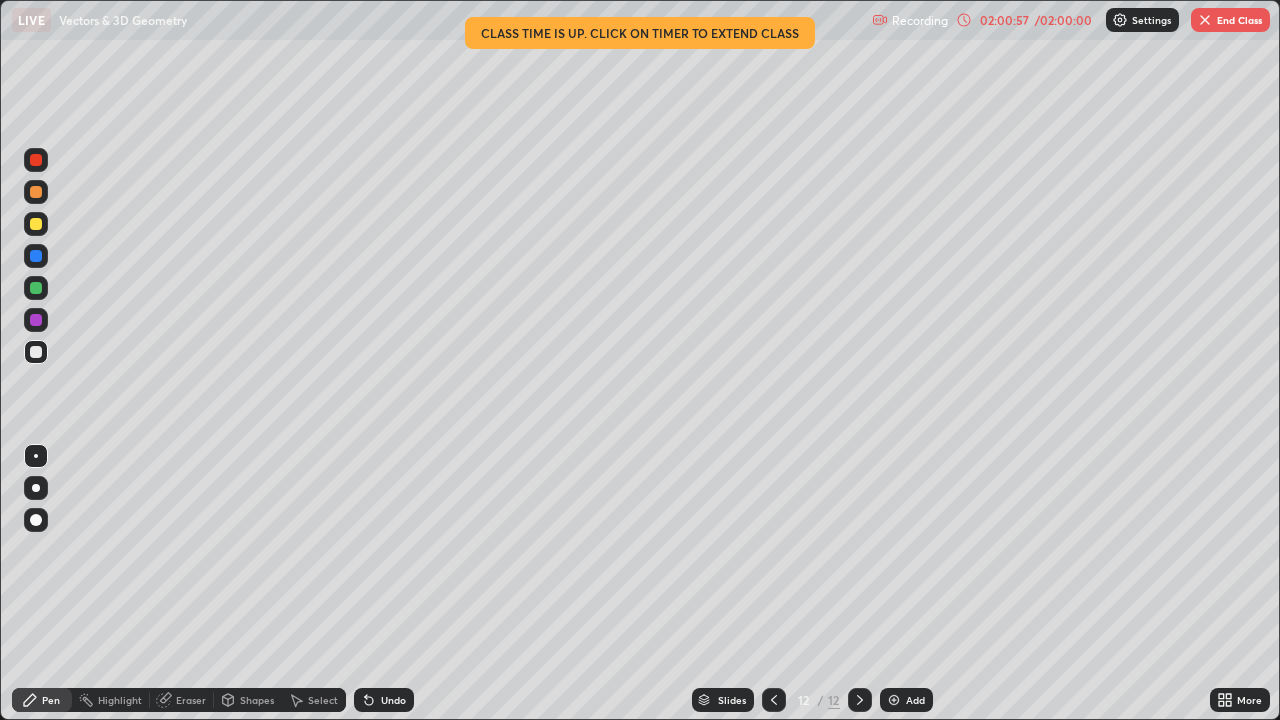 click on "Undo" at bounding box center [393, 700] 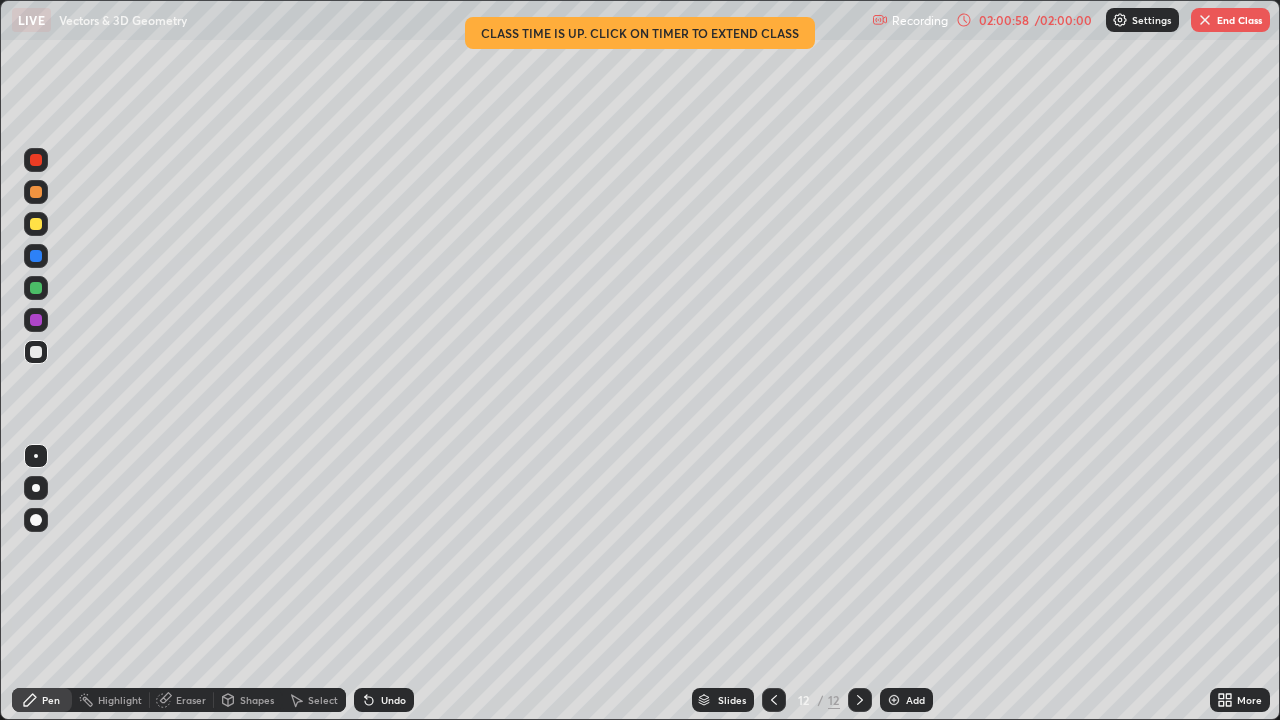 click on "Undo" at bounding box center (393, 700) 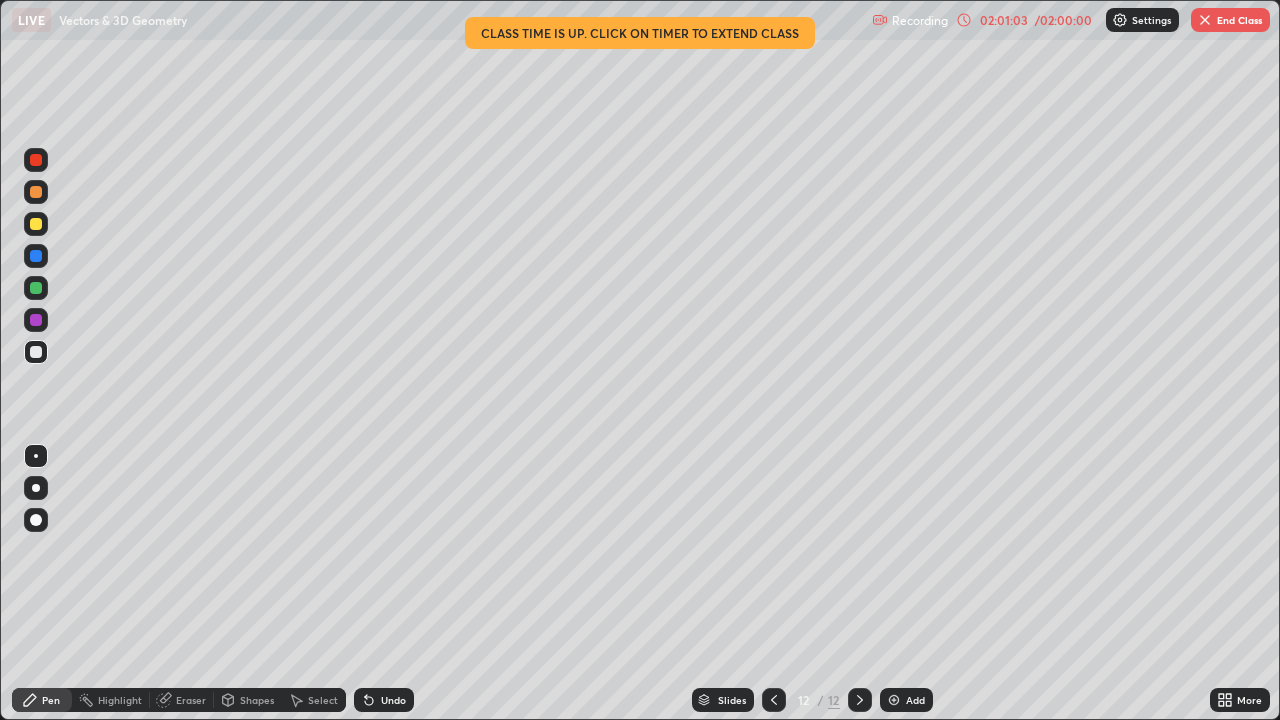 click on "Eraser" at bounding box center [191, 700] 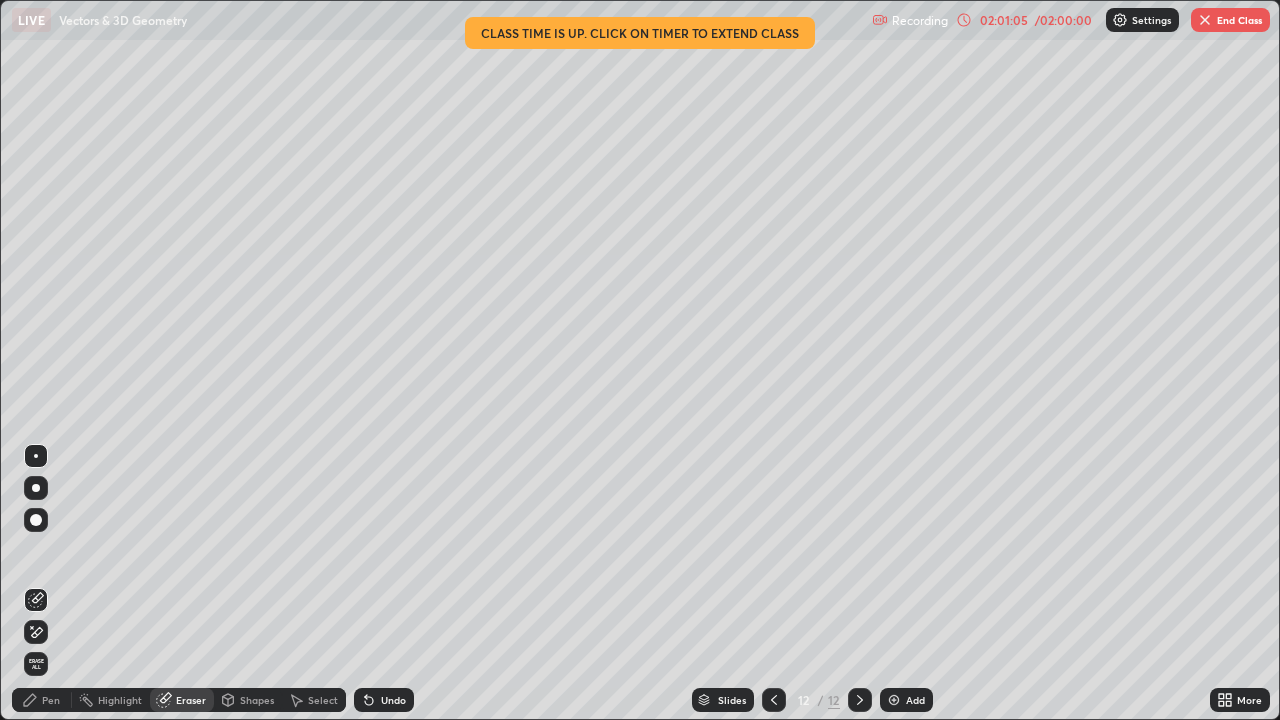 click on "Pen" at bounding box center [51, 700] 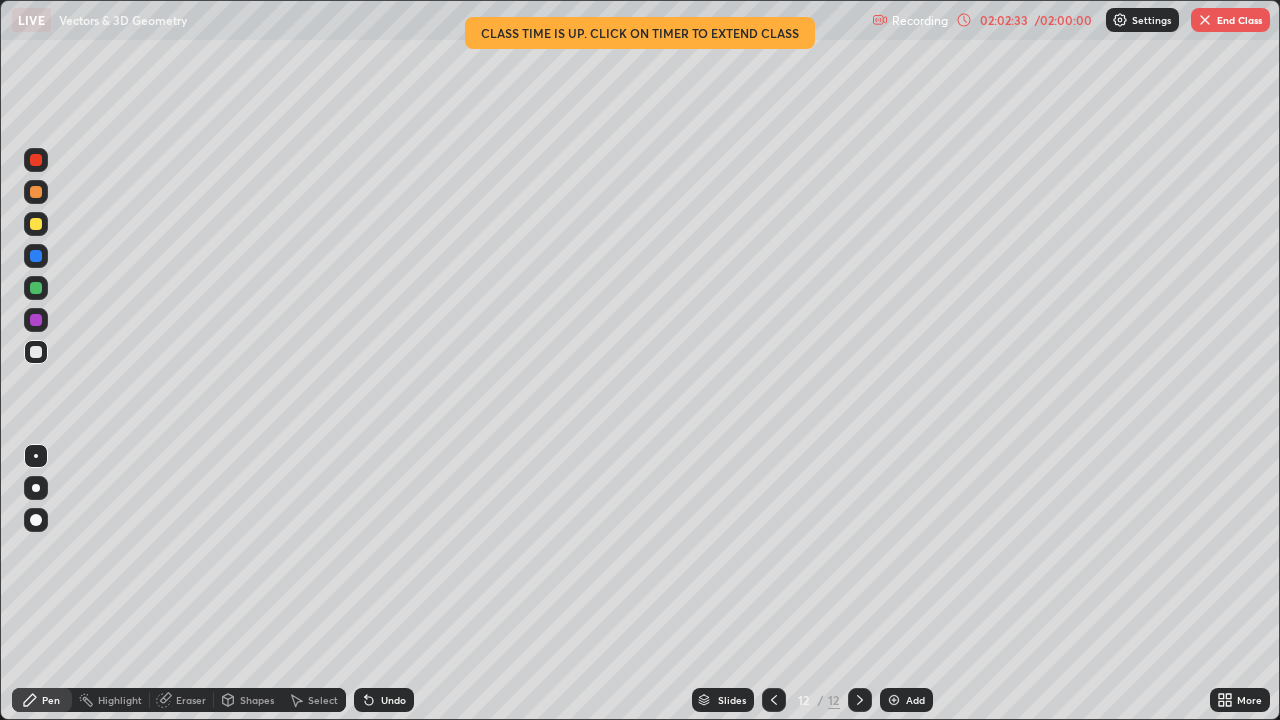 click on "End Class" at bounding box center [1230, 20] 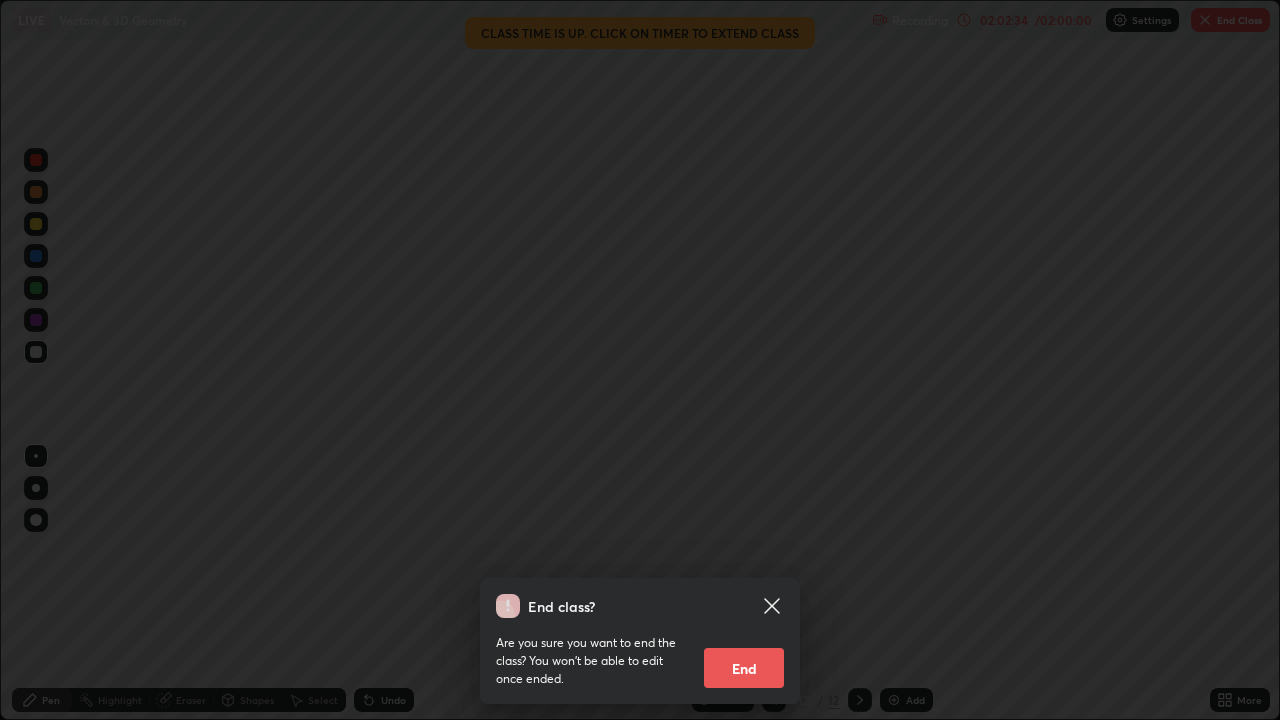 click 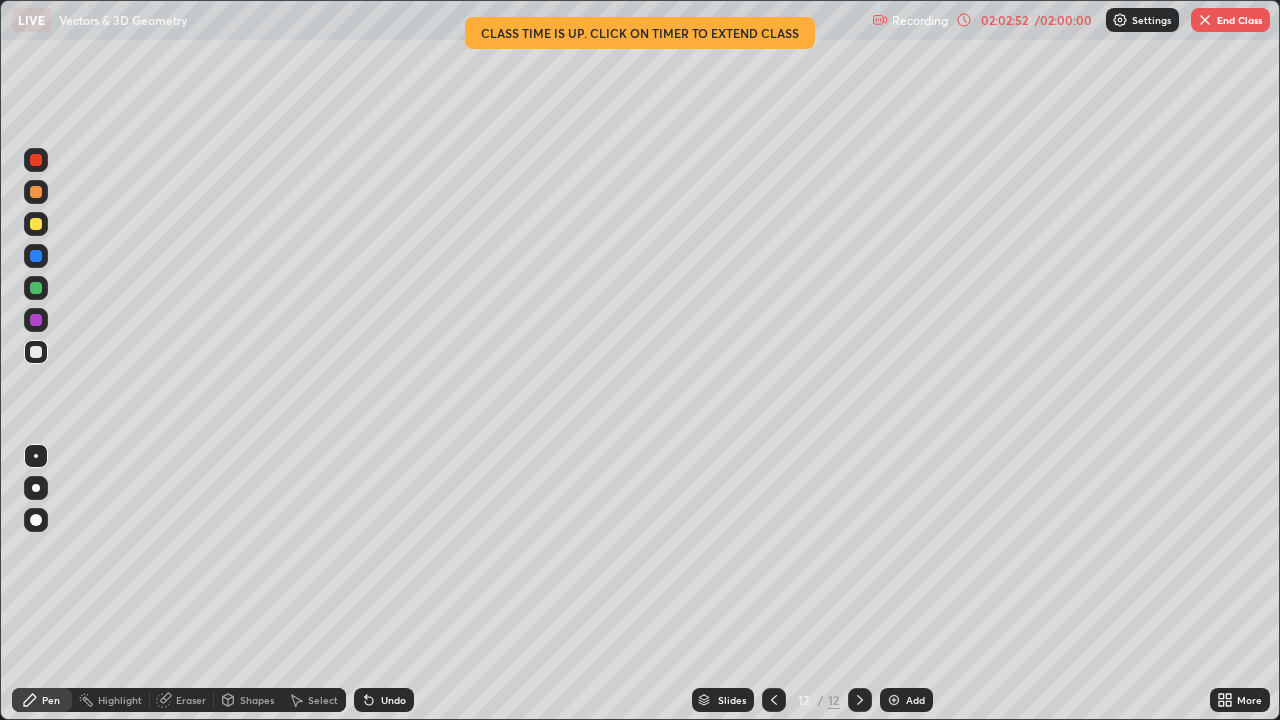 click on "End Class" at bounding box center [1230, 20] 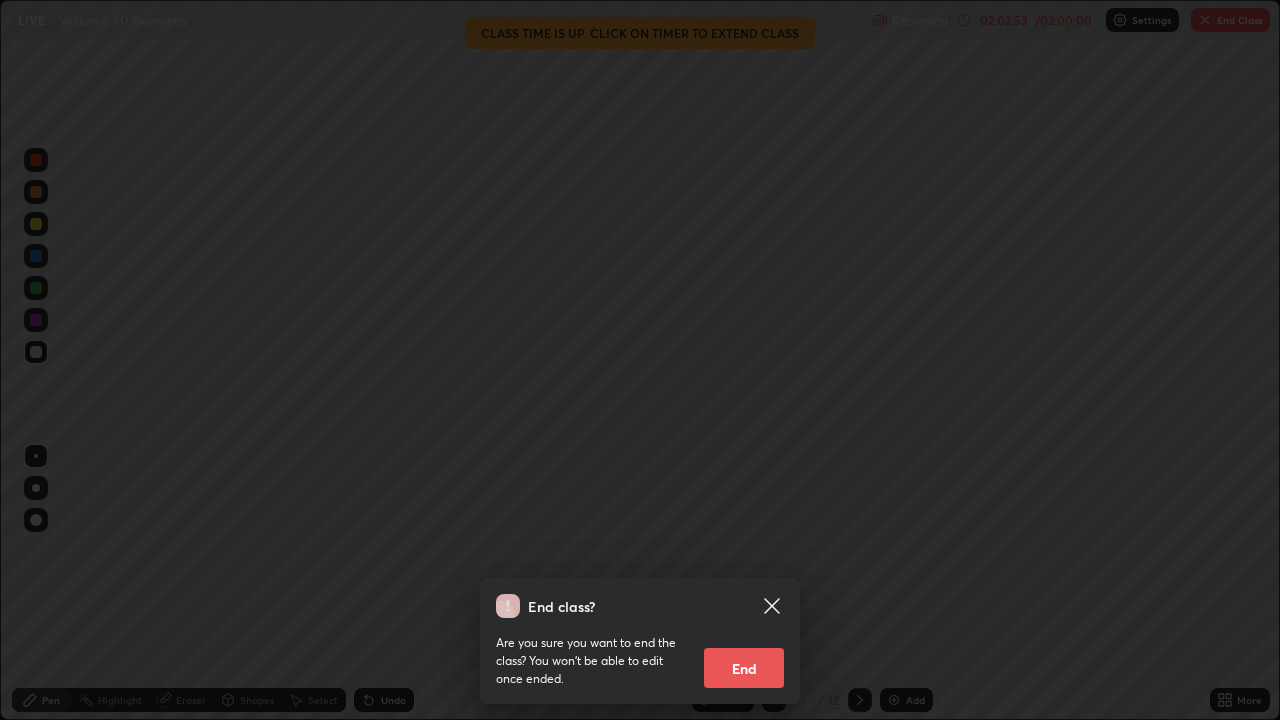 click on "End" at bounding box center [744, 668] 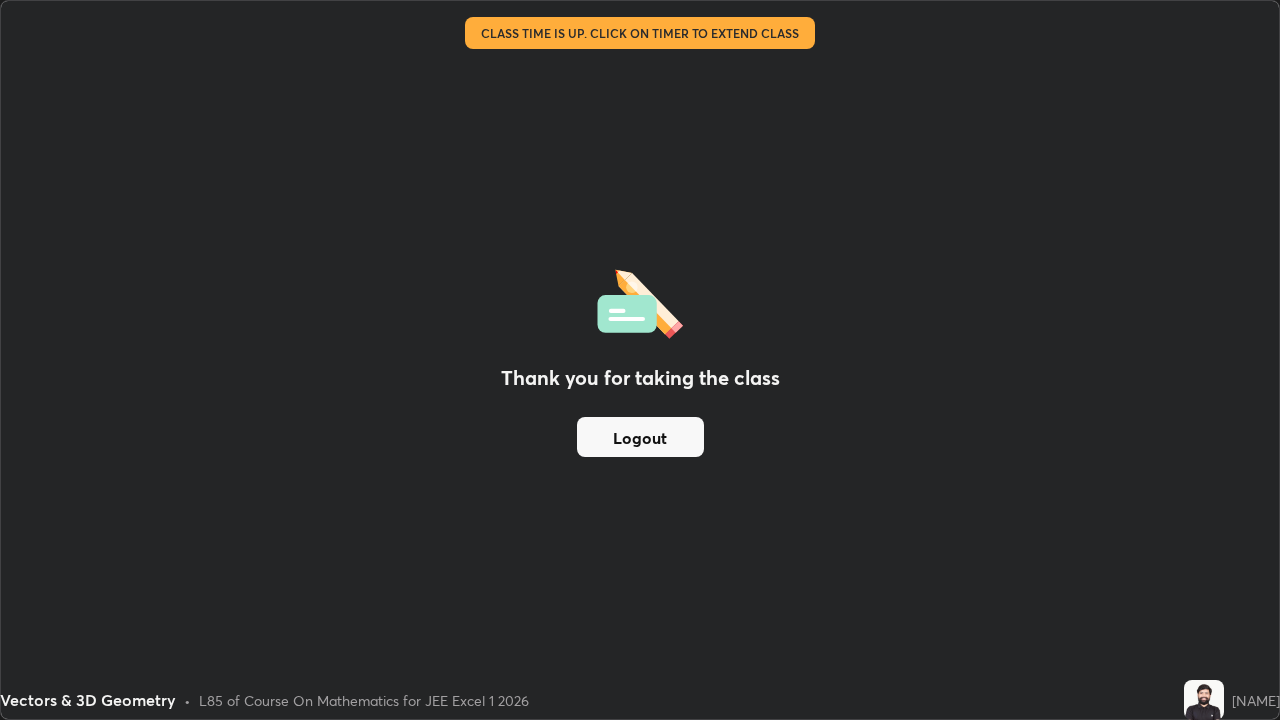 click on "Logout" at bounding box center (640, 437) 